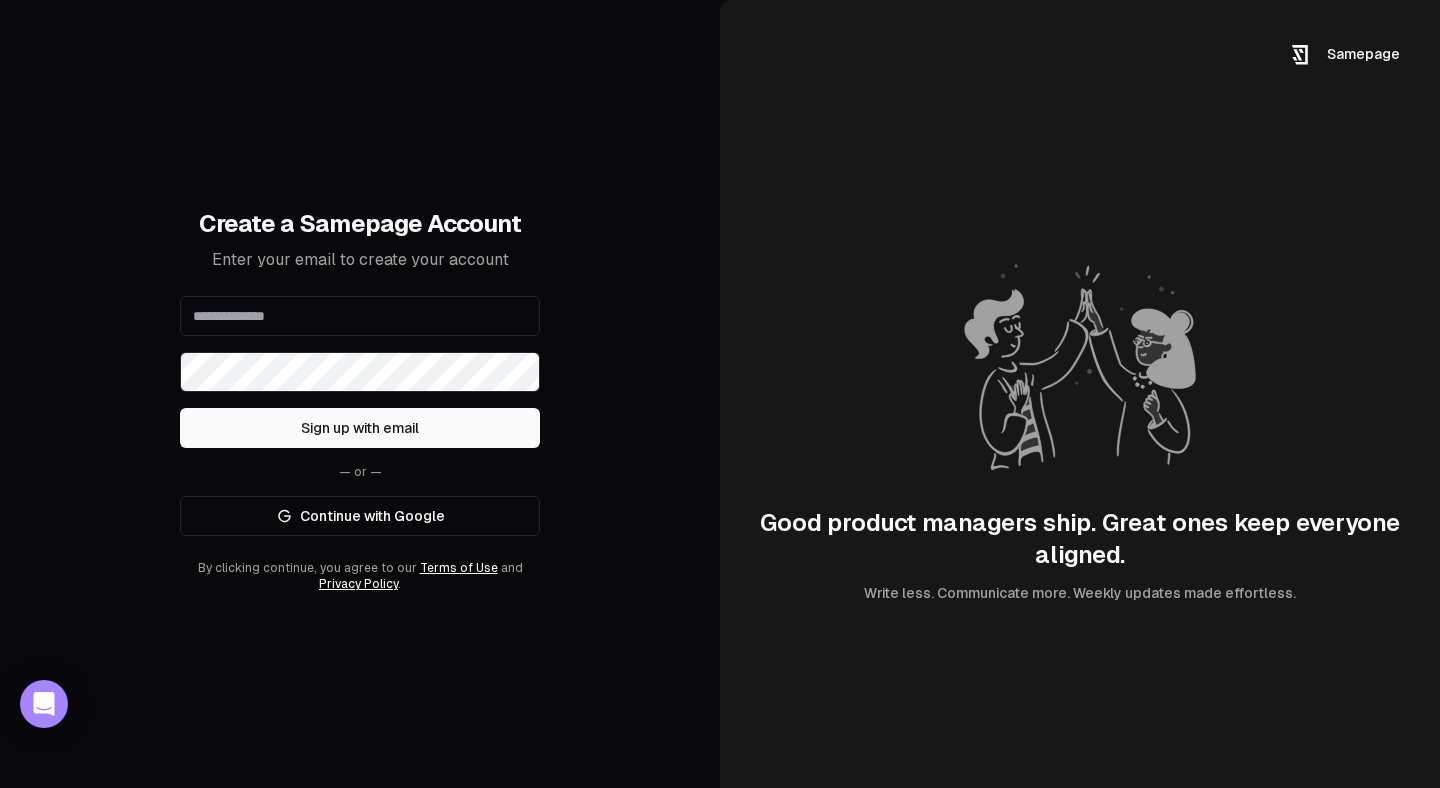 scroll, scrollTop: 0, scrollLeft: 0, axis: both 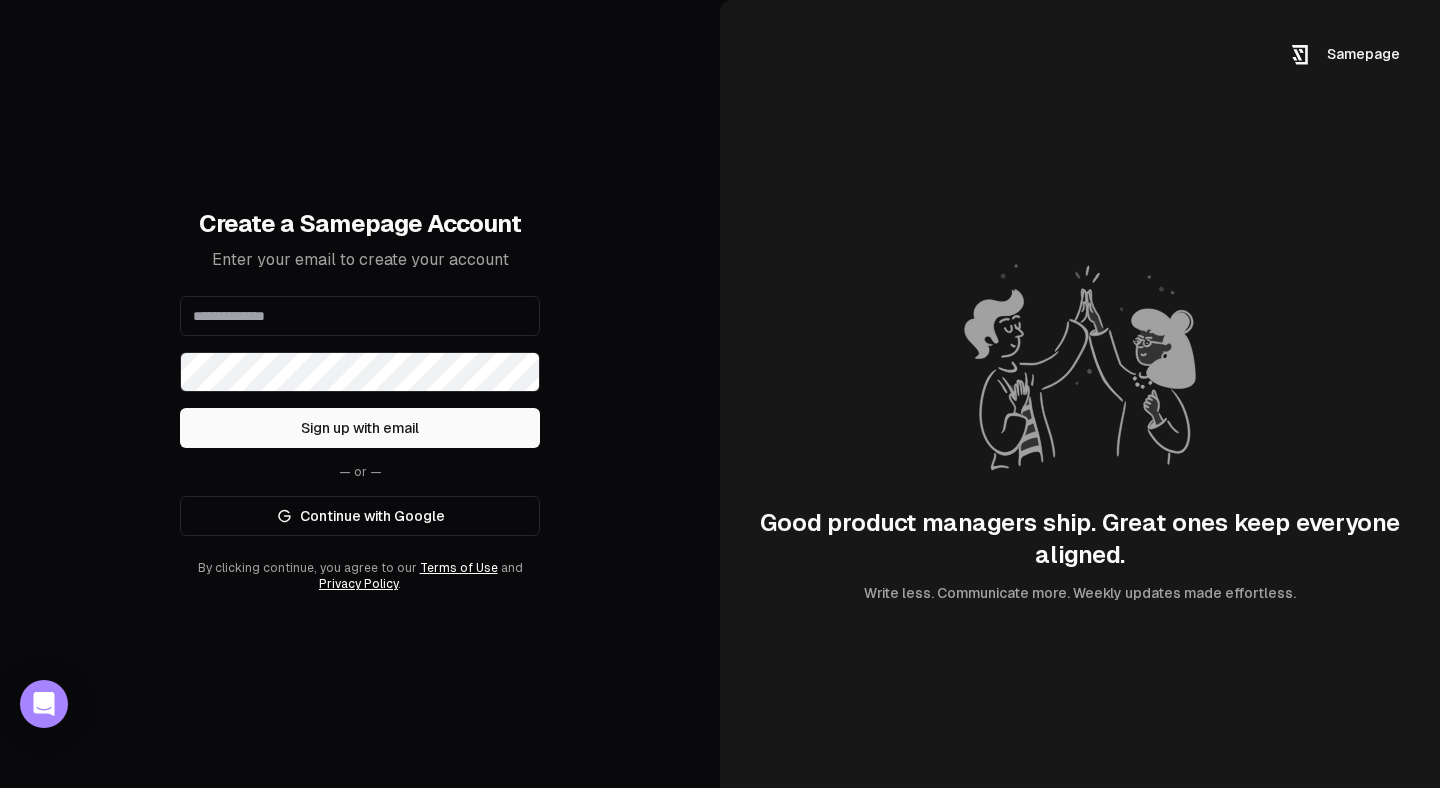 click on "Continue with Google" at bounding box center (360, 516) 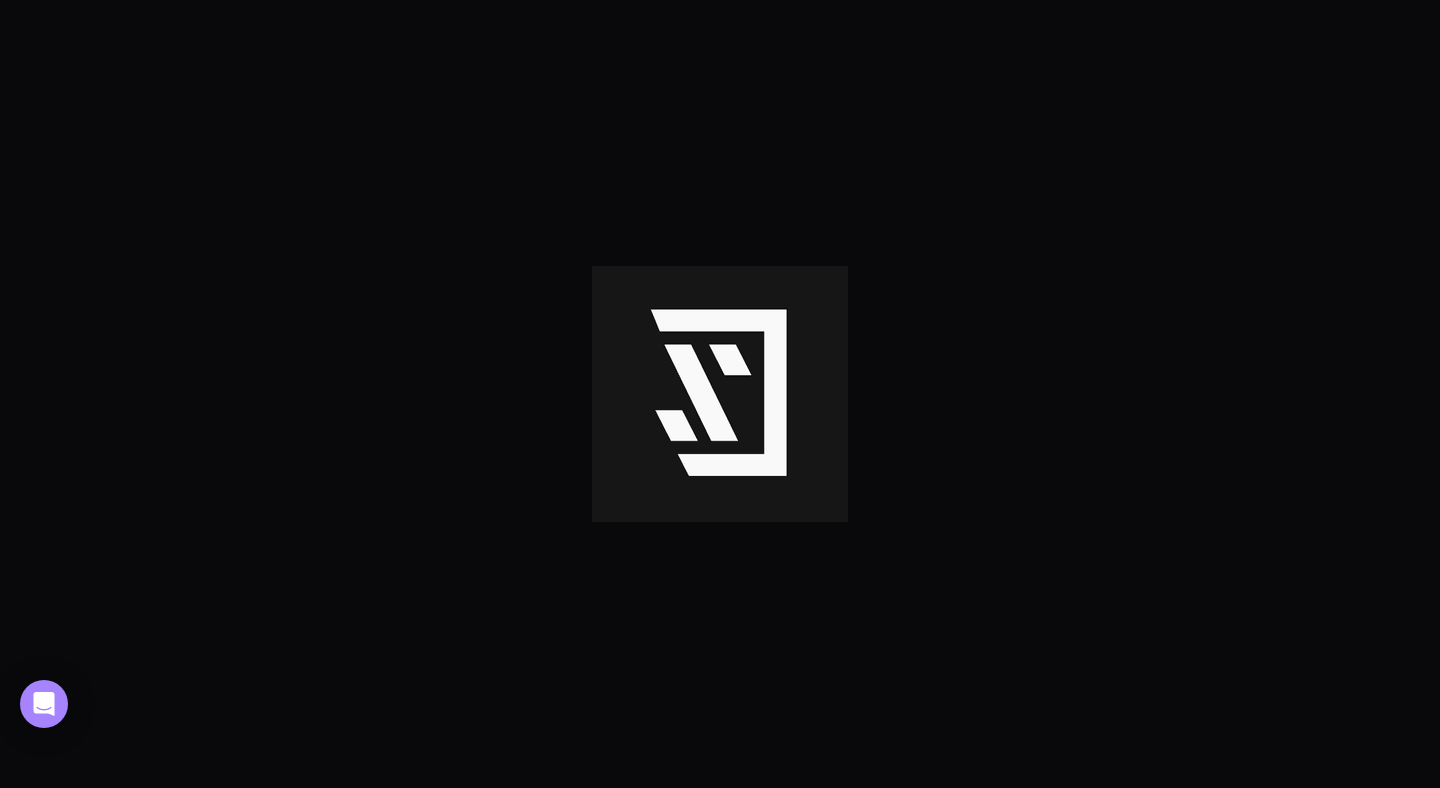 scroll, scrollTop: 0, scrollLeft: 0, axis: both 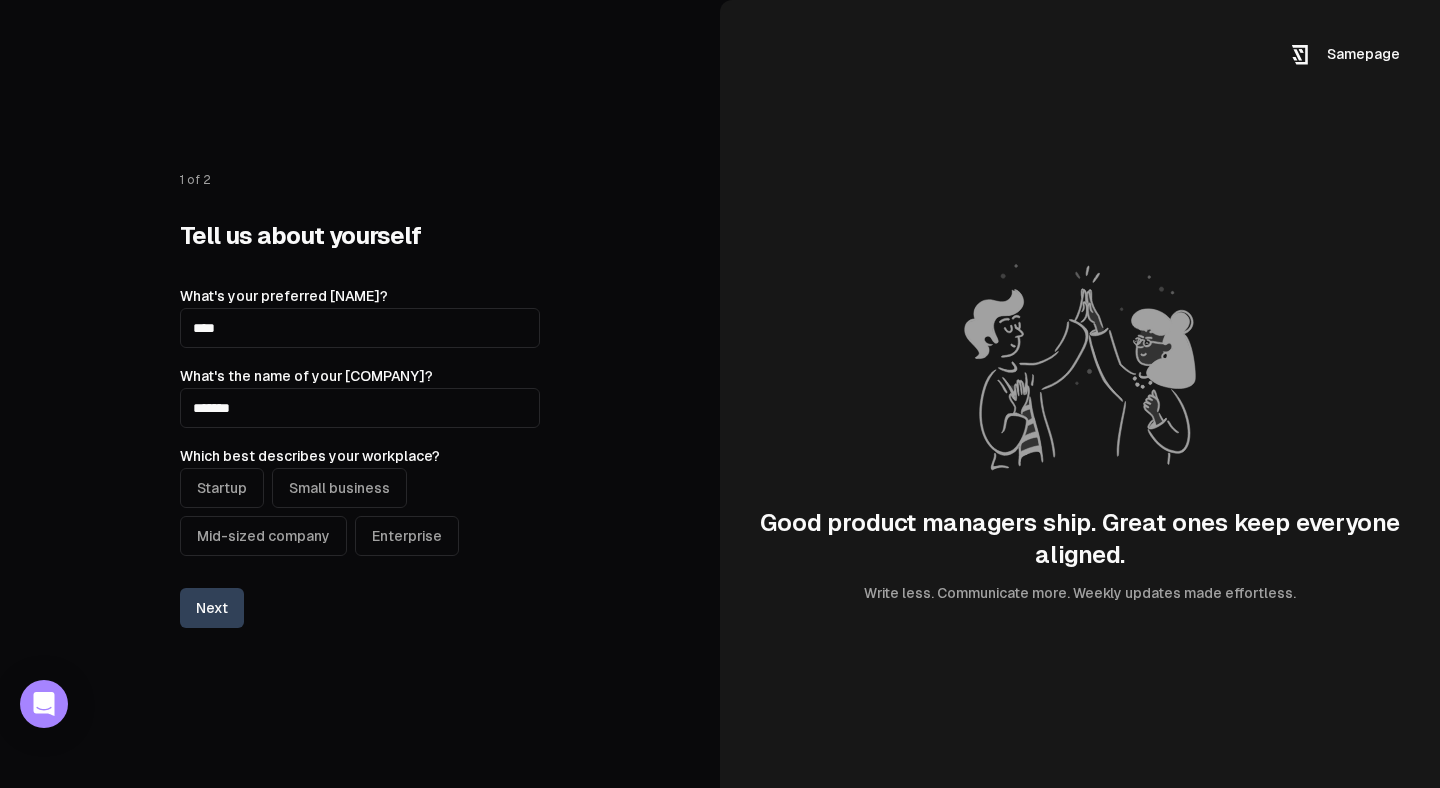 click on "Startup" at bounding box center (222, 488) 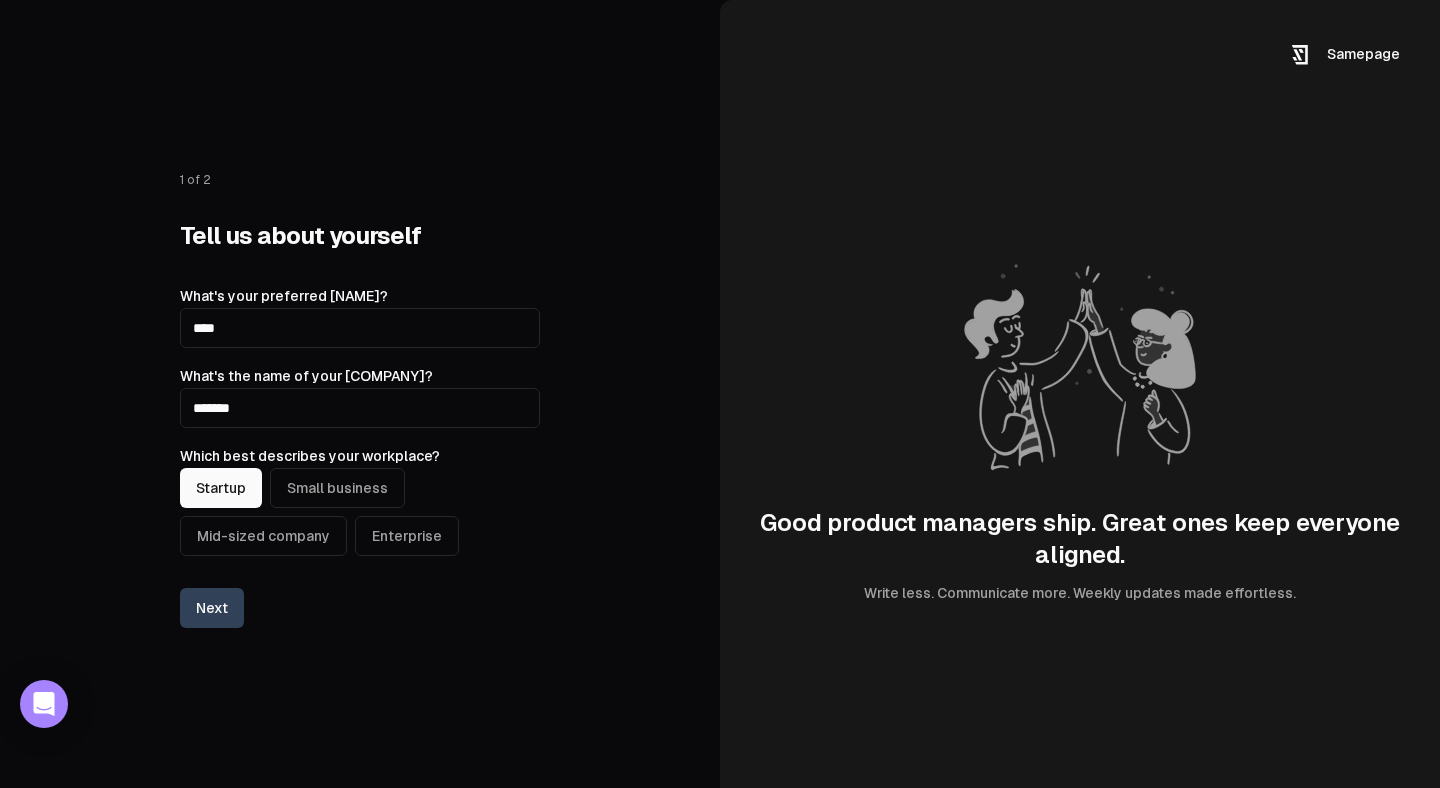 click on "Small business" at bounding box center (337, 488) 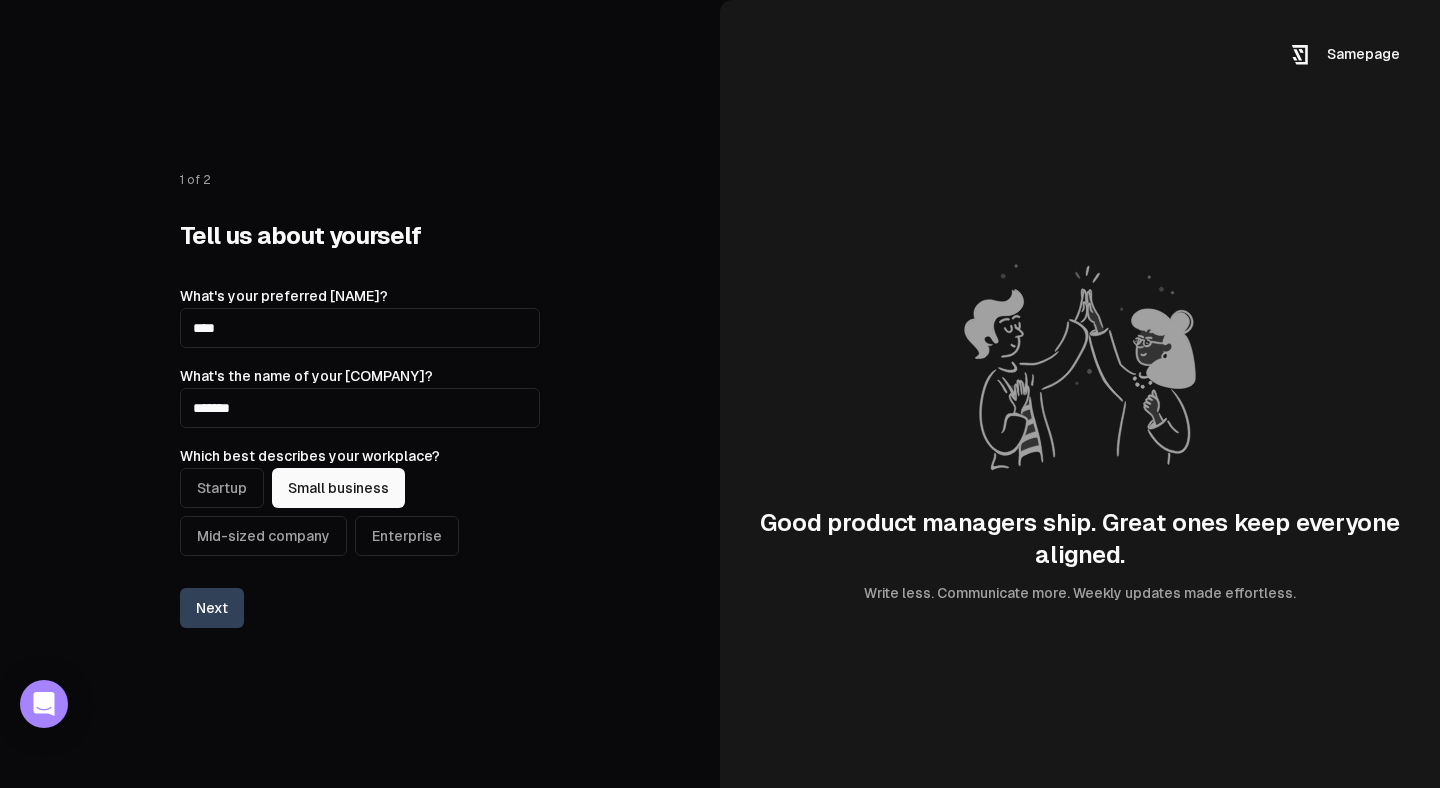 click on "Startup" at bounding box center (222, 488) 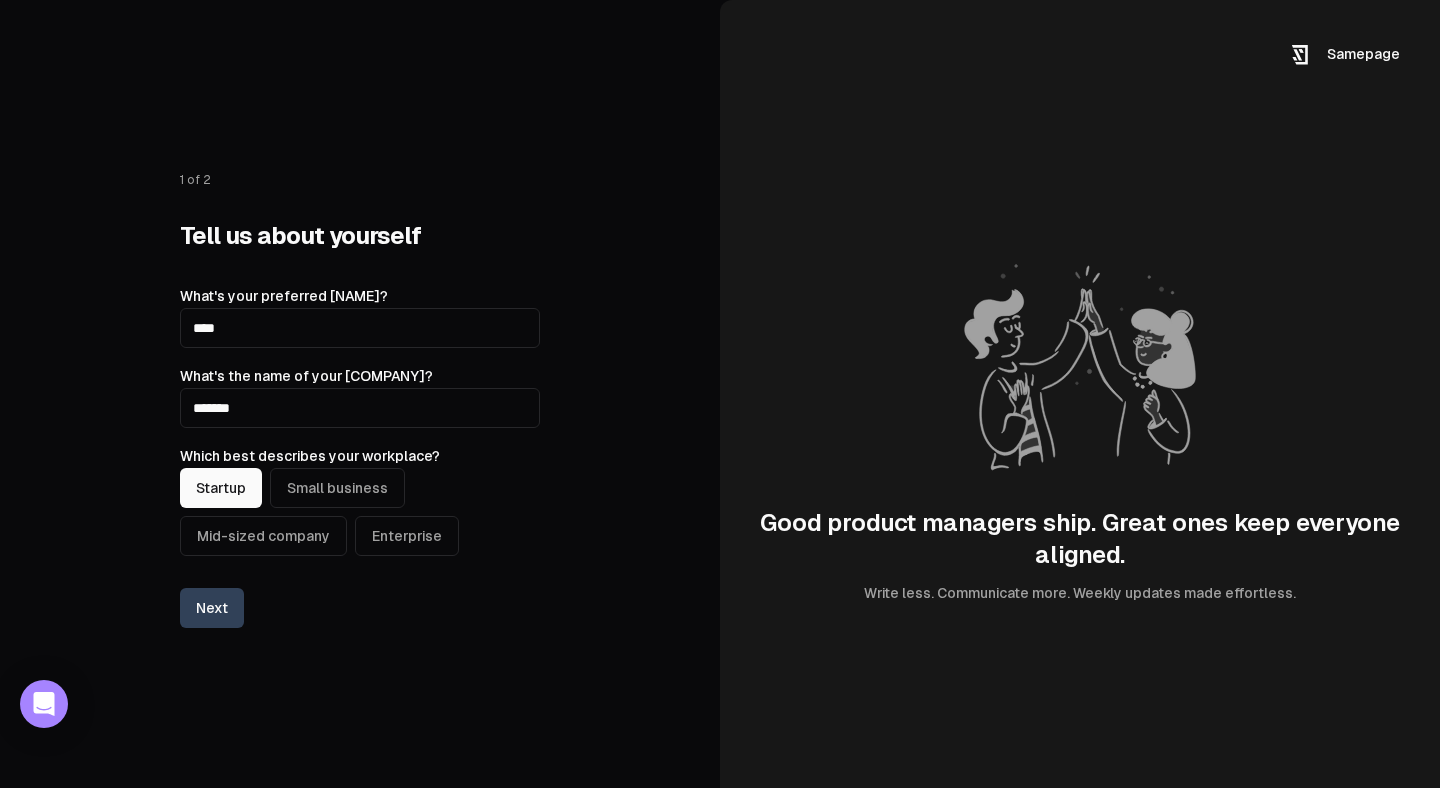 click on "Next" at bounding box center (212, 608) 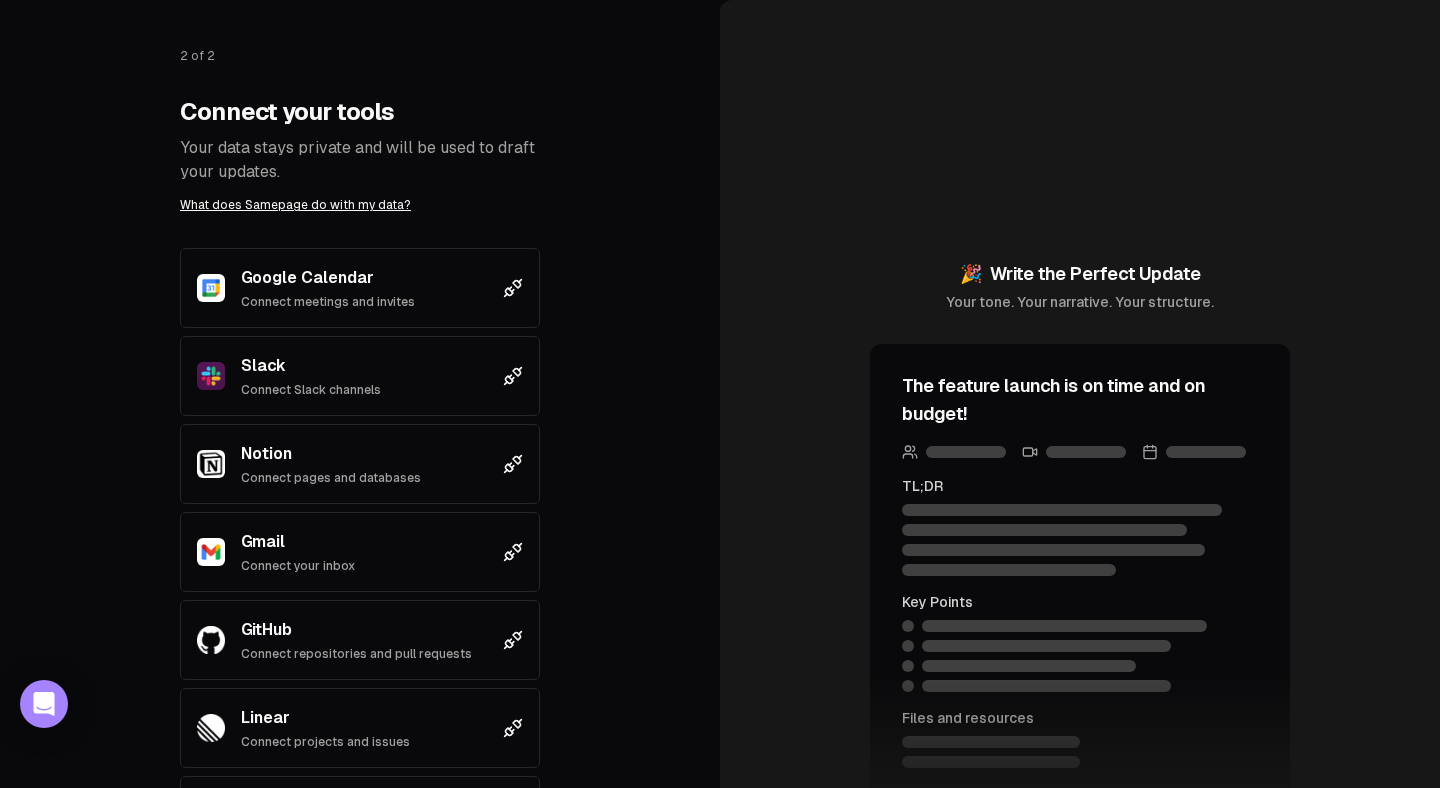 click 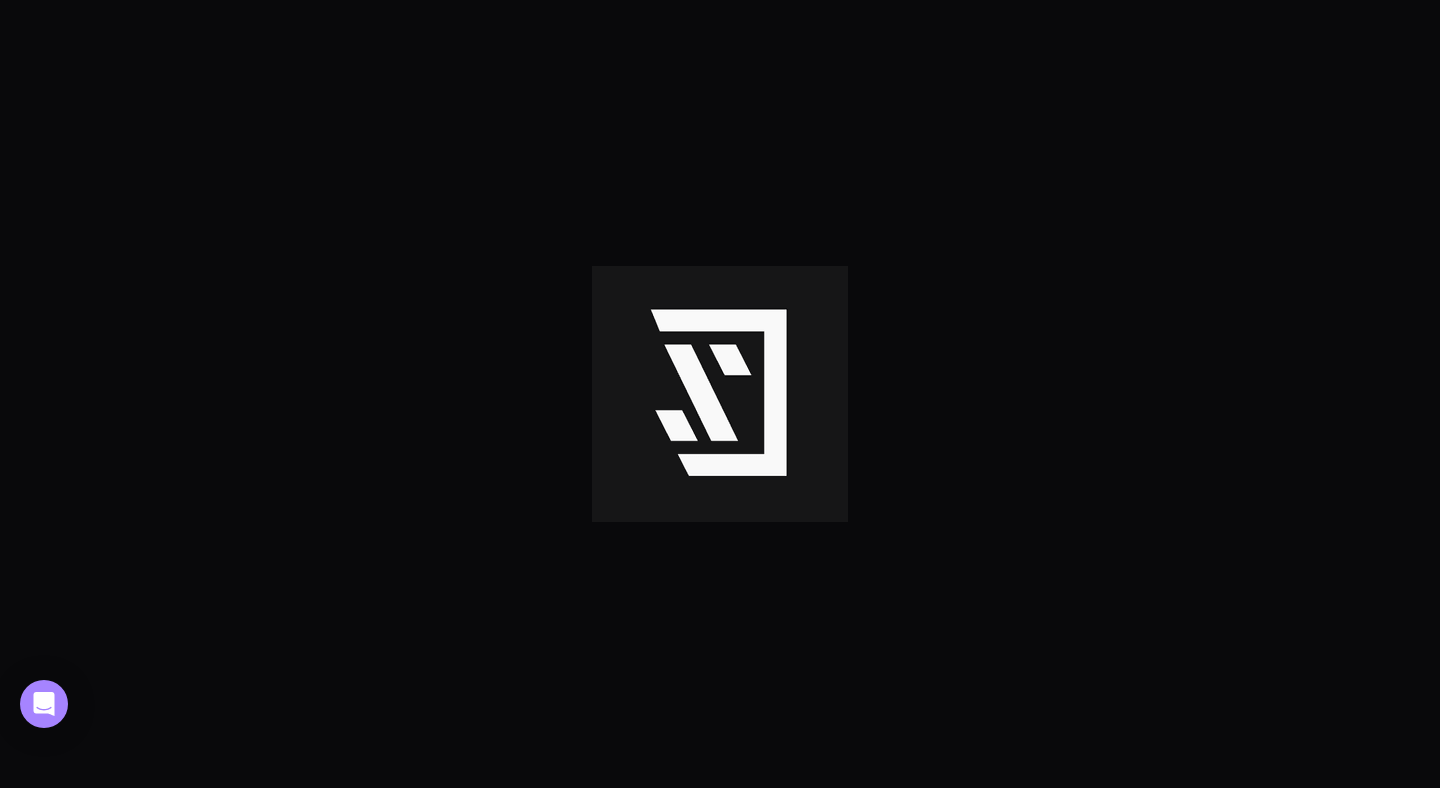 scroll, scrollTop: 0, scrollLeft: 0, axis: both 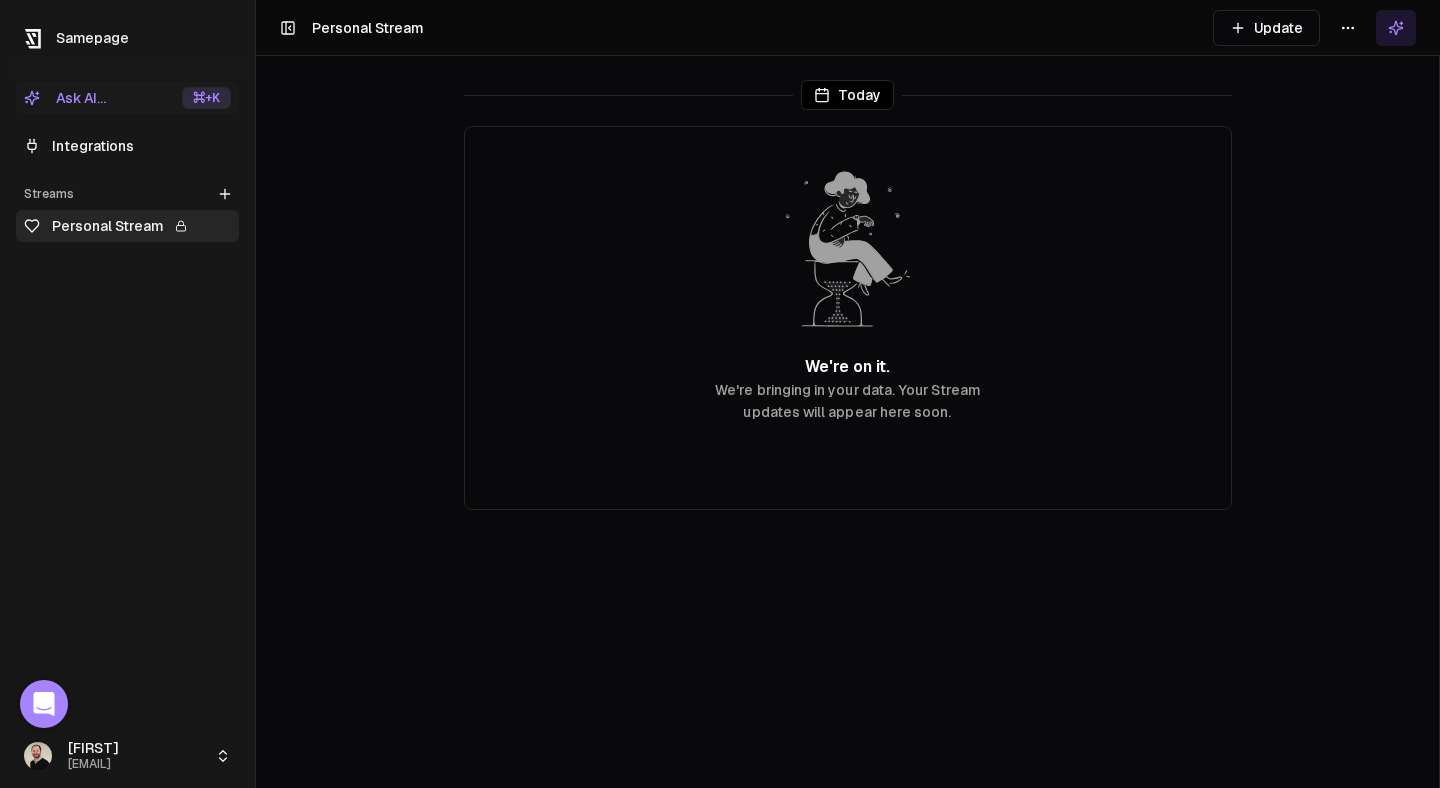 click on "Integrations" at bounding box center [127, 146] 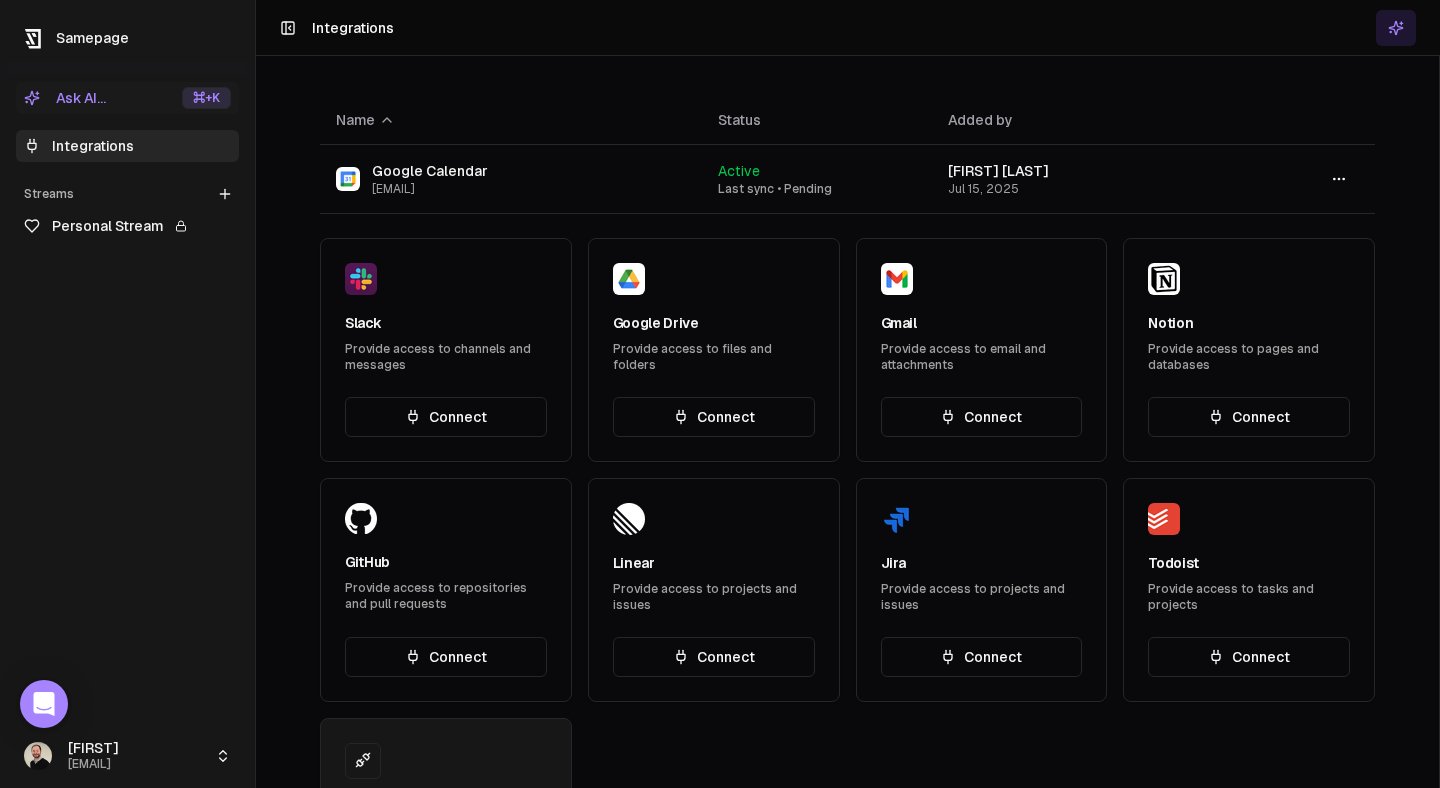 click on "Connect" at bounding box center (446, 417) 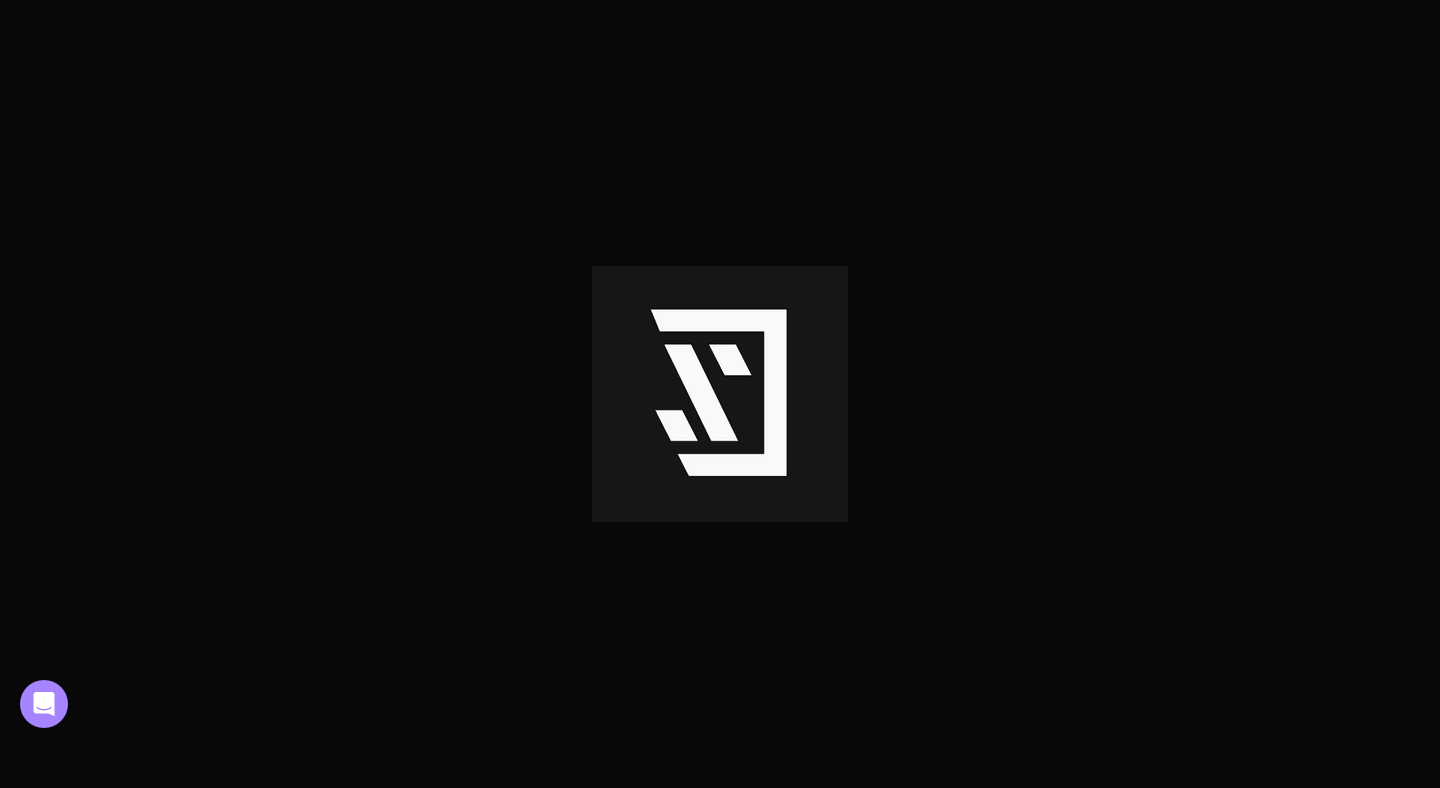 scroll, scrollTop: 0, scrollLeft: 0, axis: both 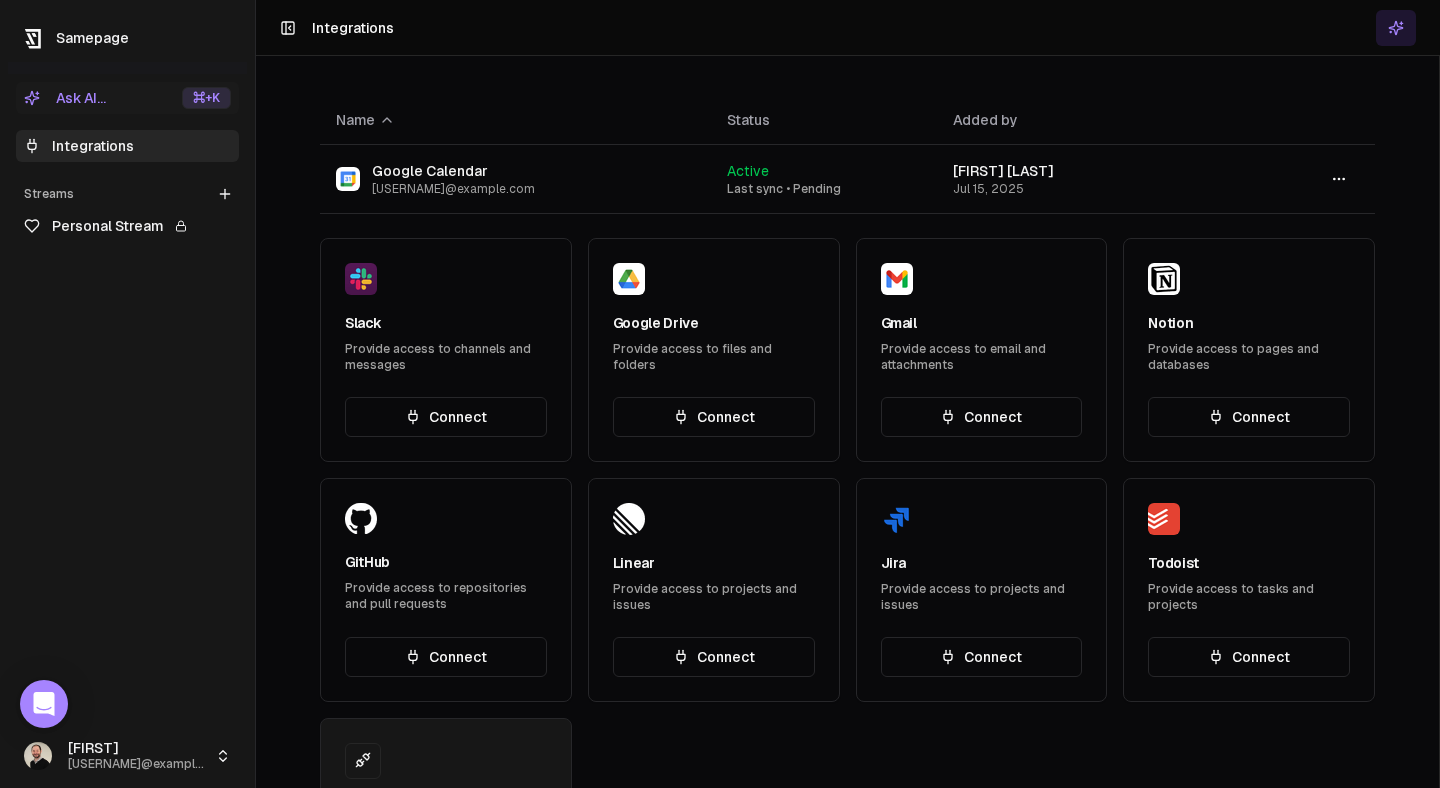 click on "Connect" at bounding box center (982, 417) 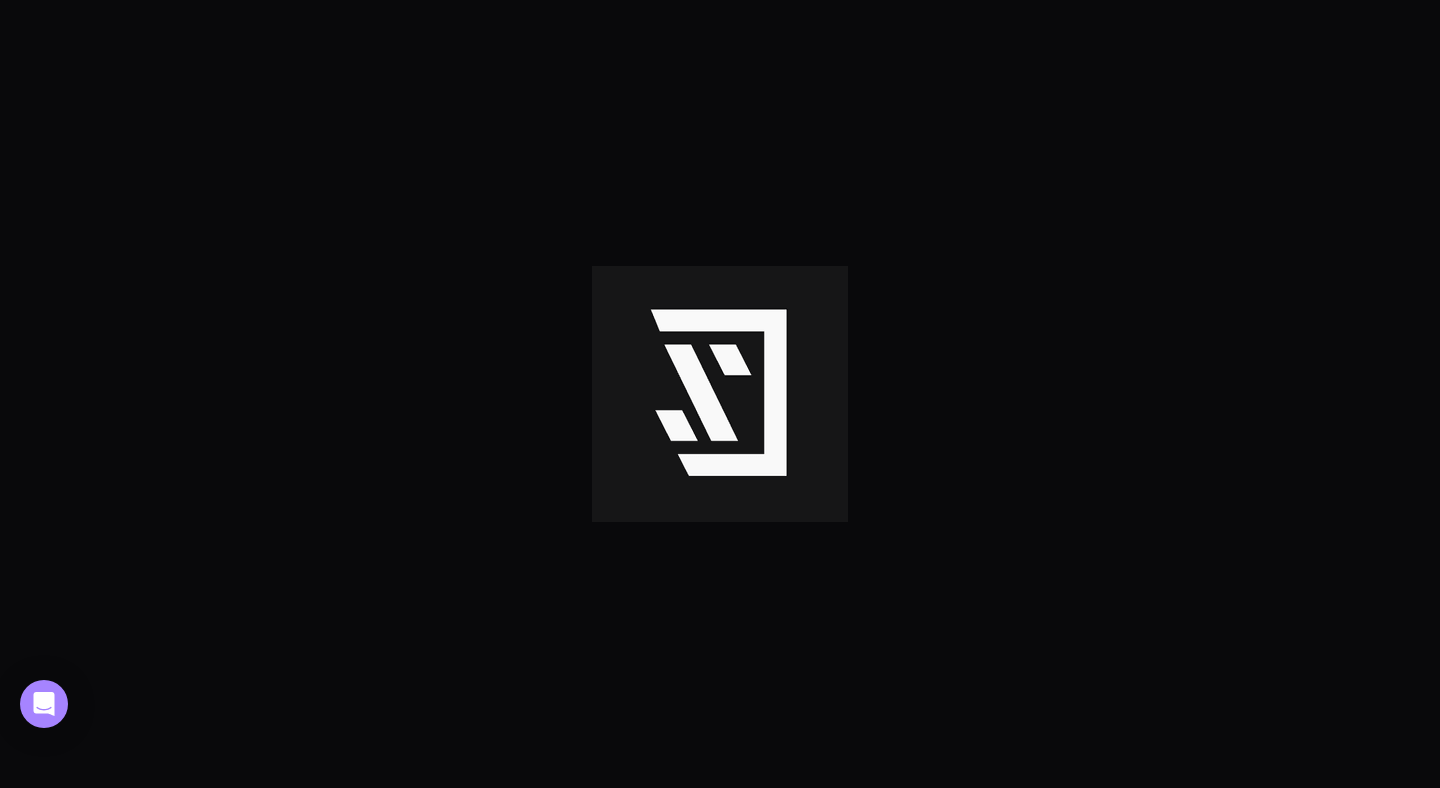 scroll, scrollTop: 0, scrollLeft: 0, axis: both 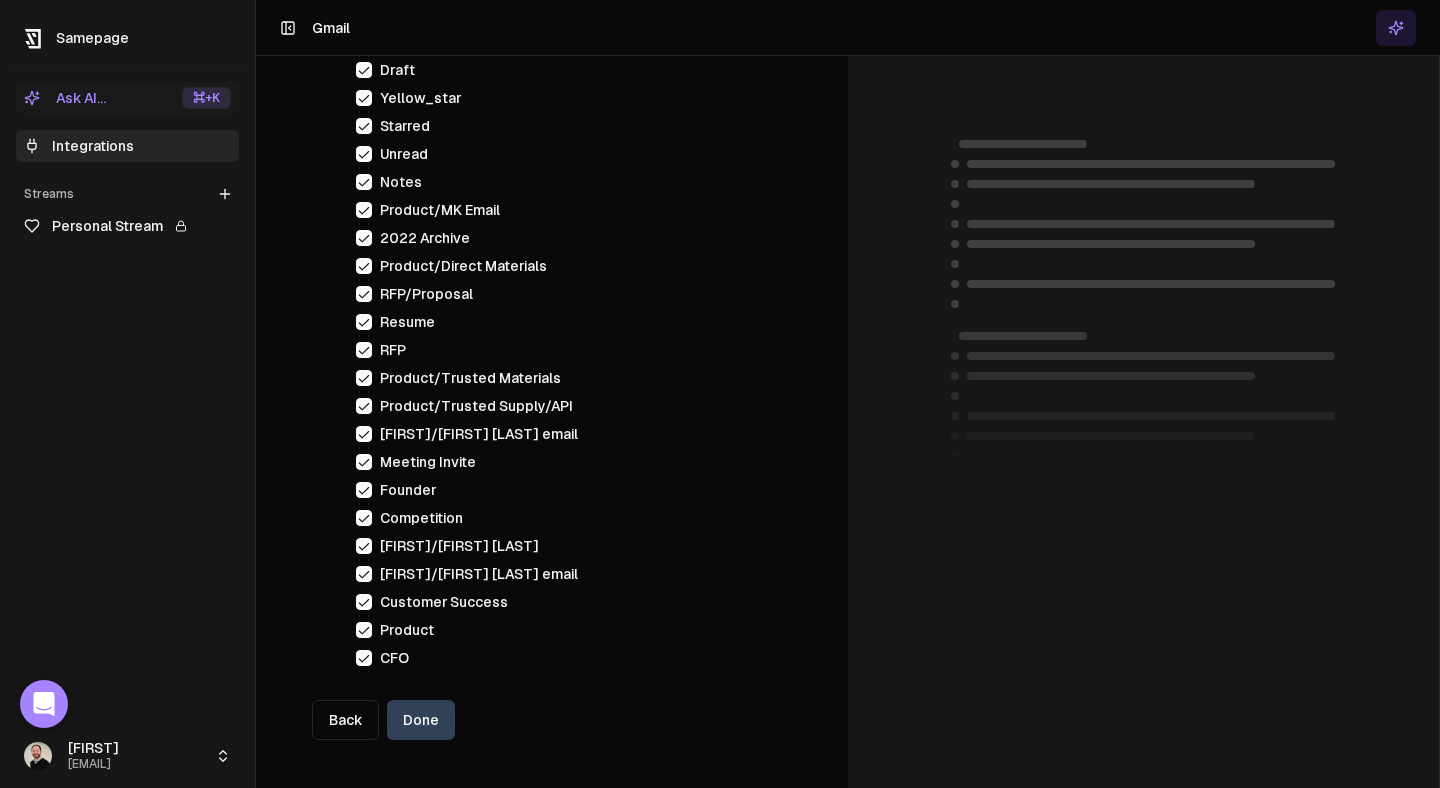 click on "Done" at bounding box center [421, 720] 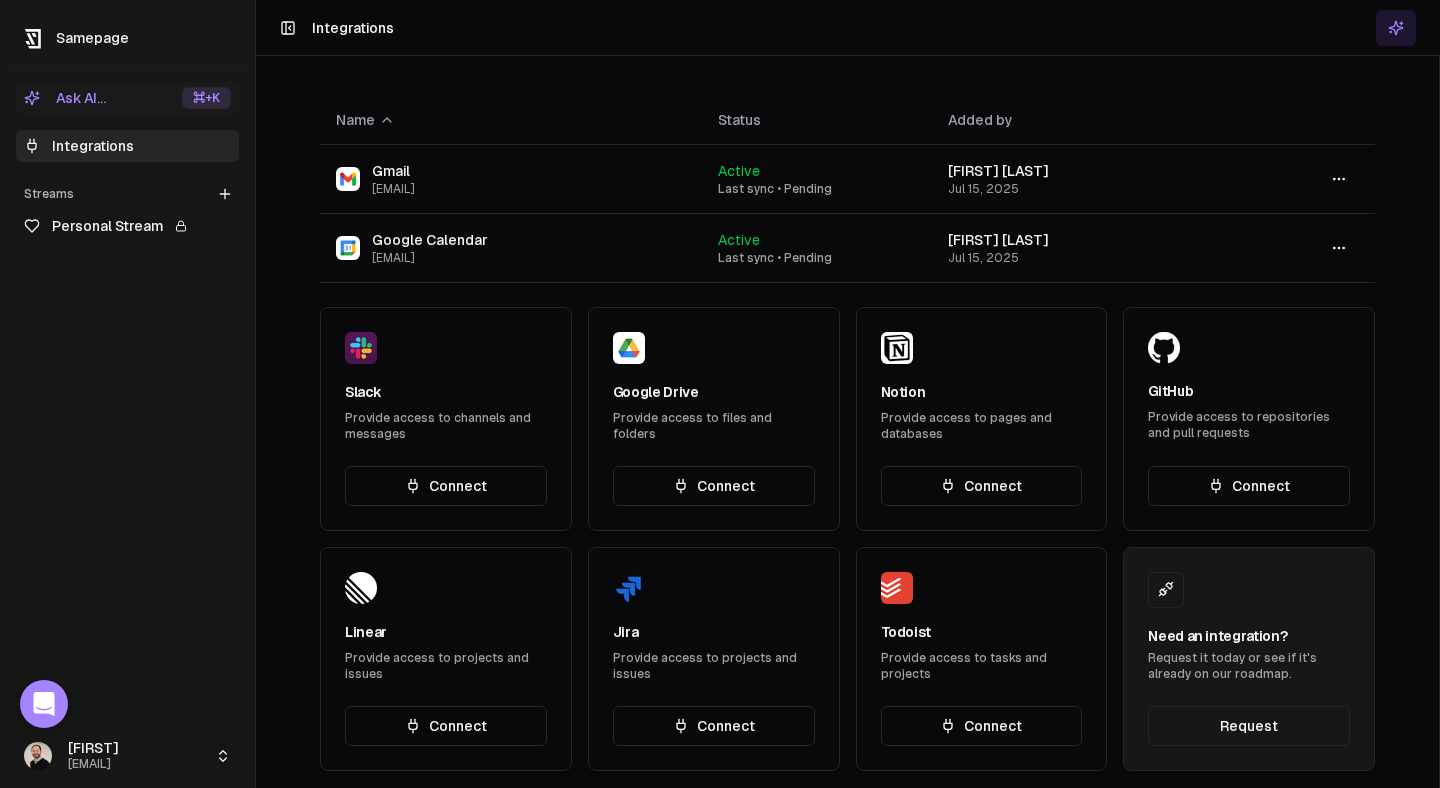 click 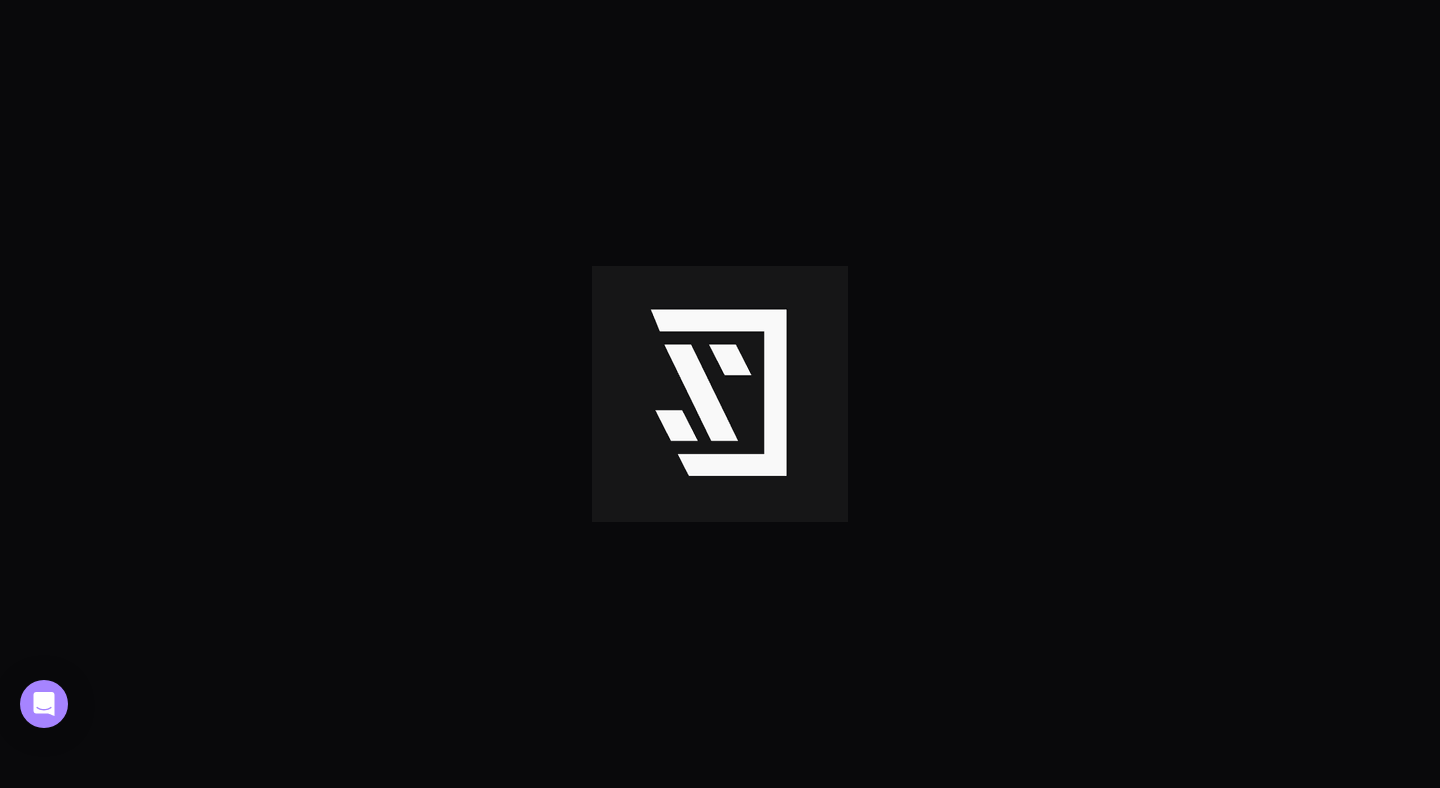 scroll, scrollTop: 0, scrollLeft: 0, axis: both 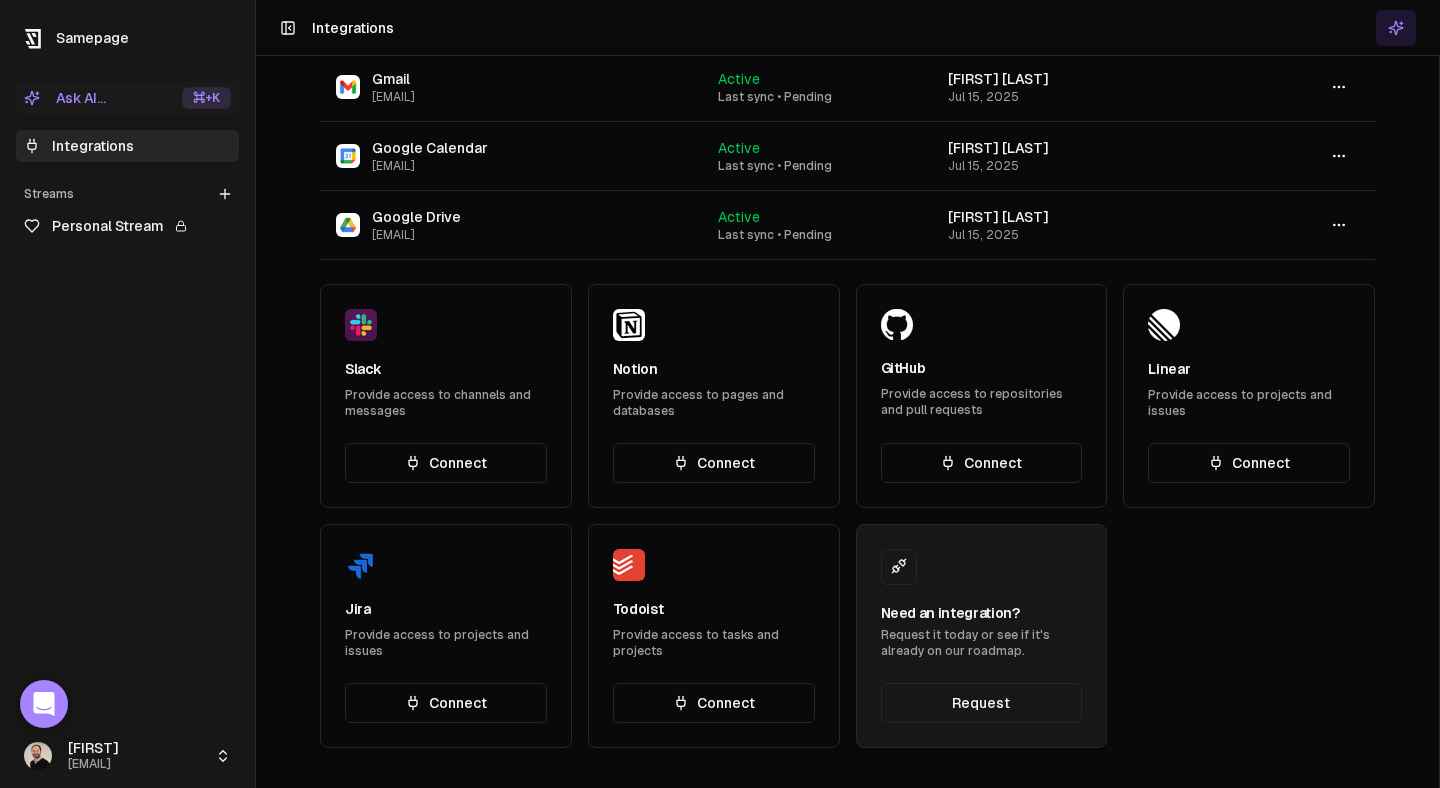 click on "Connect" at bounding box center (446, 703) 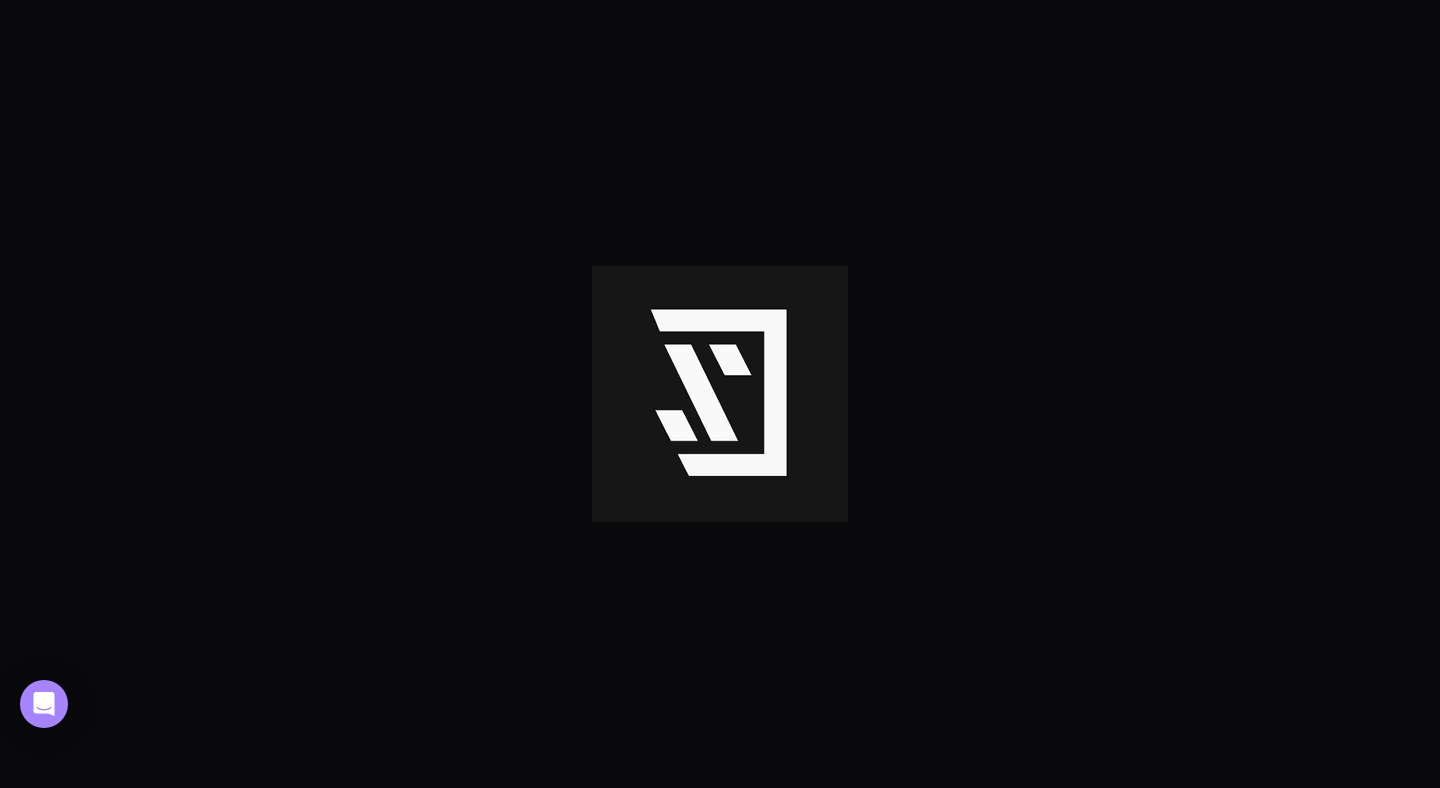 scroll, scrollTop: 0, scrollLeft: 0, axis: both 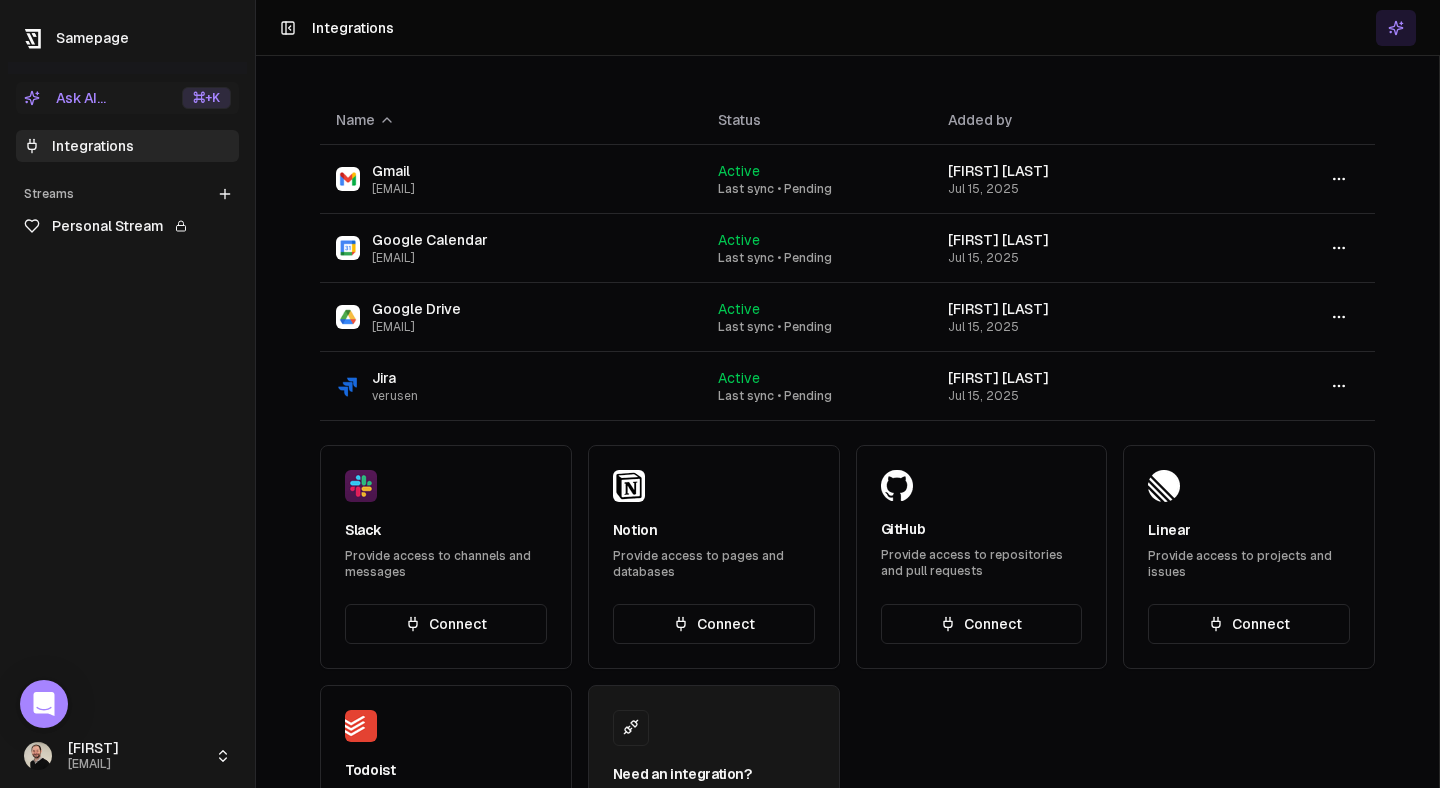 click on "Personal Stream" at bounding box center (127, 226) 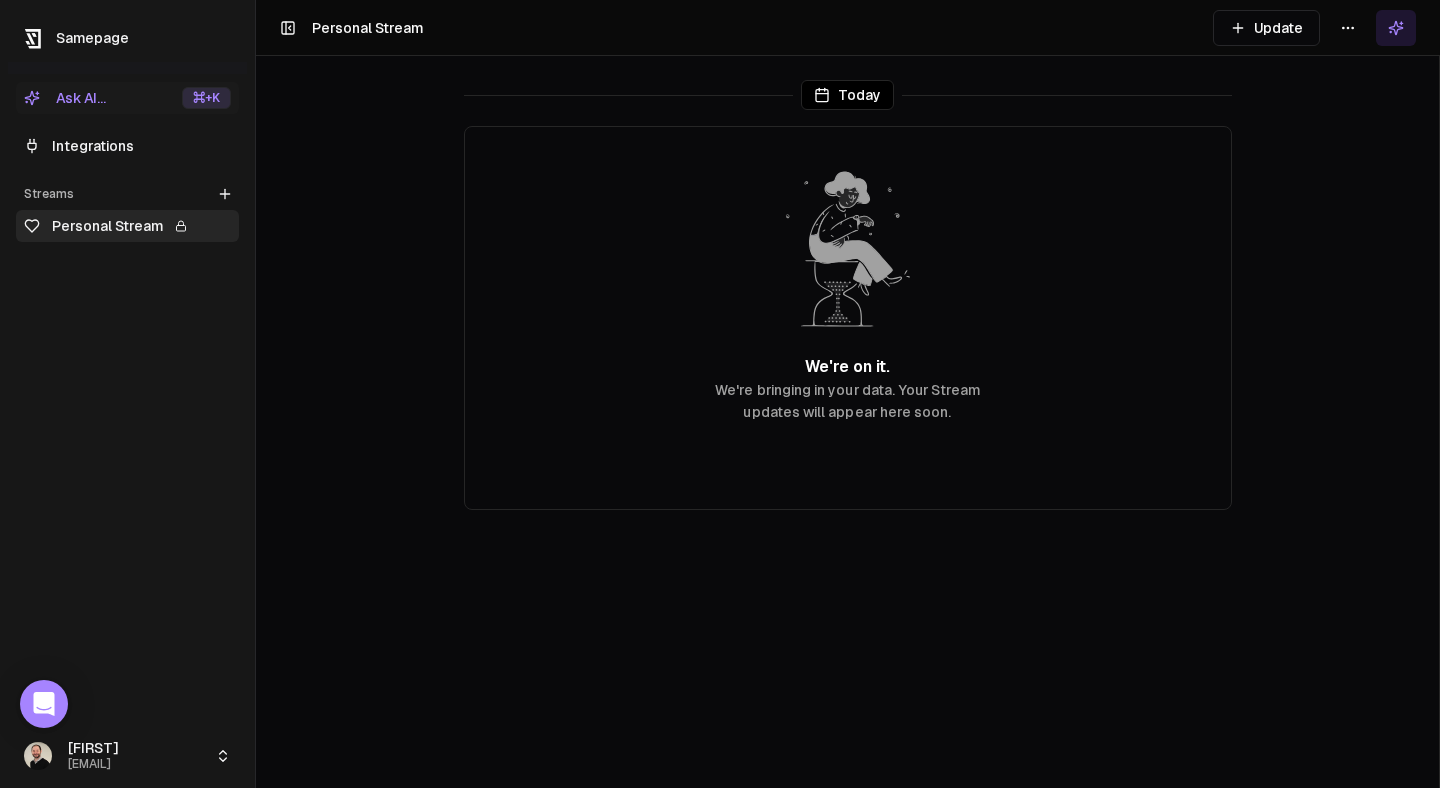 click on "Update" at bounding box center (1266, 28) 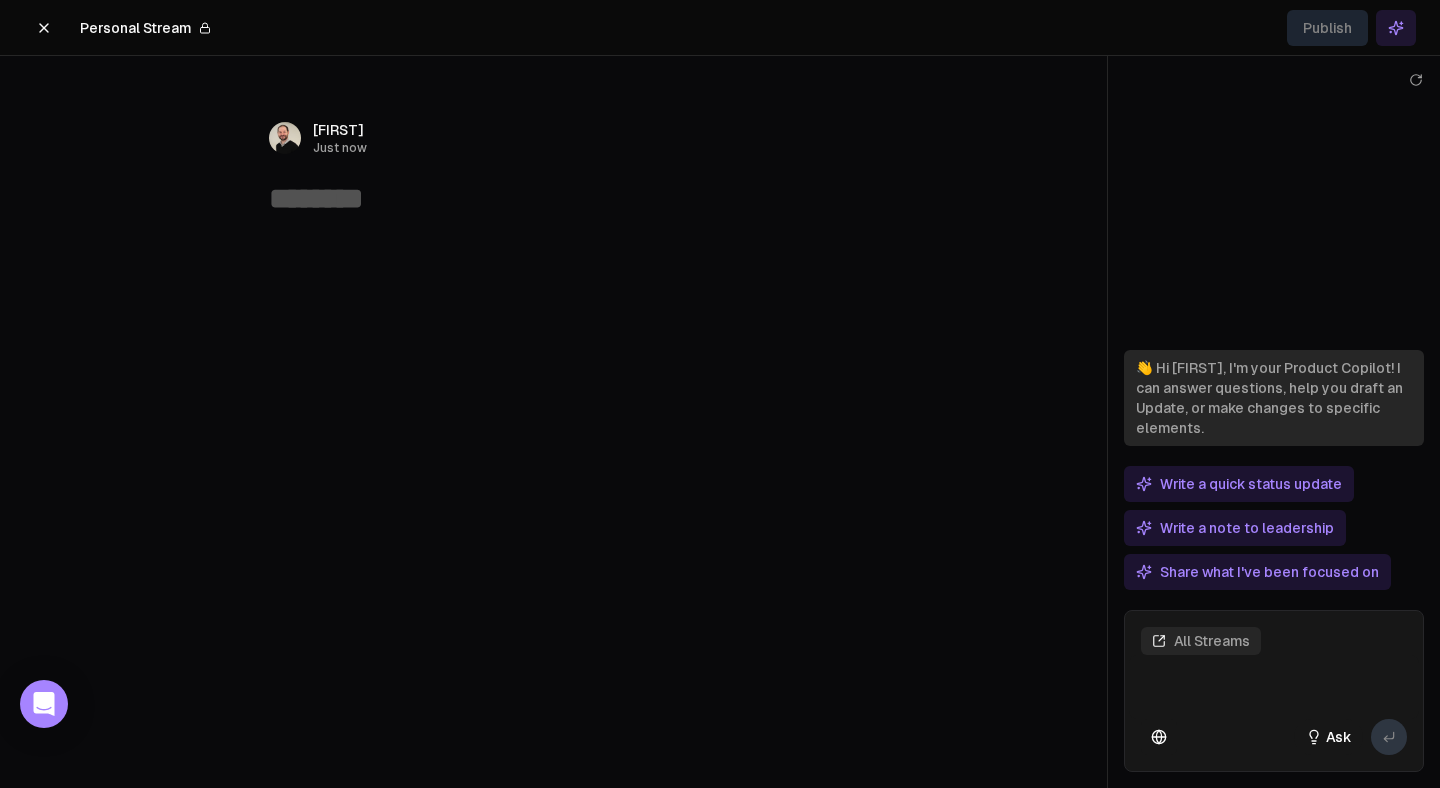 click 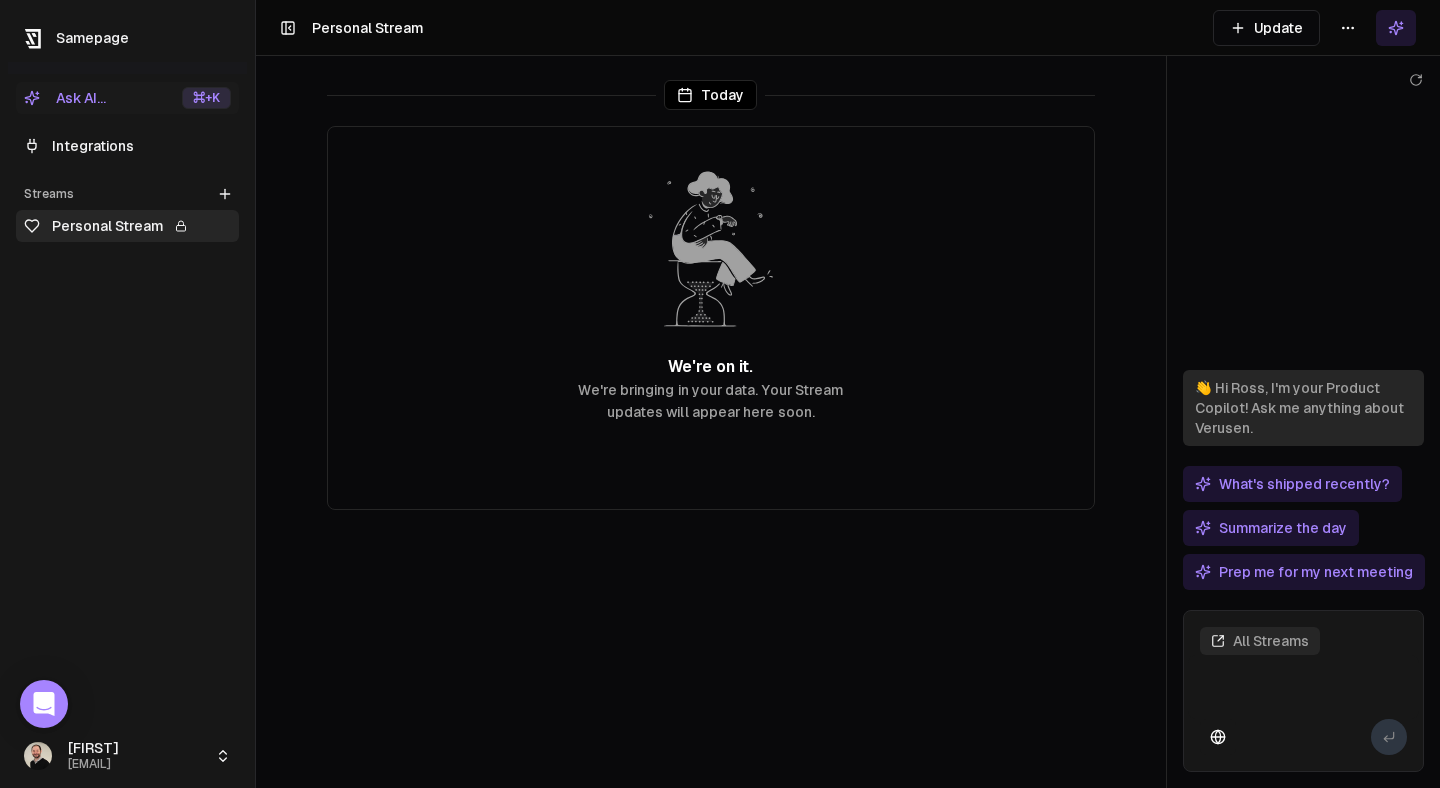click on "Samepage Ask AI... ⌘ +K Integrations Streams   Create Stream Personal Stream [FIRST] [EMAIL] Toggle Sidebar Personal Stream Update Today We're on it. We're bringing in your data. Your Stream updates will appear here soon. 👋 Hi [FIRST], I'm your Product Copilot! Ask me anything about Verusen. What's shipped recently? Summarize the day Prep me for my next meeting All Streams" at bounding box center [720, 394] 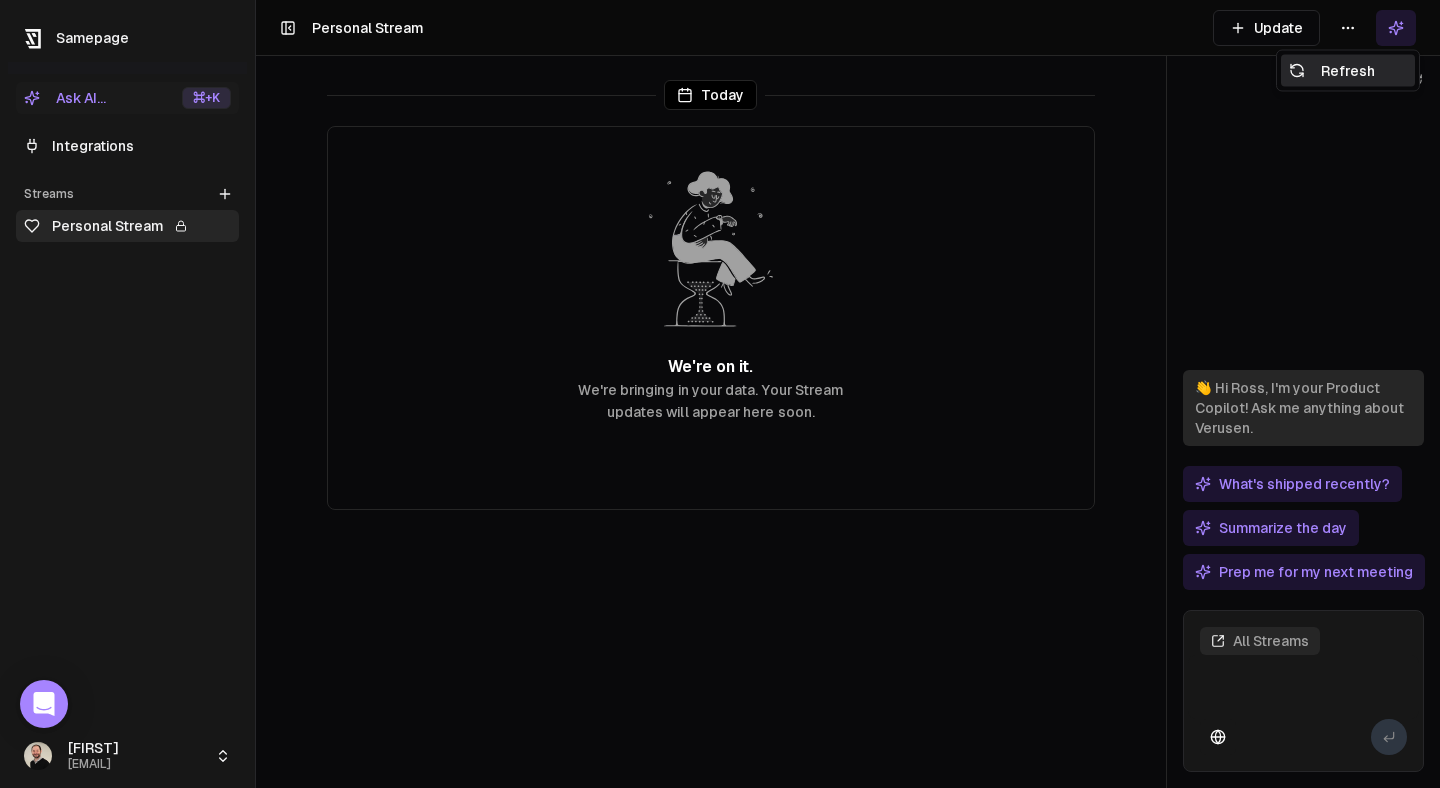 click on "Refresh" at bounding box center (1348, 71) 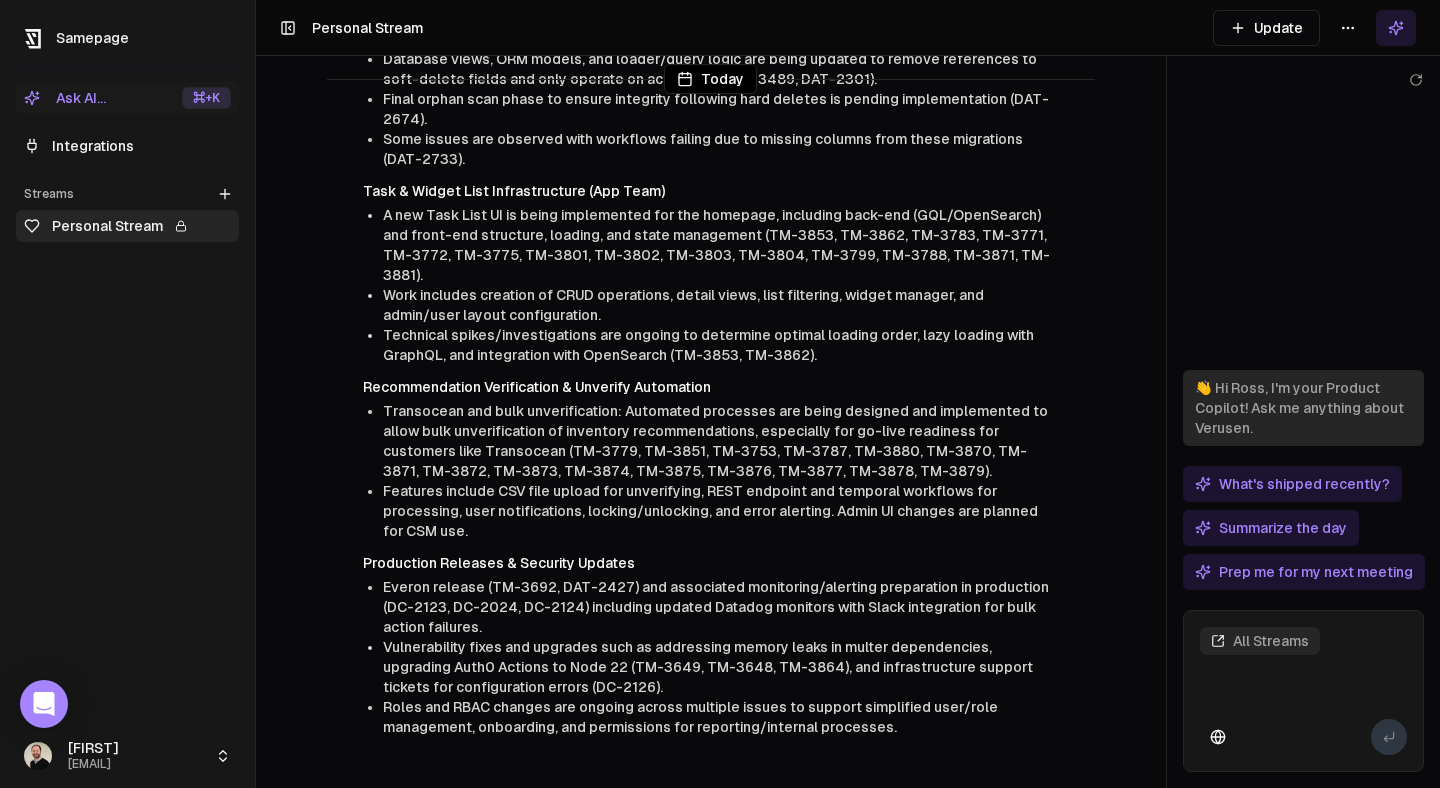 scroll, scrollTop: 965, scrollLeft: 0, axis: vertical 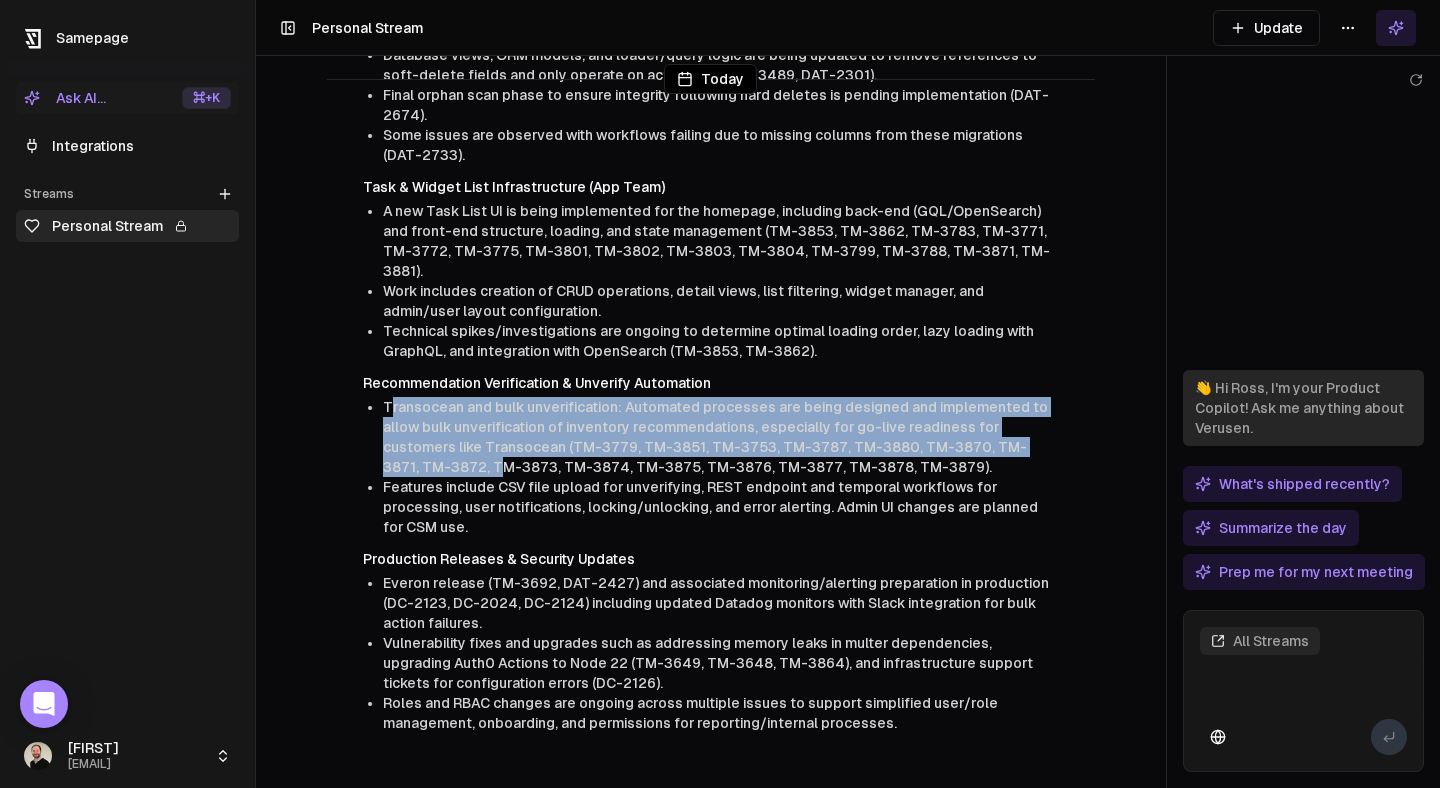 drag, startPoint x: 390, startPoint y: 388, endPoint x: 456, endPoint y: 454, distance: 93.3381 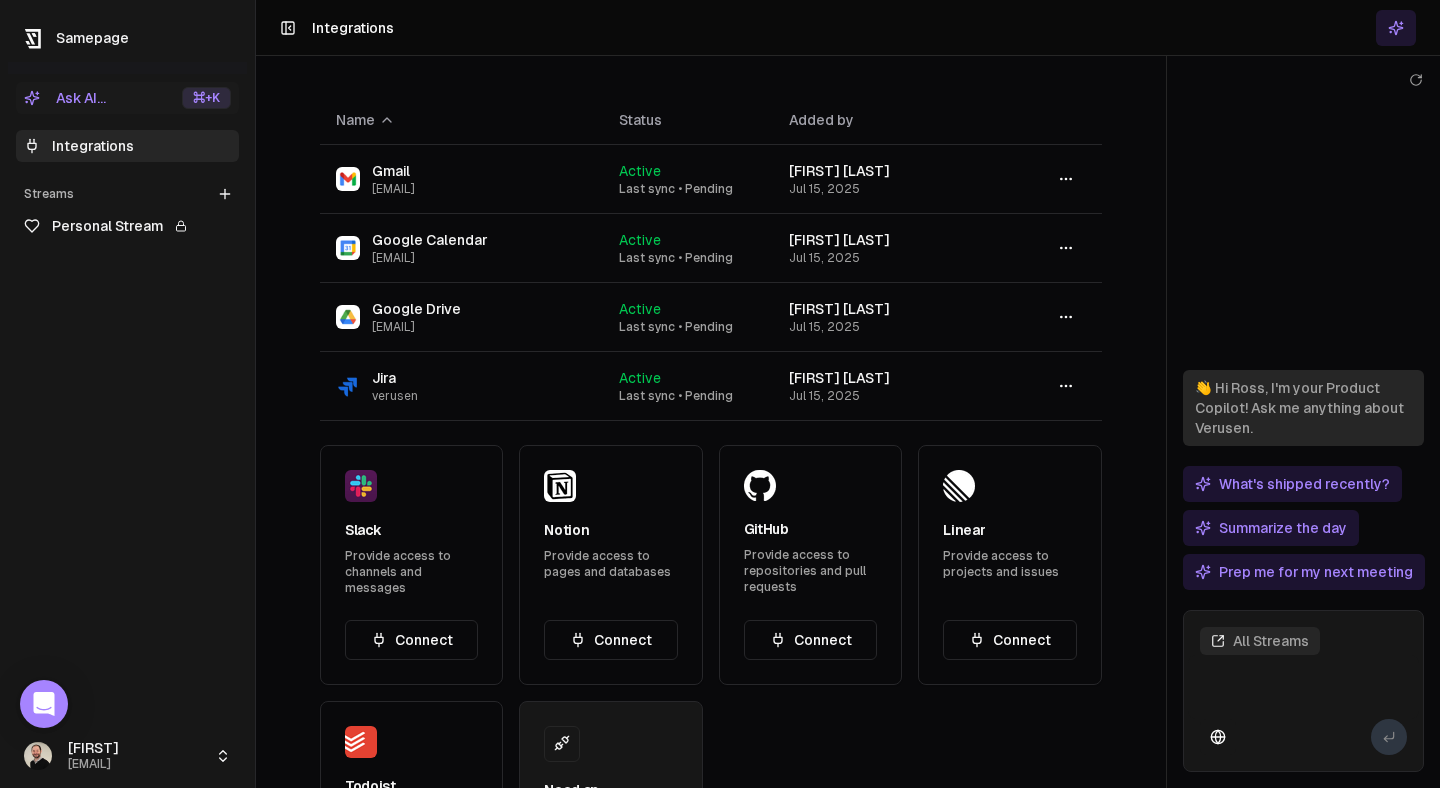 click on "Connect" at bounding box center [411, 640] 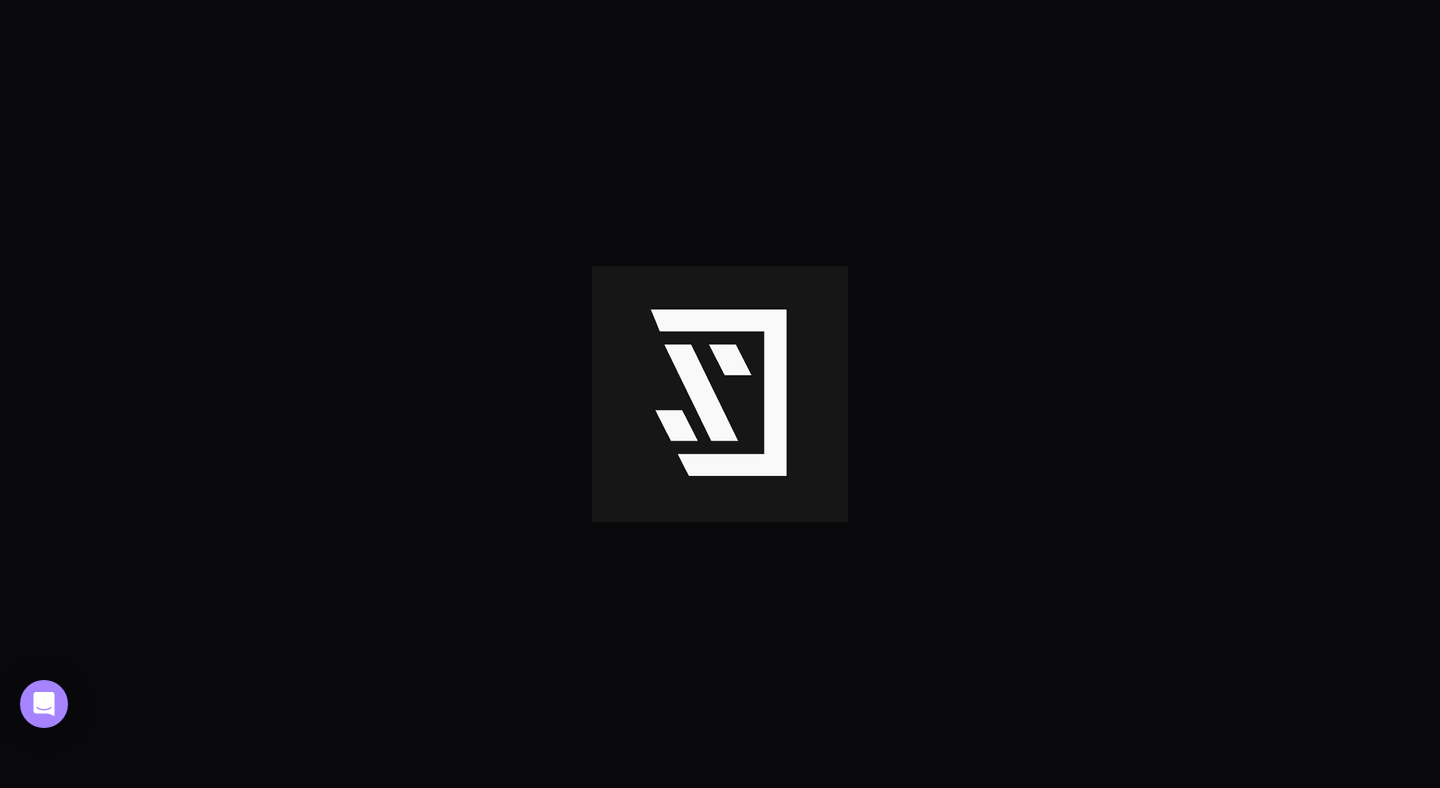 scroll, scrollTop: 0, scrollLeft: 0, axis: both 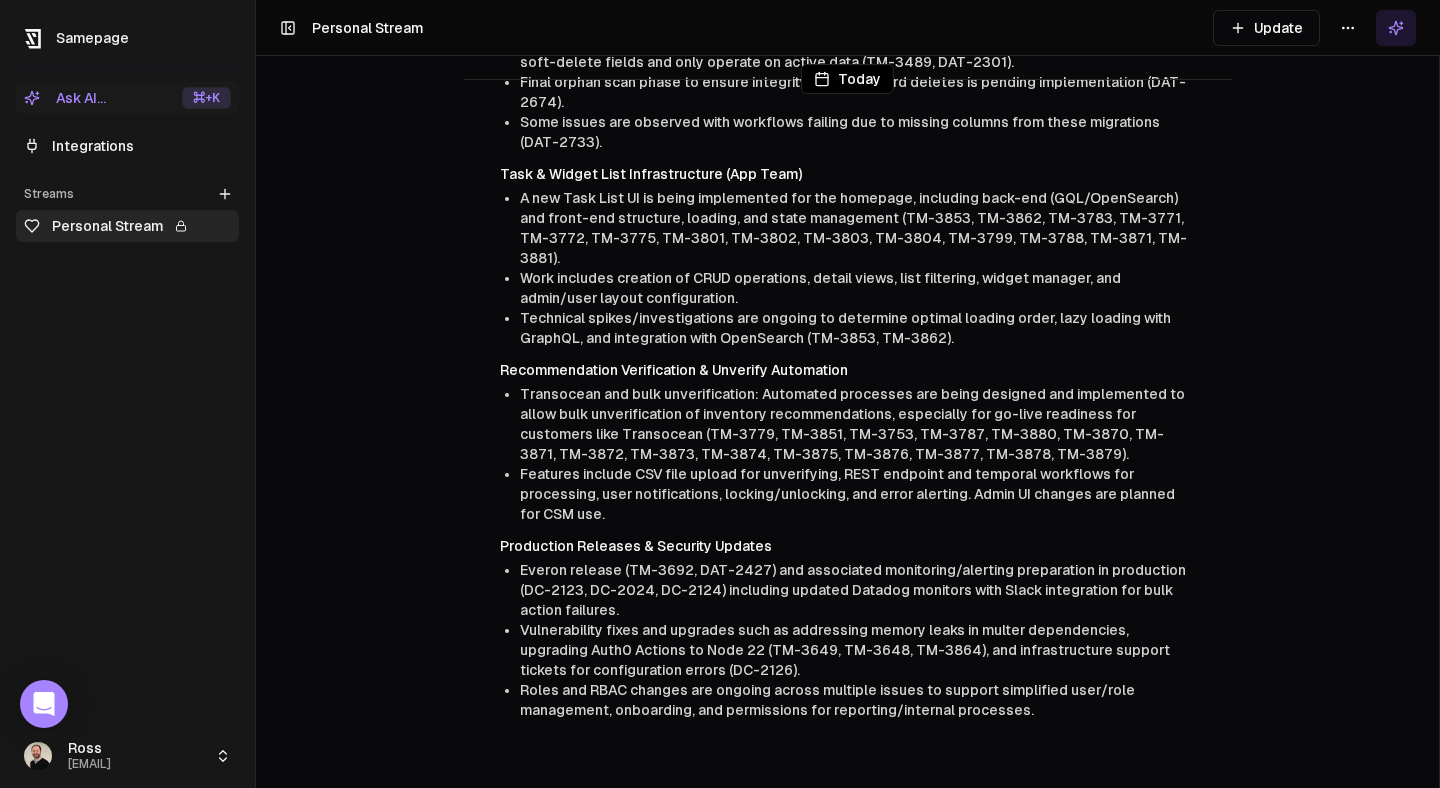 click on "Ask AI... ⌘ +K" at bounding box center (127, 98) 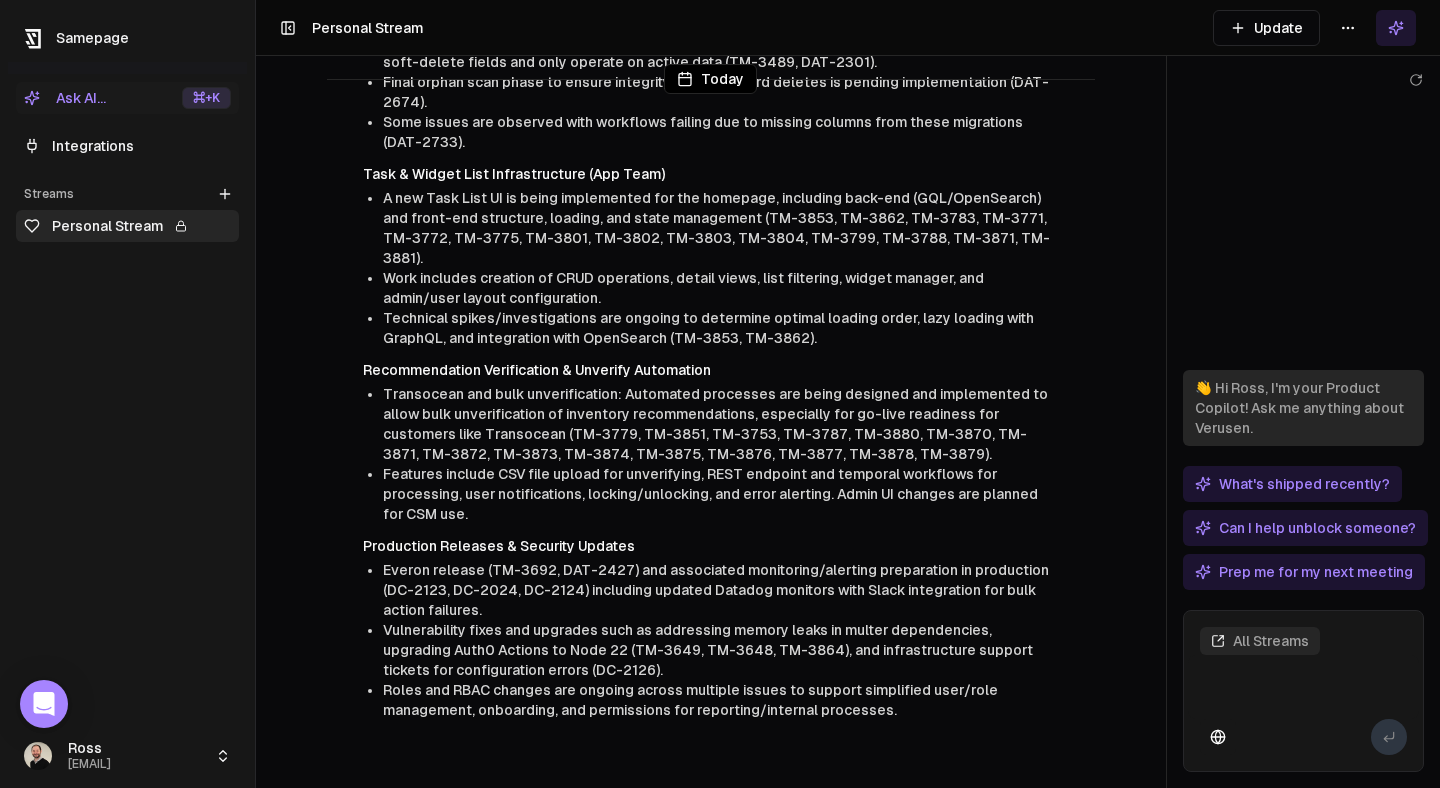 click at bounding box center (1303, 687) 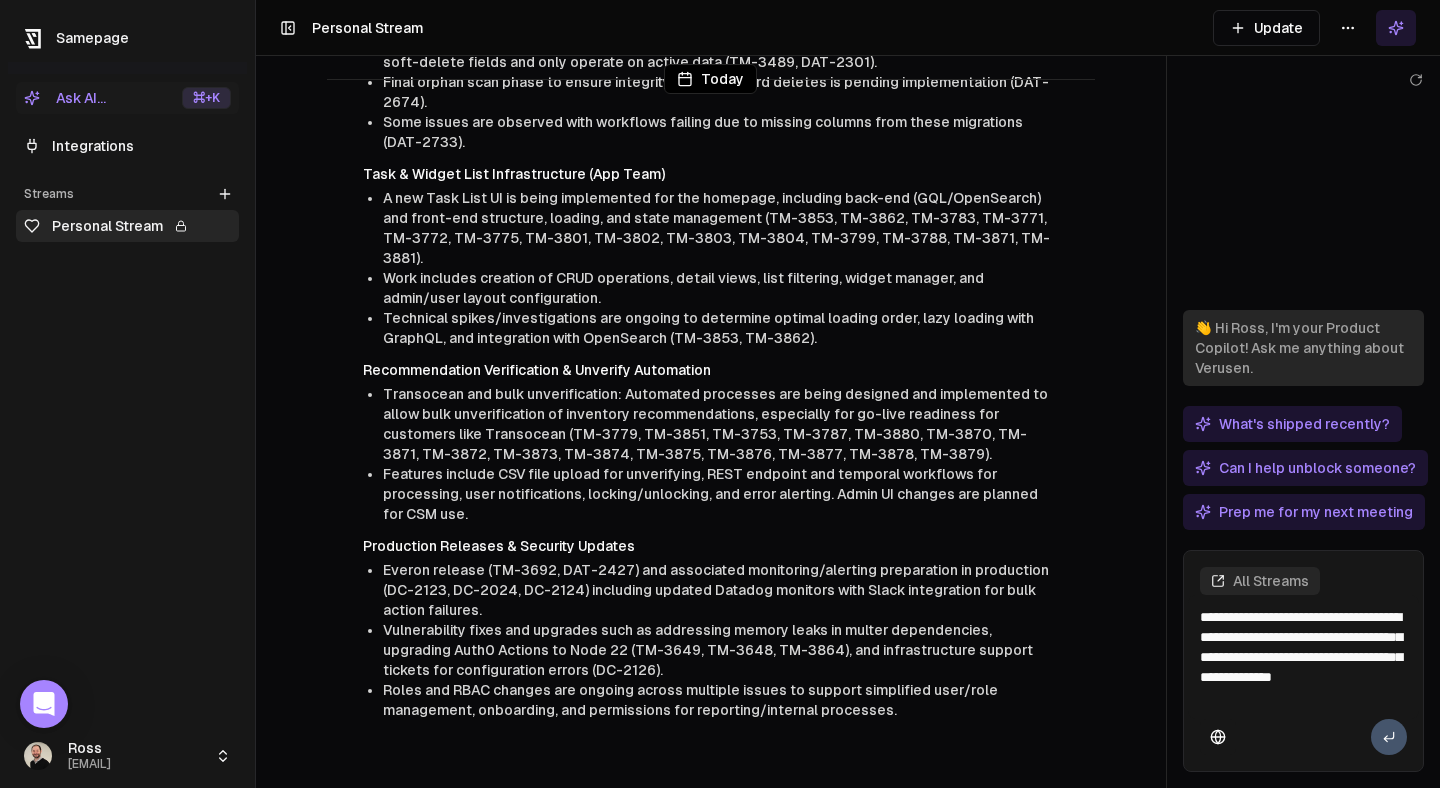 click on "**********" at bounding box center [1303, 657] 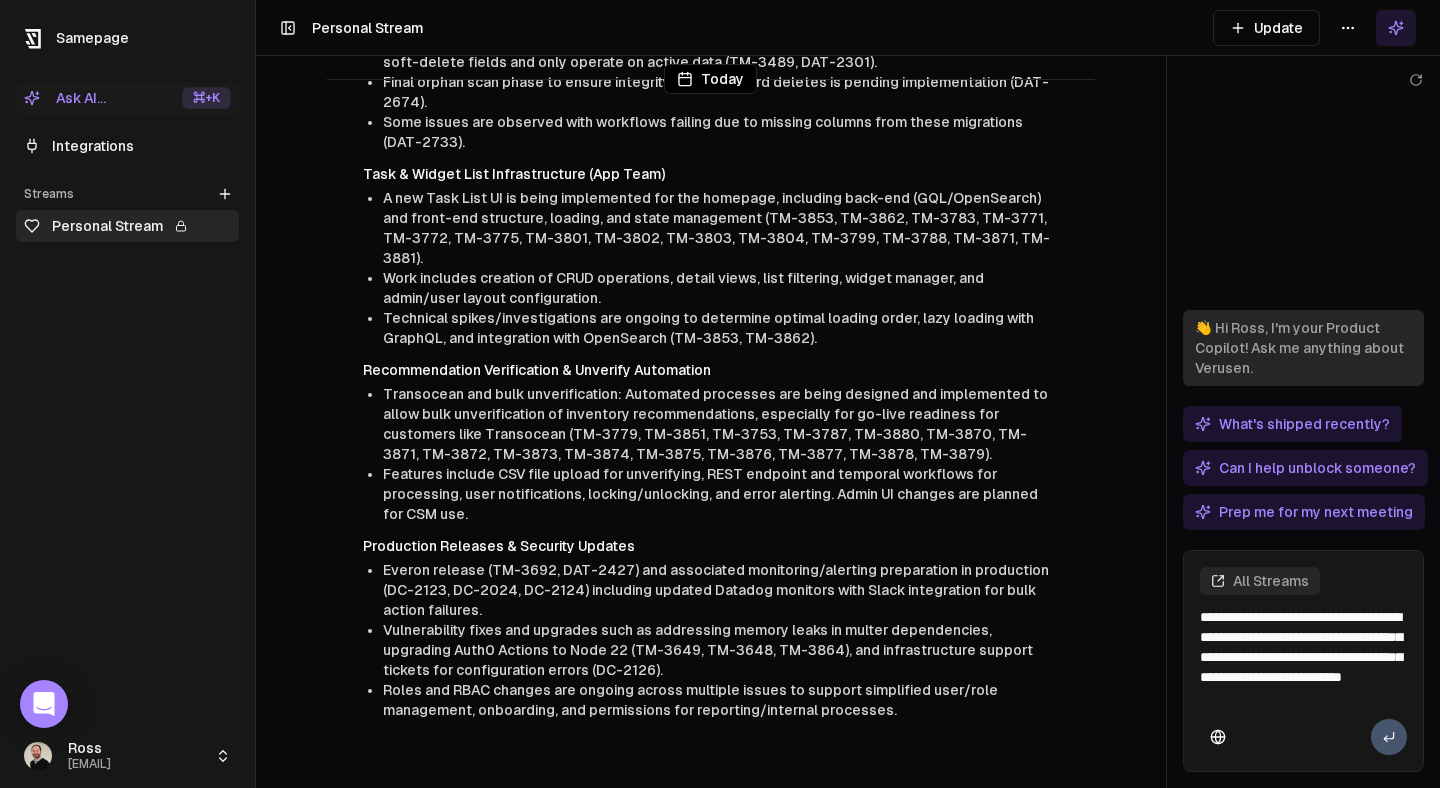 click on "**********" at bounding box center [1303, 657] 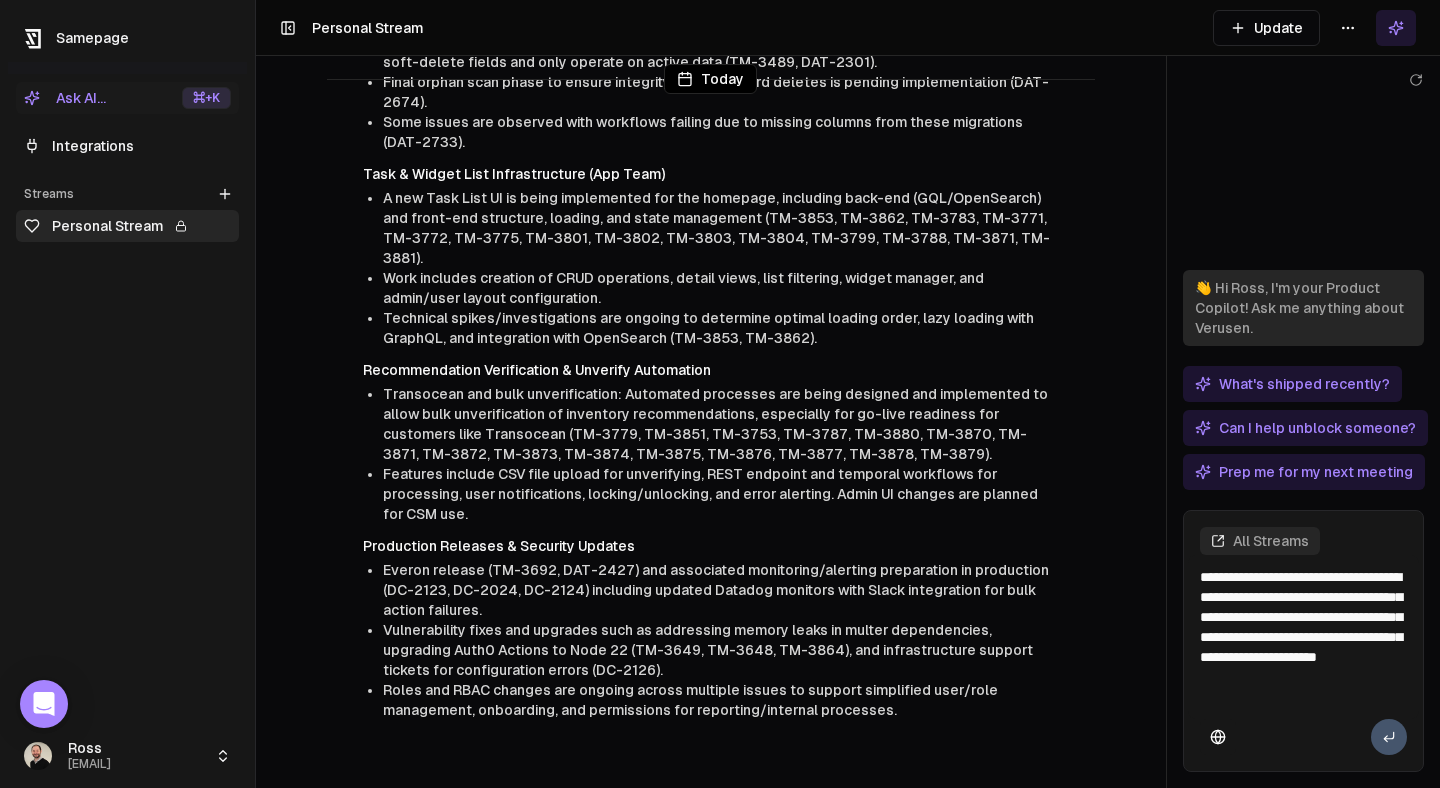 click on "**********" at bounding box center (1303, 637) 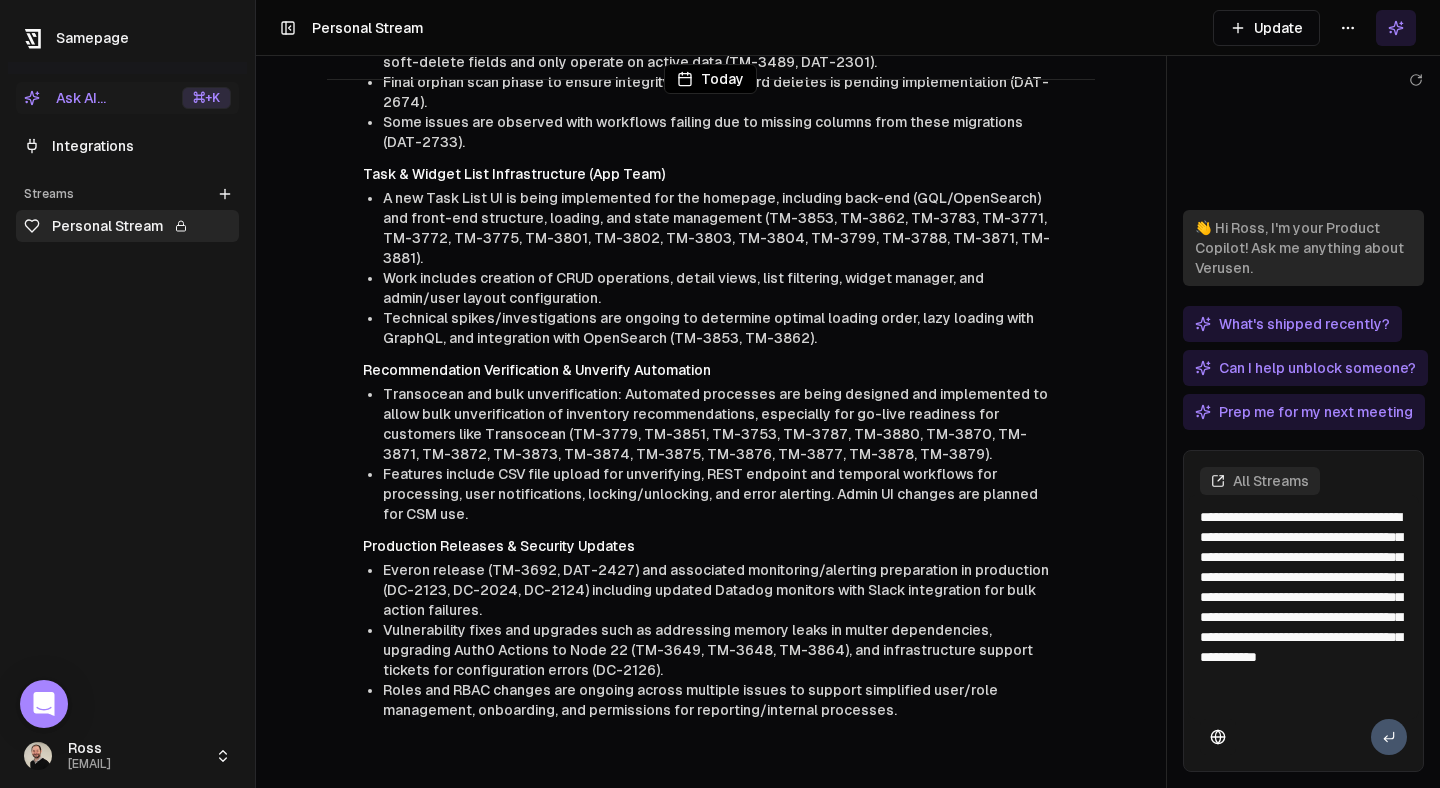 type on "**********" 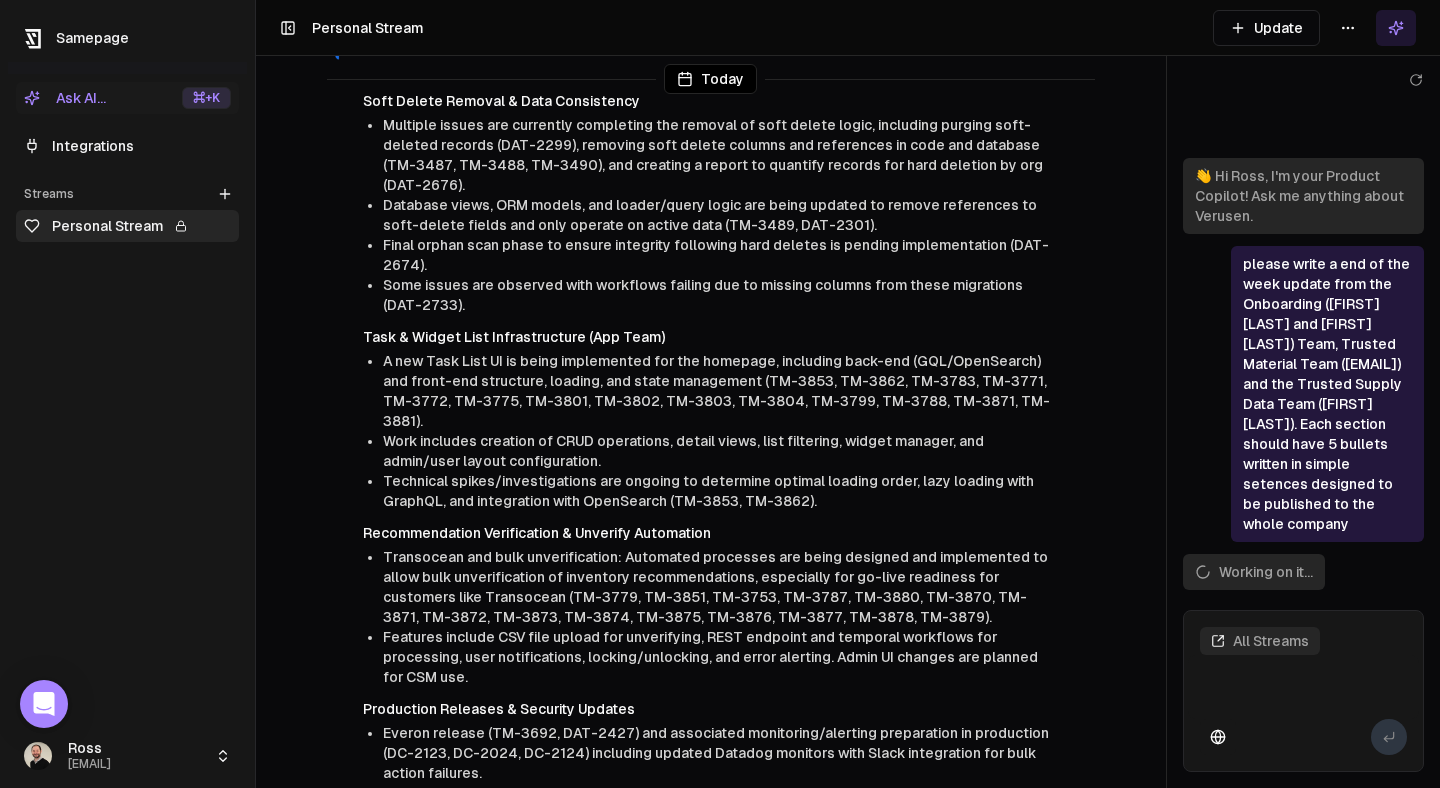 scroll, scrollTop: 978, scrollLeft: 0, axis: vertical 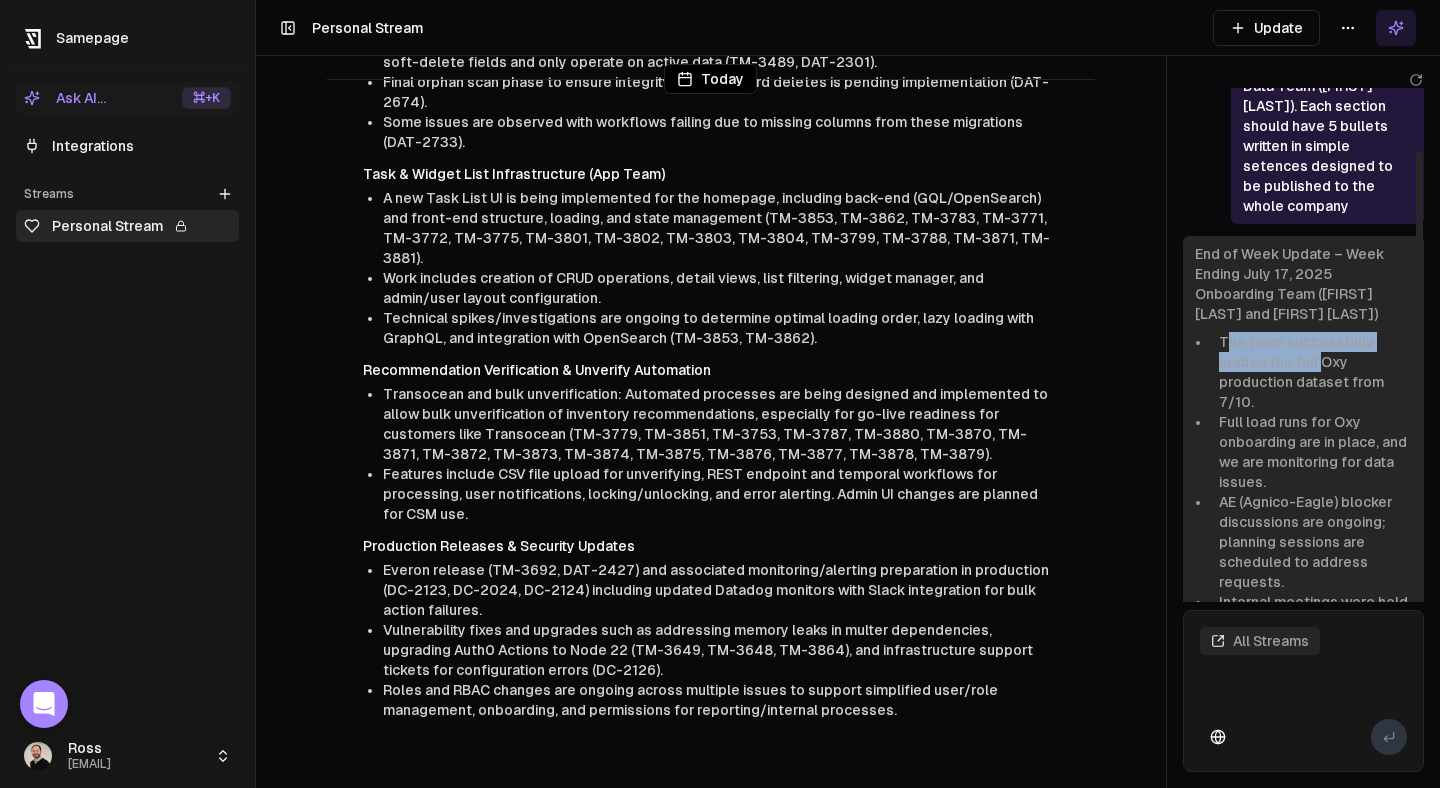drag, startPoint x: 1224, startPoint y: 321, endPoint x: 1272, endPoint y: 340, distance: 51.62364 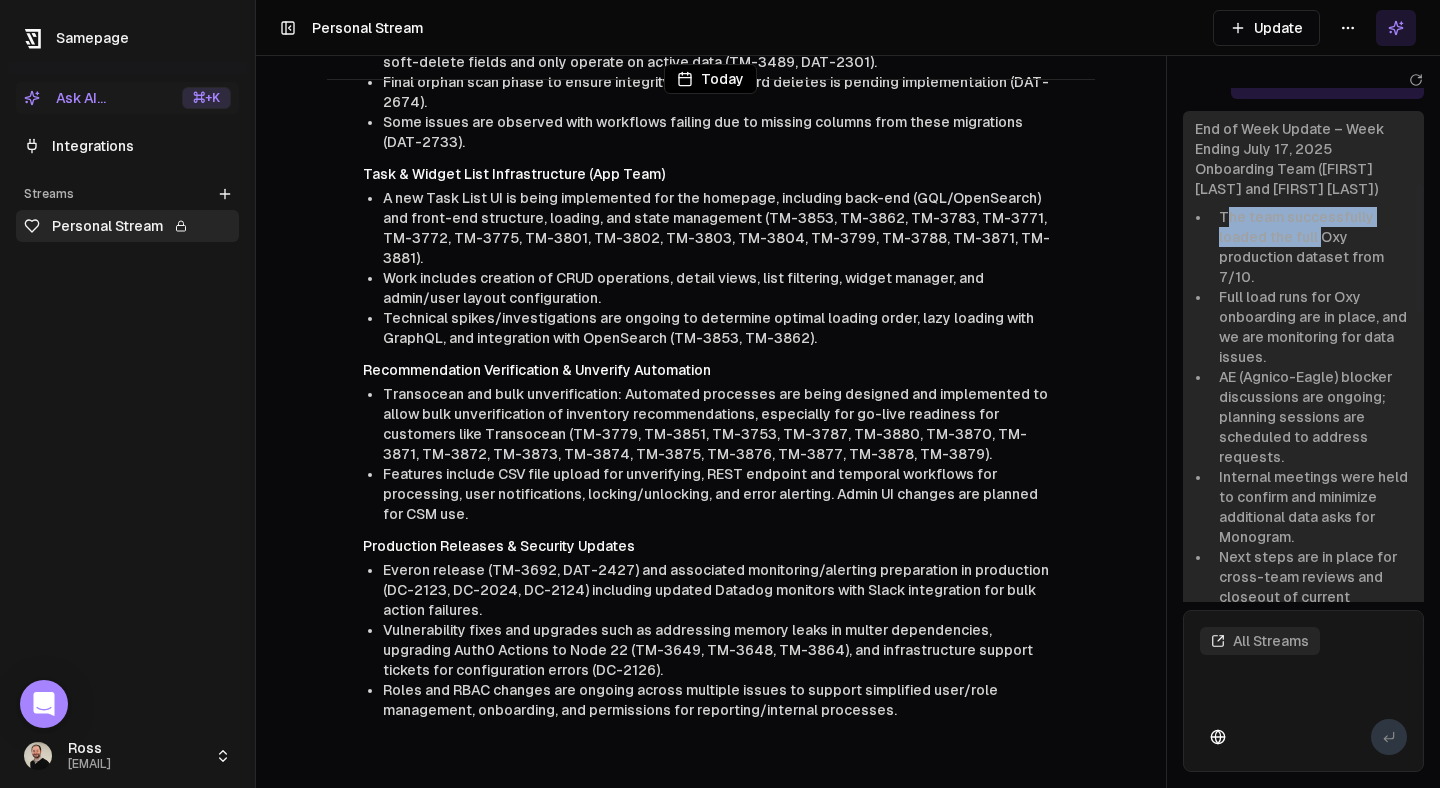 scroll, scrollTop: 378, scrollLeft: 0, axis: vertical 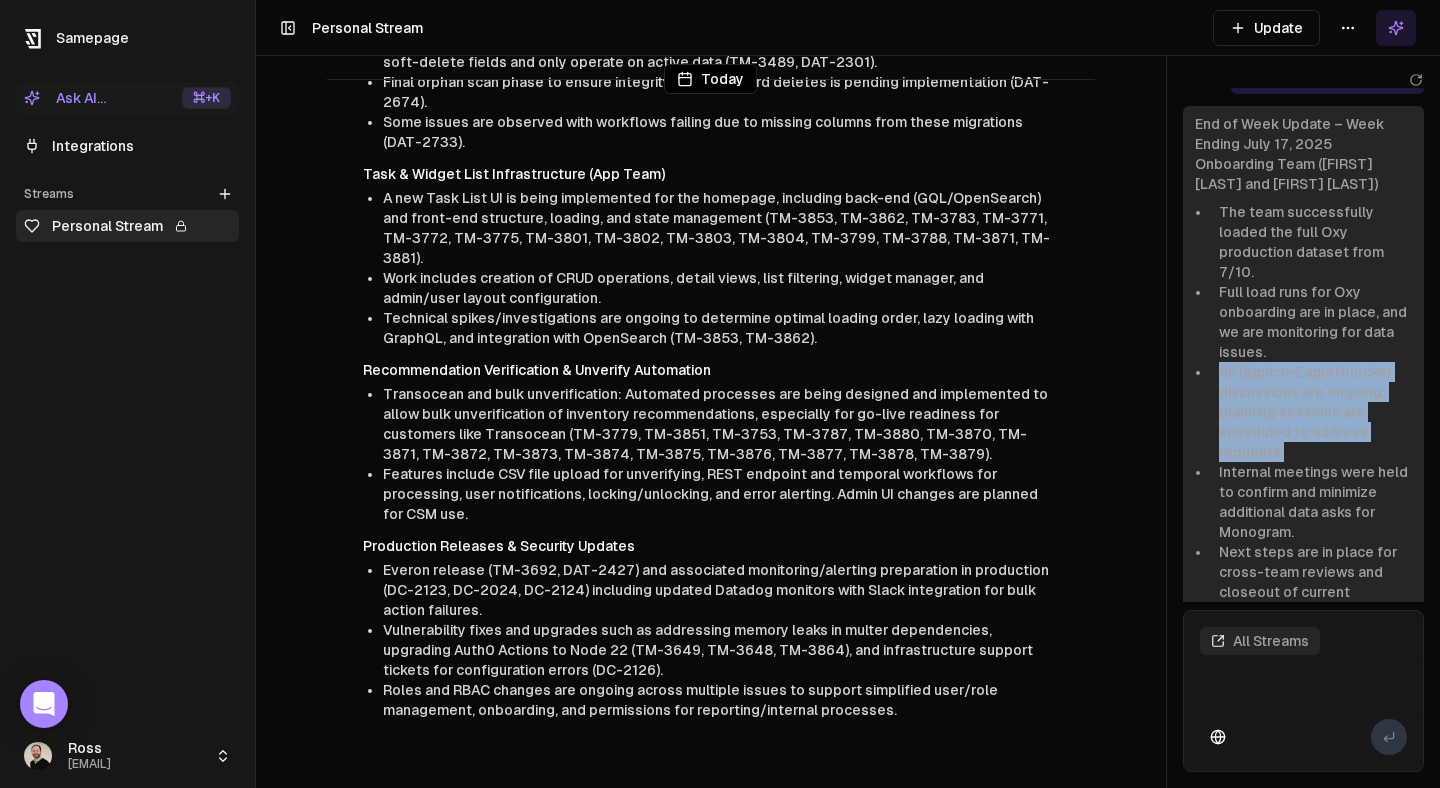 drag, startPoint x: 1219, startPoint y: 334, endPoint x: 1300, endPoint y: 403, distance: 106.404884 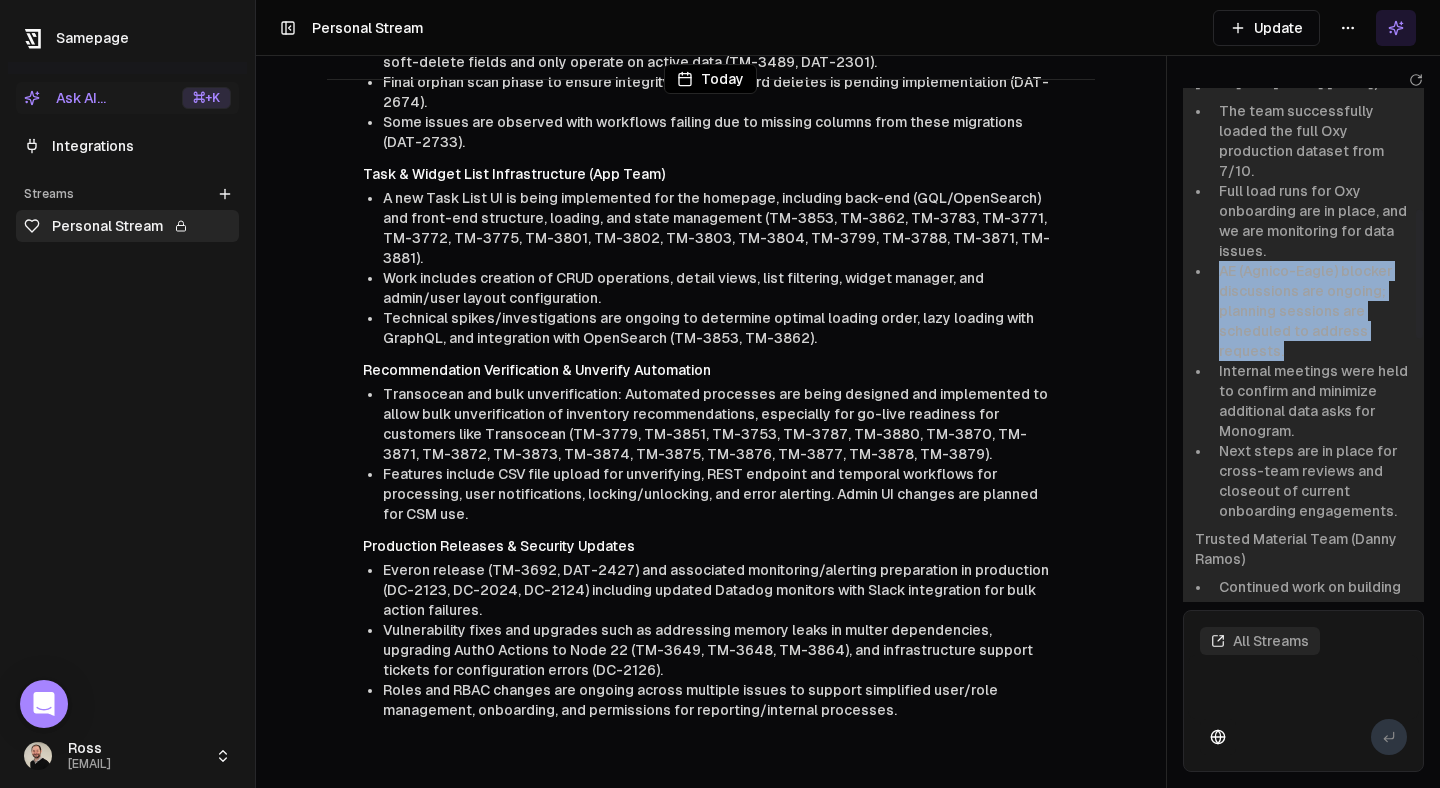 scroll, scrollTop: 481, scrollLeft: 0, axis: vertical 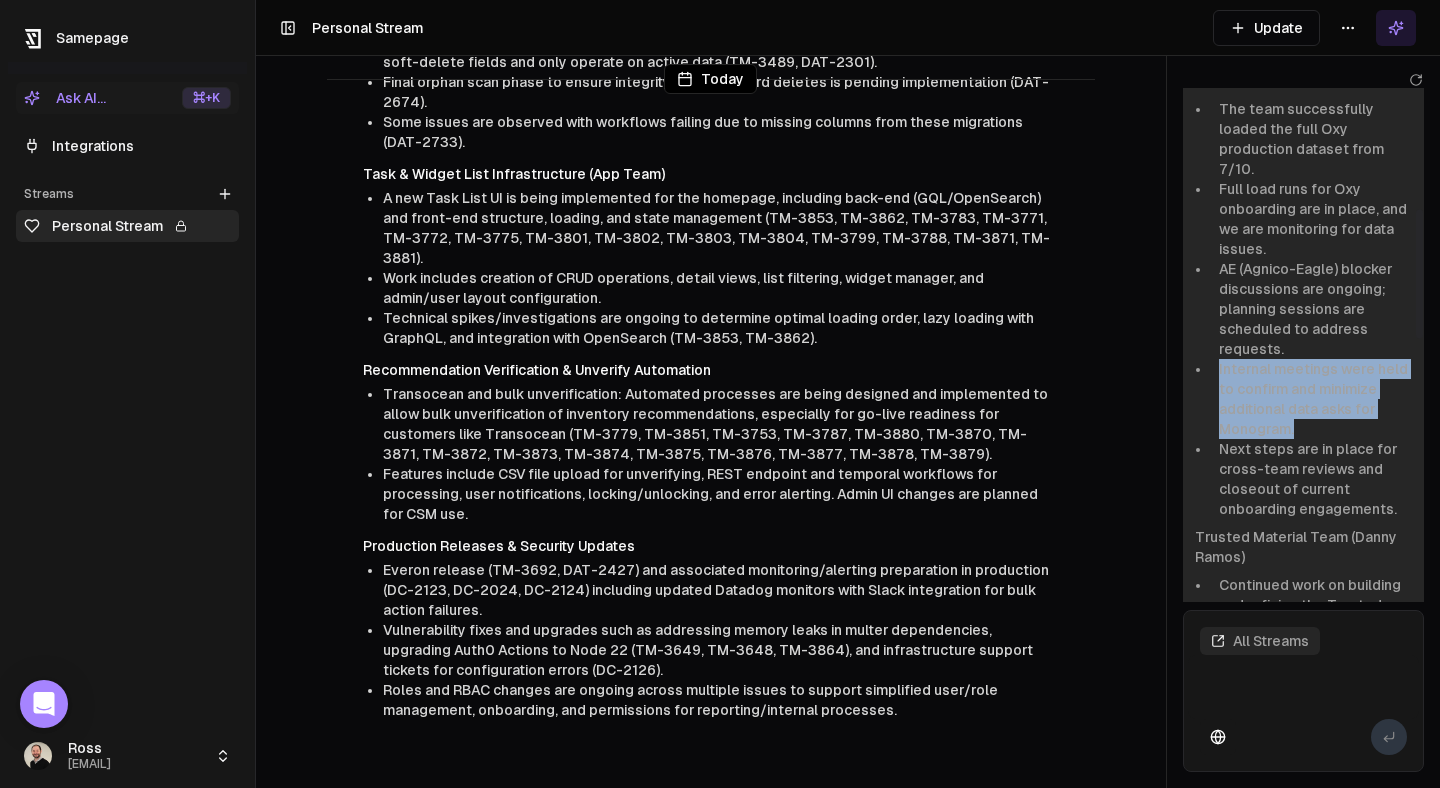 drag, startPoint x: 1219, startPoint y: 330, endPoint x: 1312, endPoint y: 388, distance: 109.60383 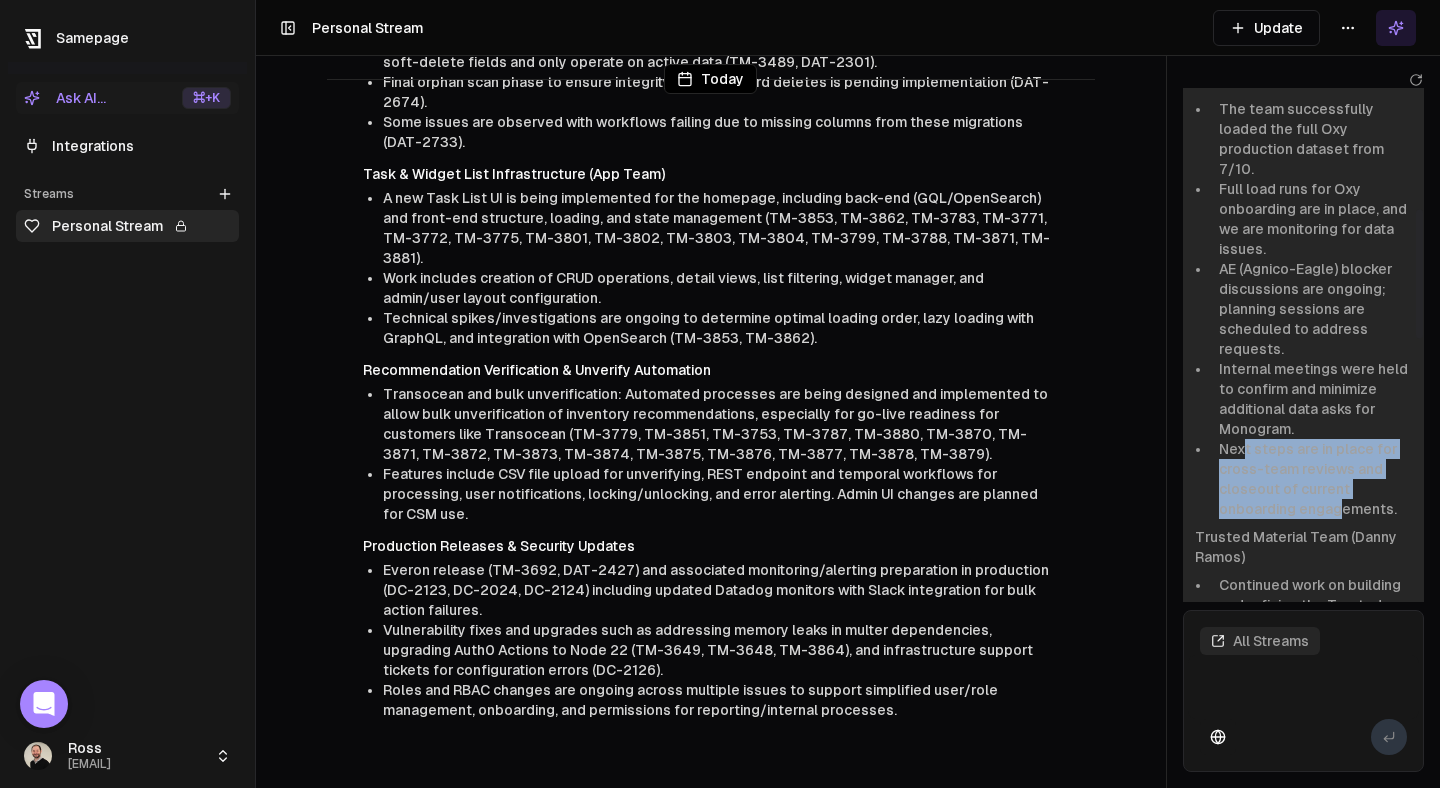drag, startPoint x: 1243, startPoint y: 415, endPoint x: 1341, endPoint y: 469, distance: 111.89281 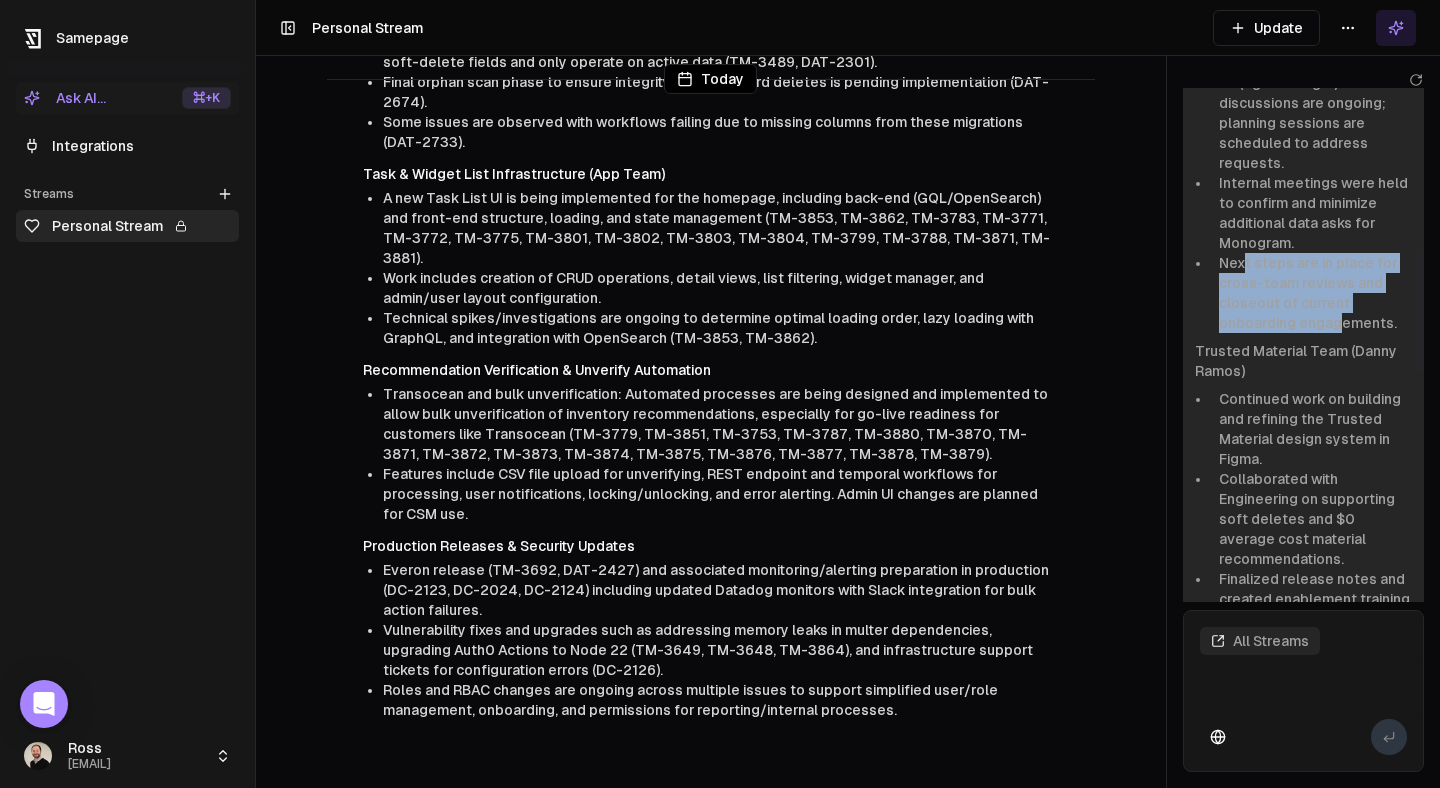 scroll, scrollTop: 671, scrollLeft: 0, axis: vertical 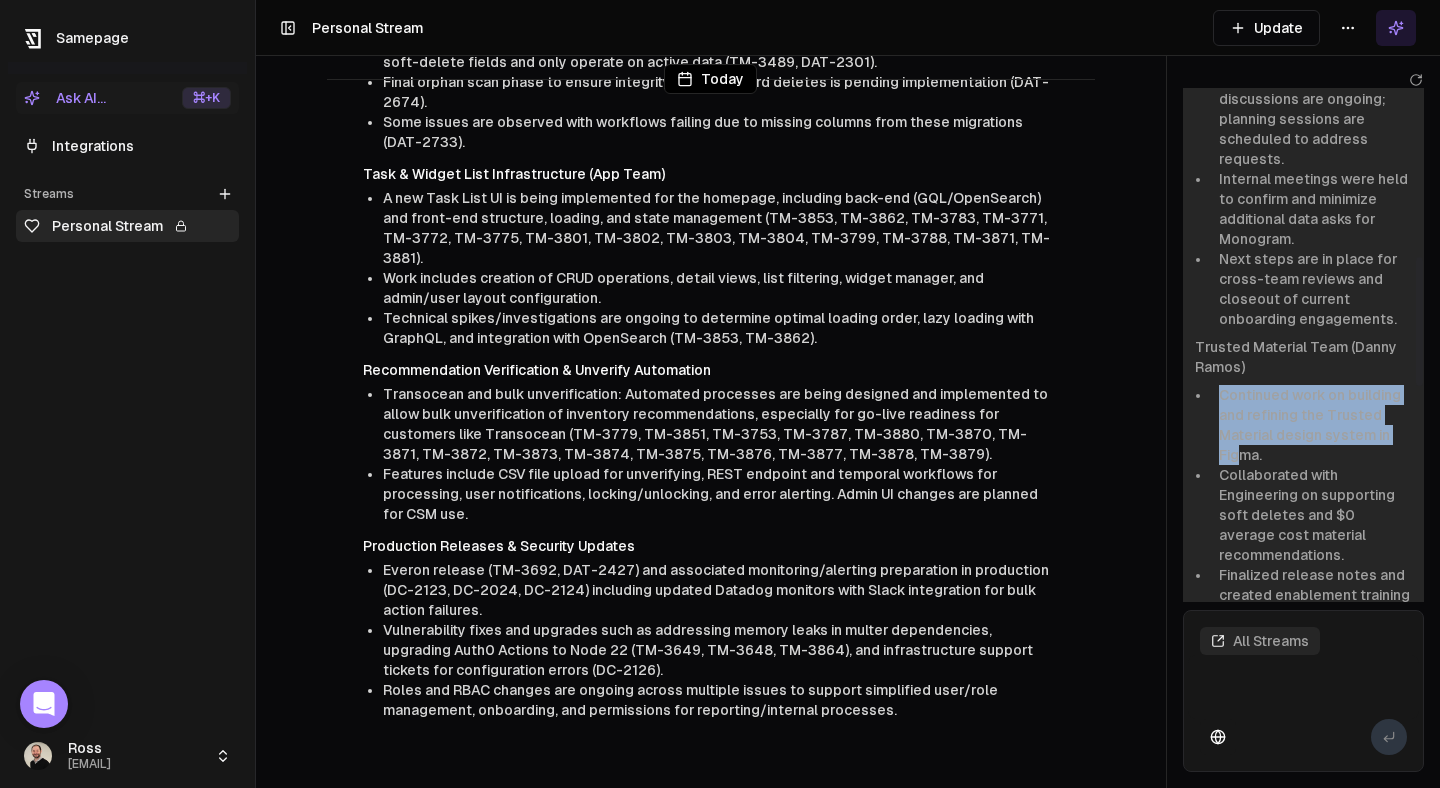 drag, startPoint x: 1221, startPoint y: 352, endPoint x: 1236, endPoint y: 415, distance: 64.7611 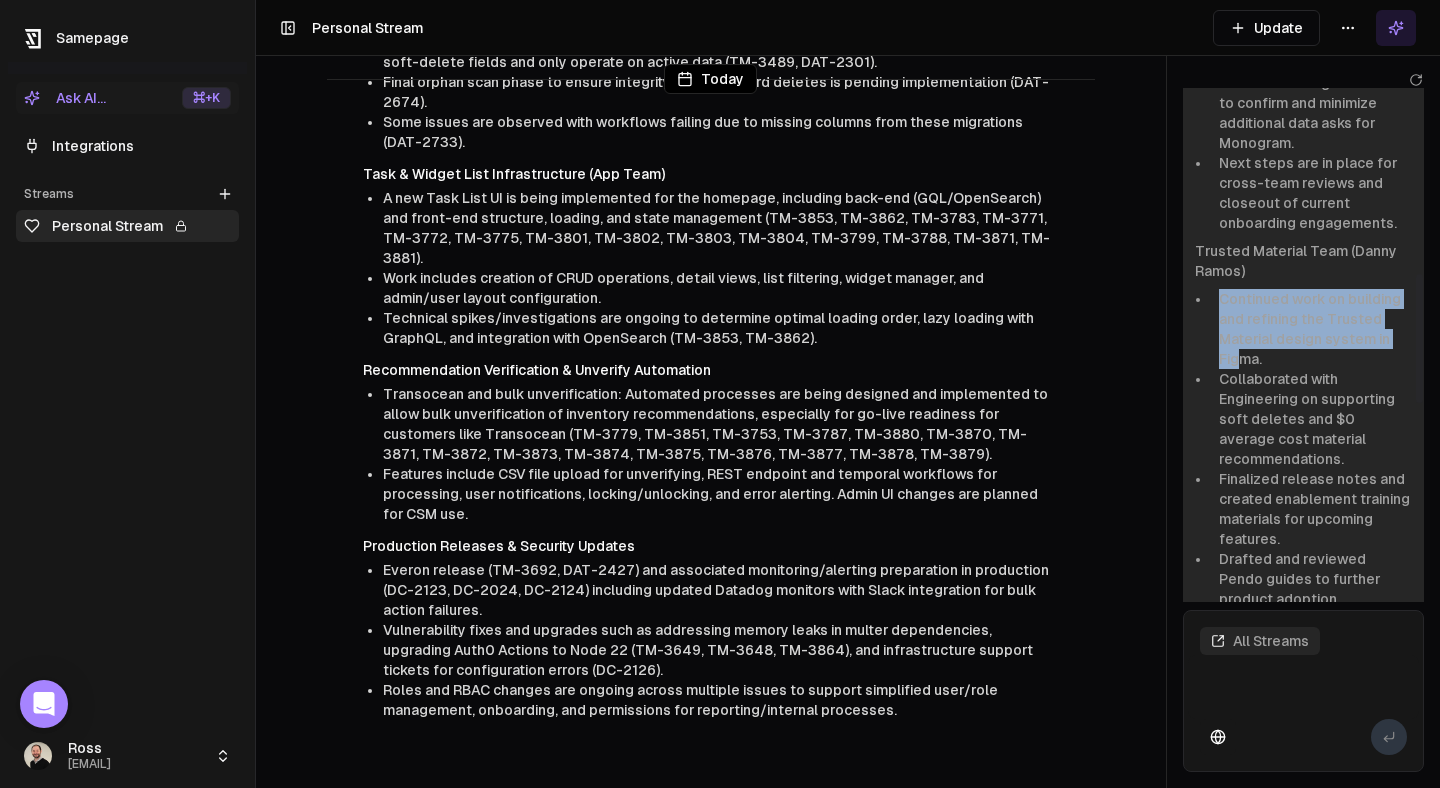 scroll, scrollTop: 768, scrollLeft: 0, axis: vertical 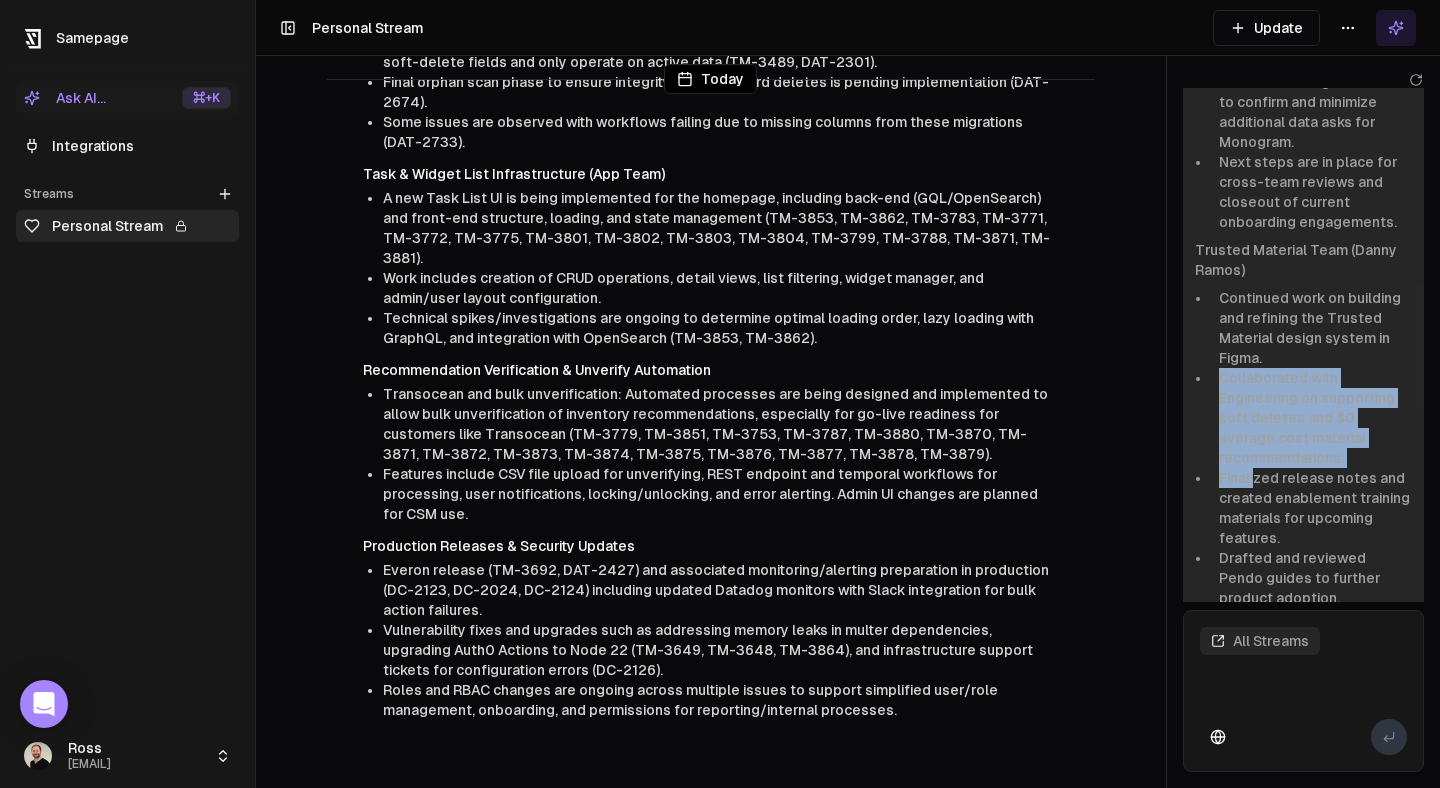 drag, startPoint x: 1217, startPoint y: 335, endPoint x: 1255, endPoint y: 411, distance: 84.97058 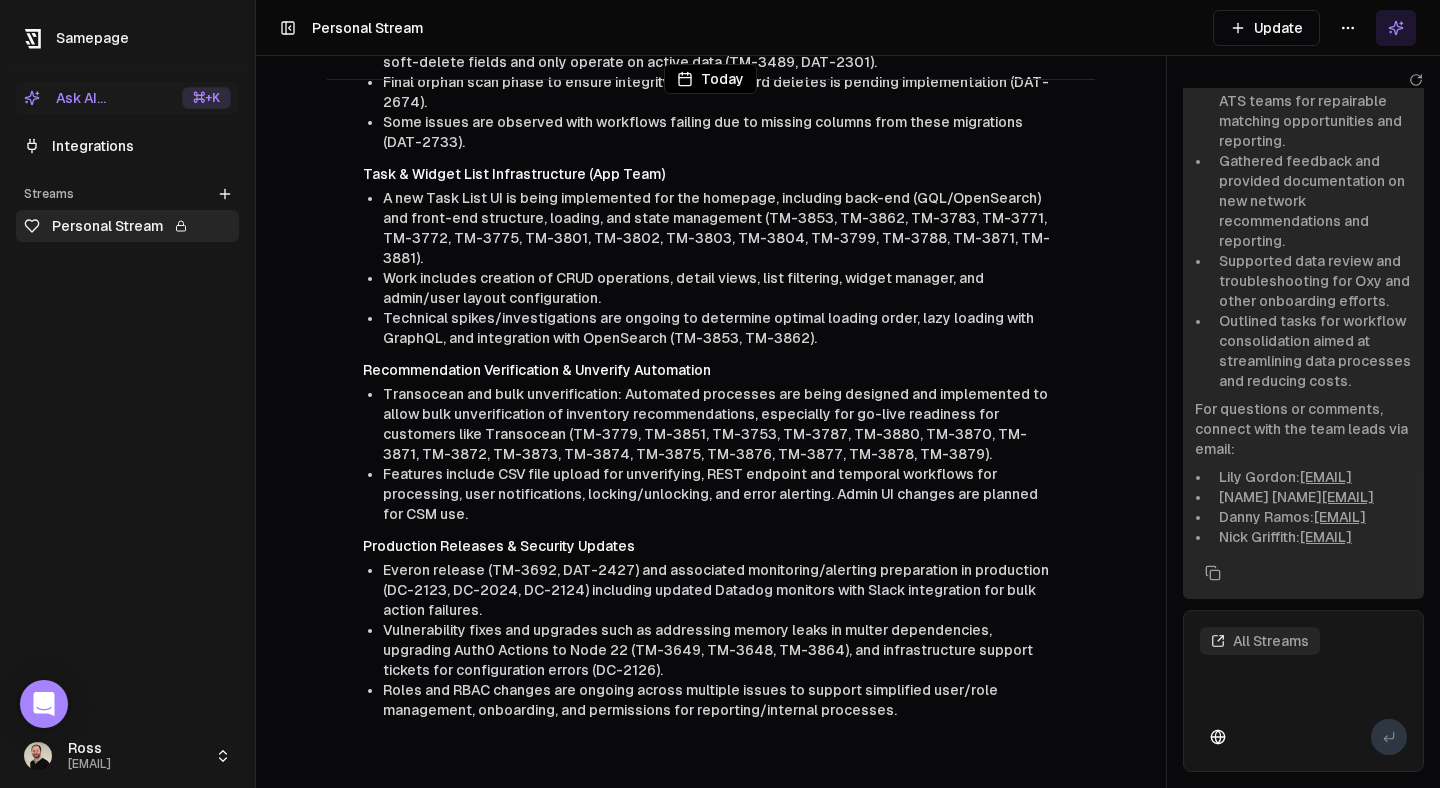 scroll, scrollTop: 1522, scrollLeft: 0, axis: vertical 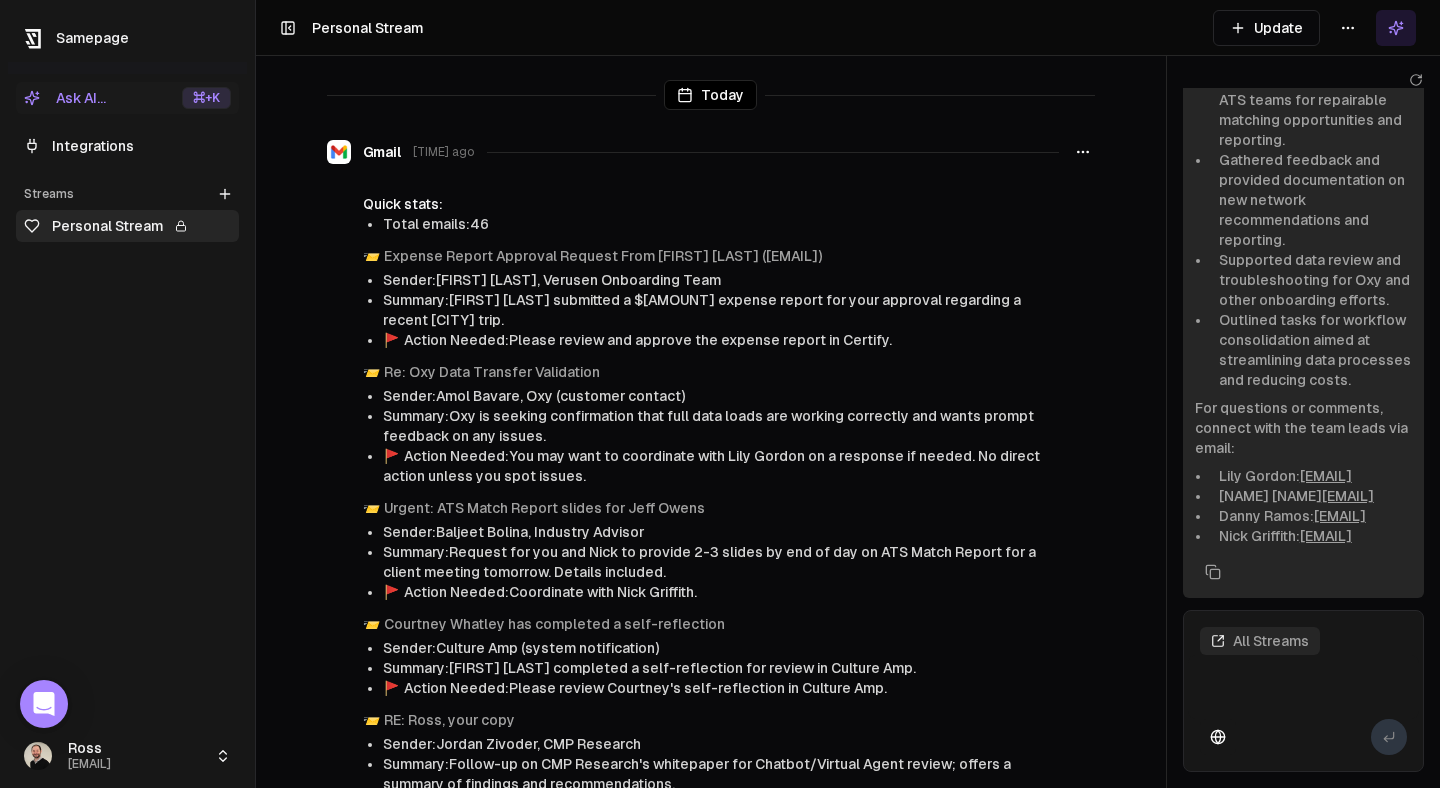 click on "Today" at bounding box center [710, 95] 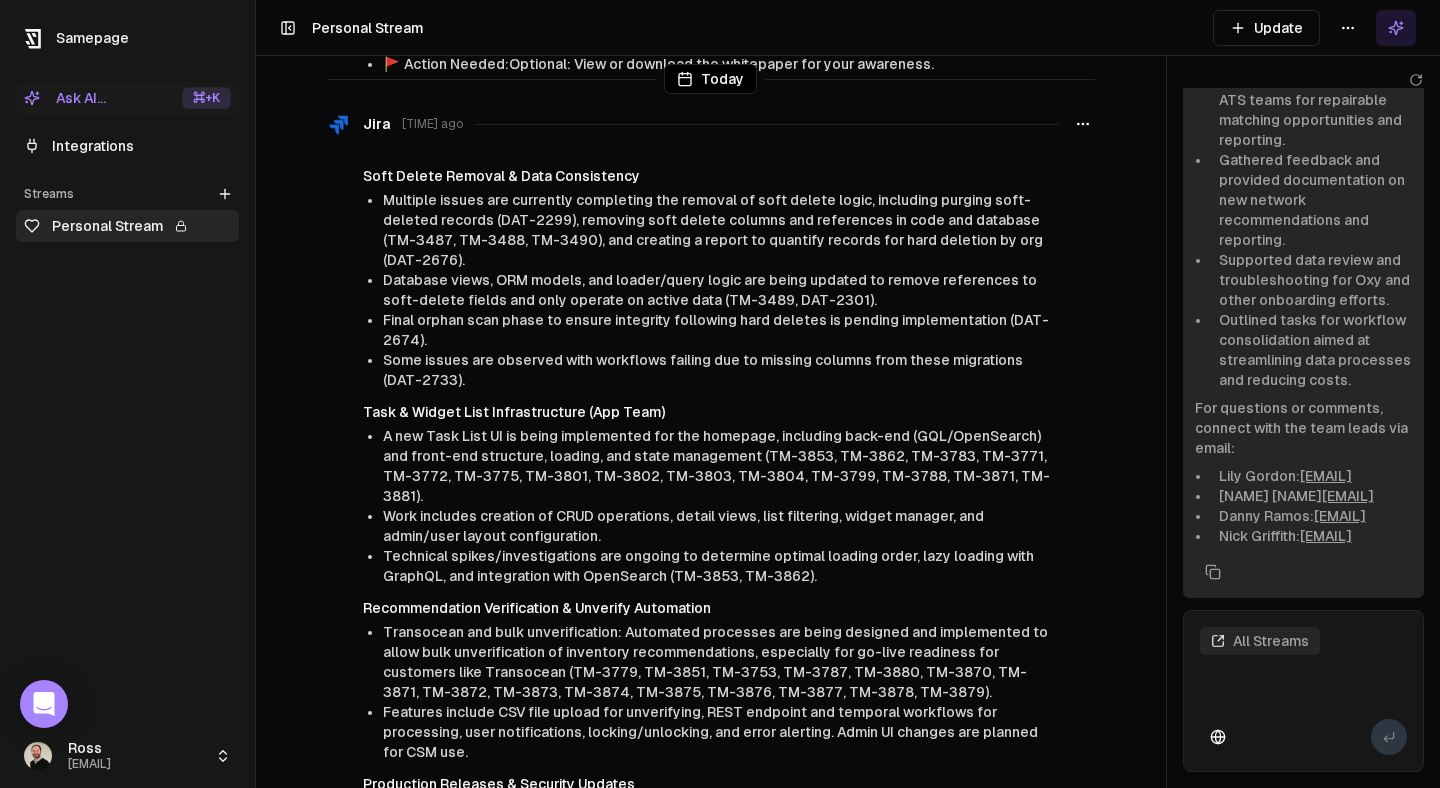 scroll, scrollTop: 978, scrollLeft: 0, axis: vertical 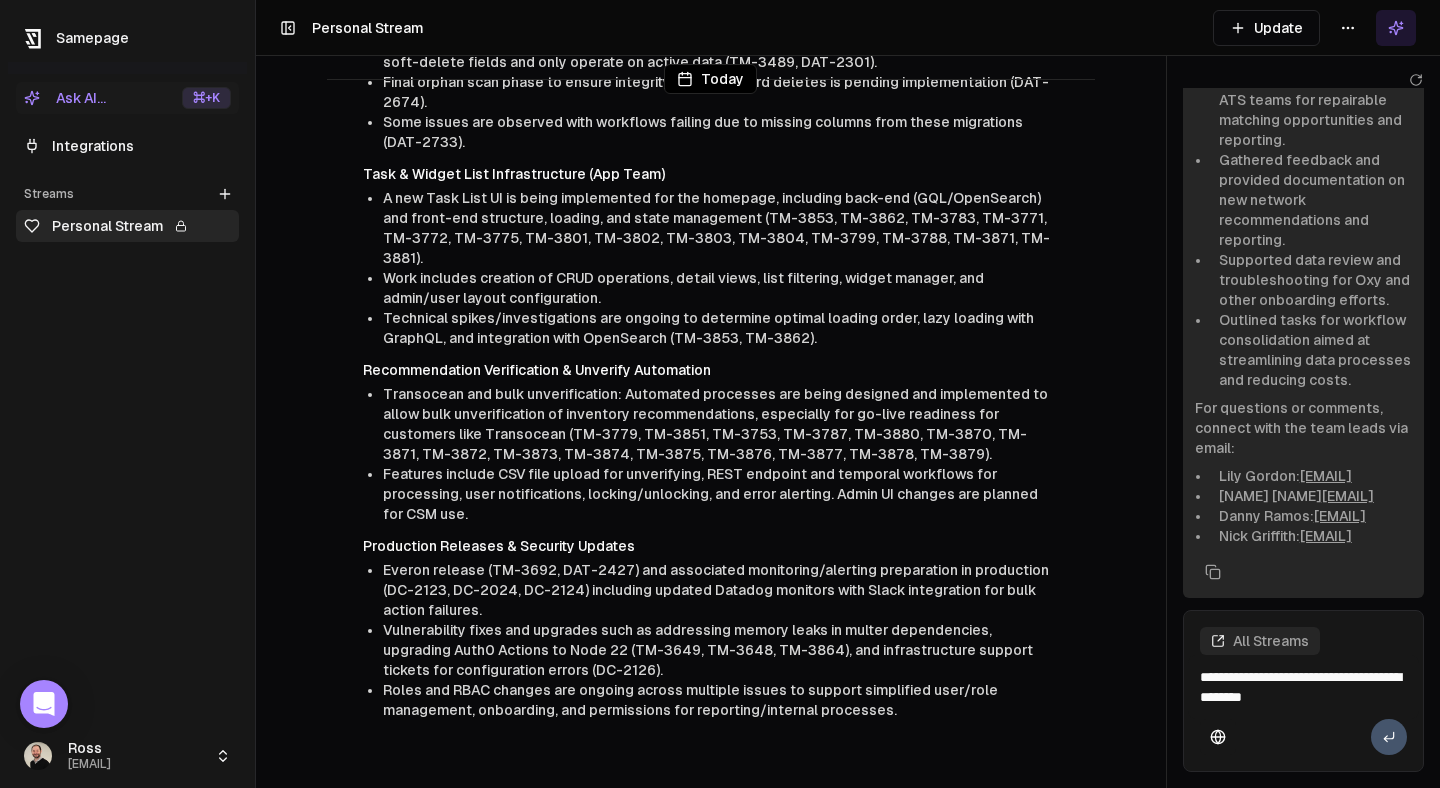type on "**********" 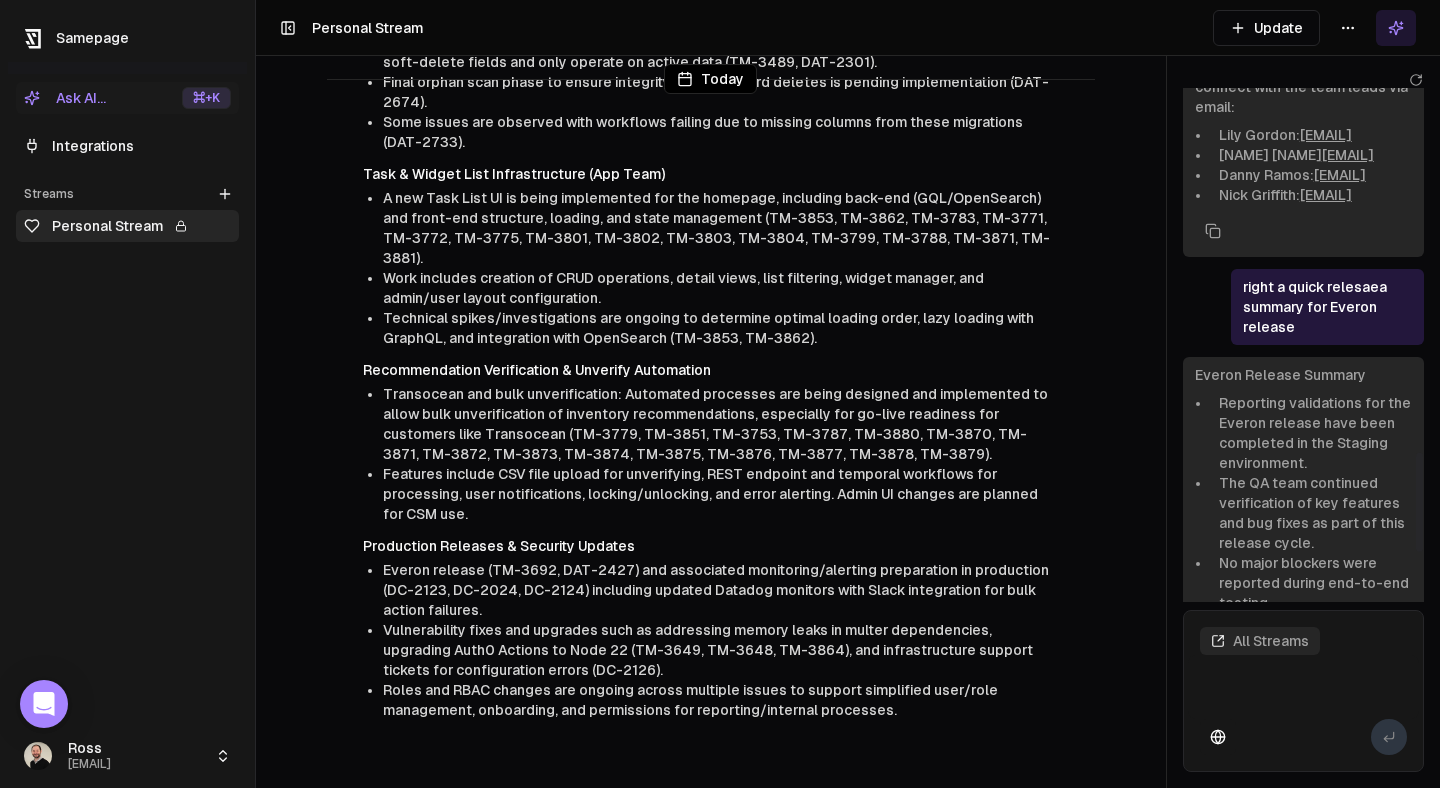 scroll, scrollTop: 1853, scrollLeft: 0, axis: vertical 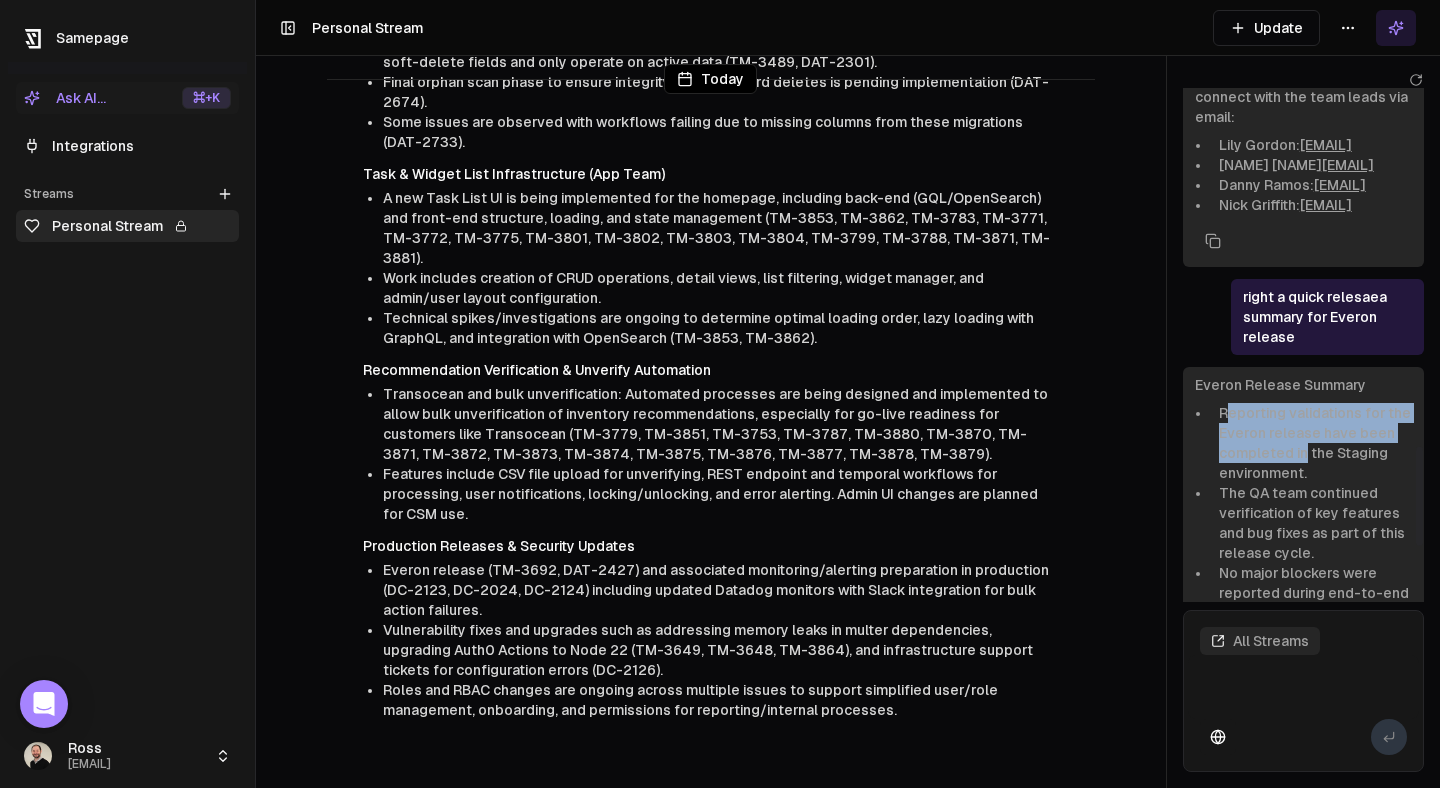 drag, startPoint x: 1227, startPoint y: 412, endPoint x: 1297, endPoint y: 447, distance: 78.26238 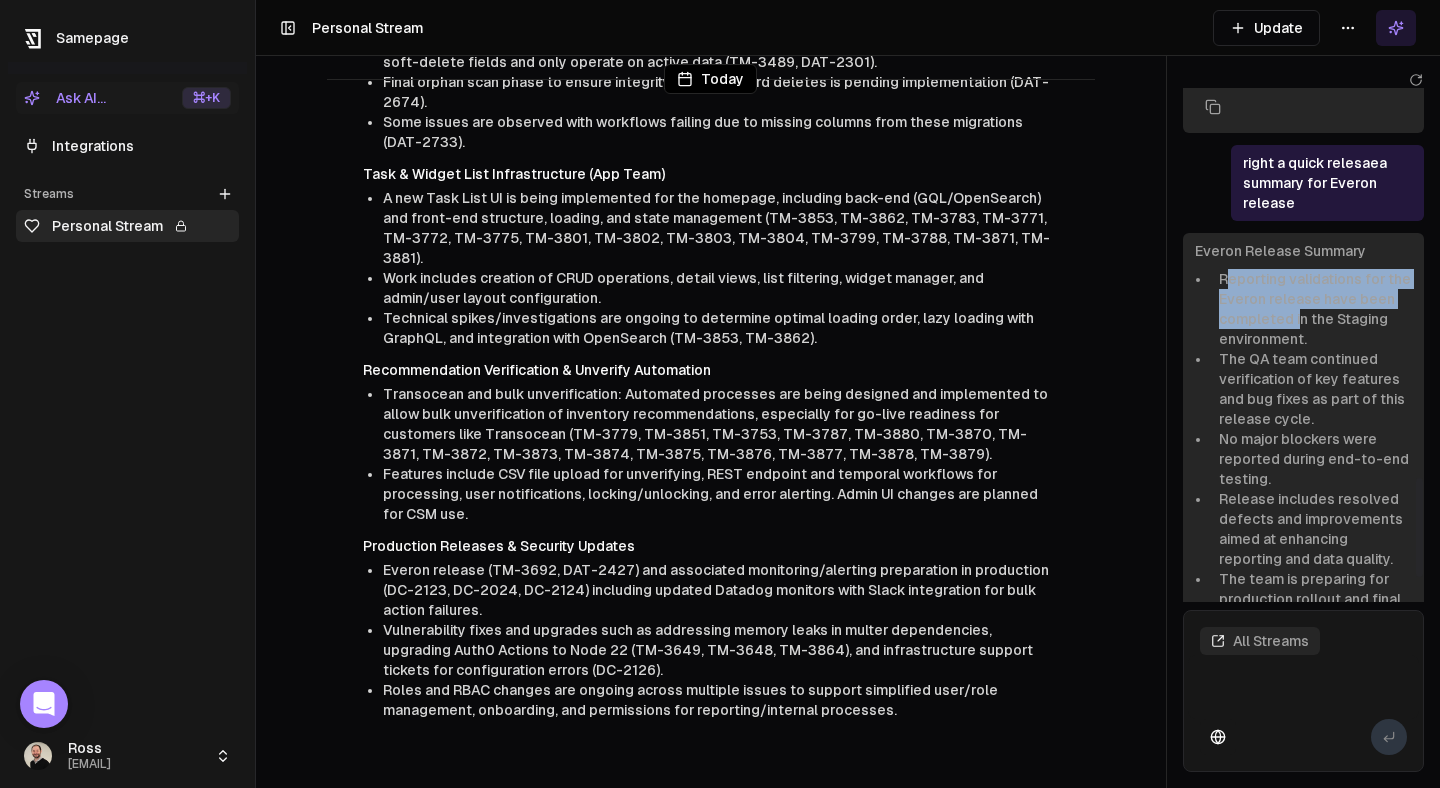 scroll, scrollTop: 2138, scrollLeft: 0, axis: vertical 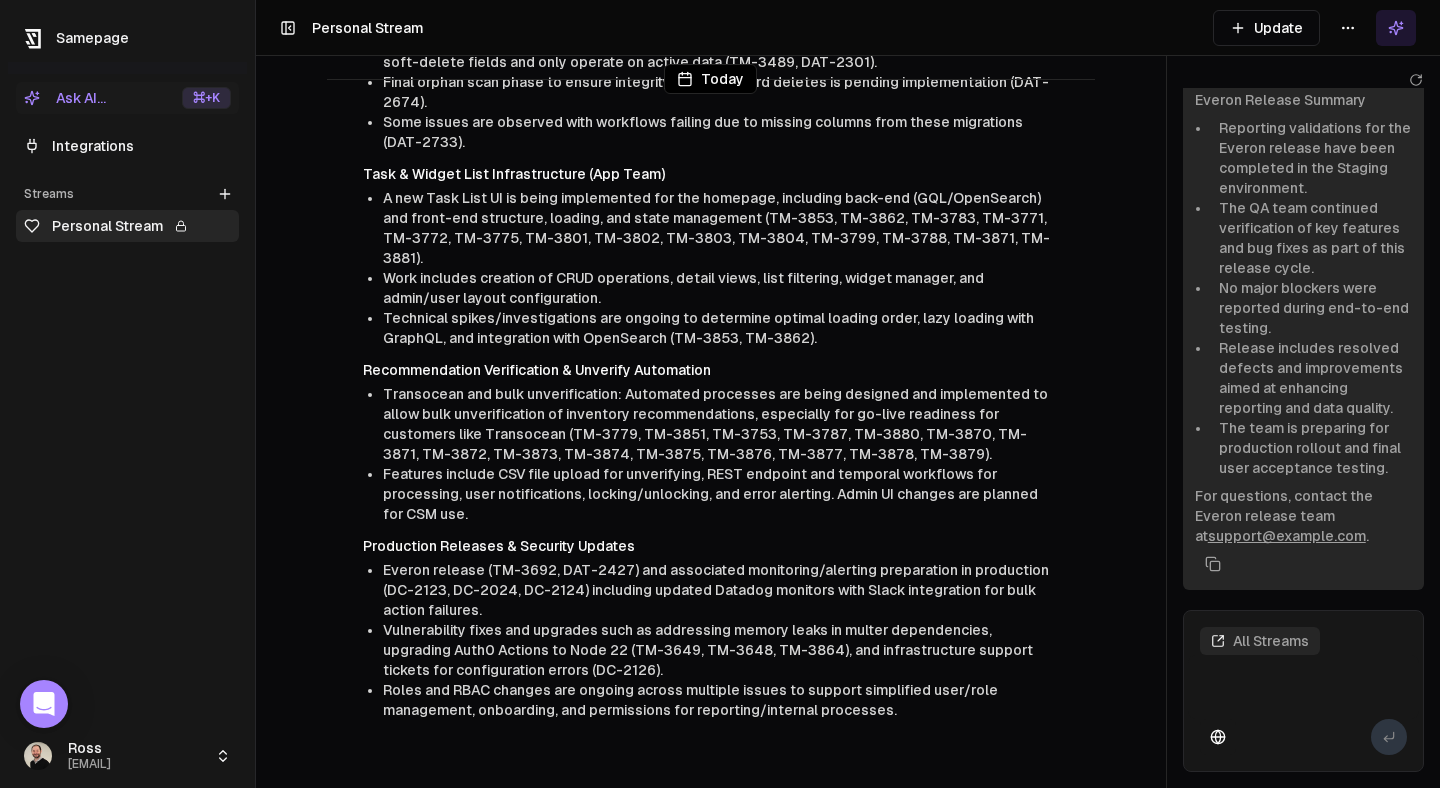 click at bounding box center (1303, 687) 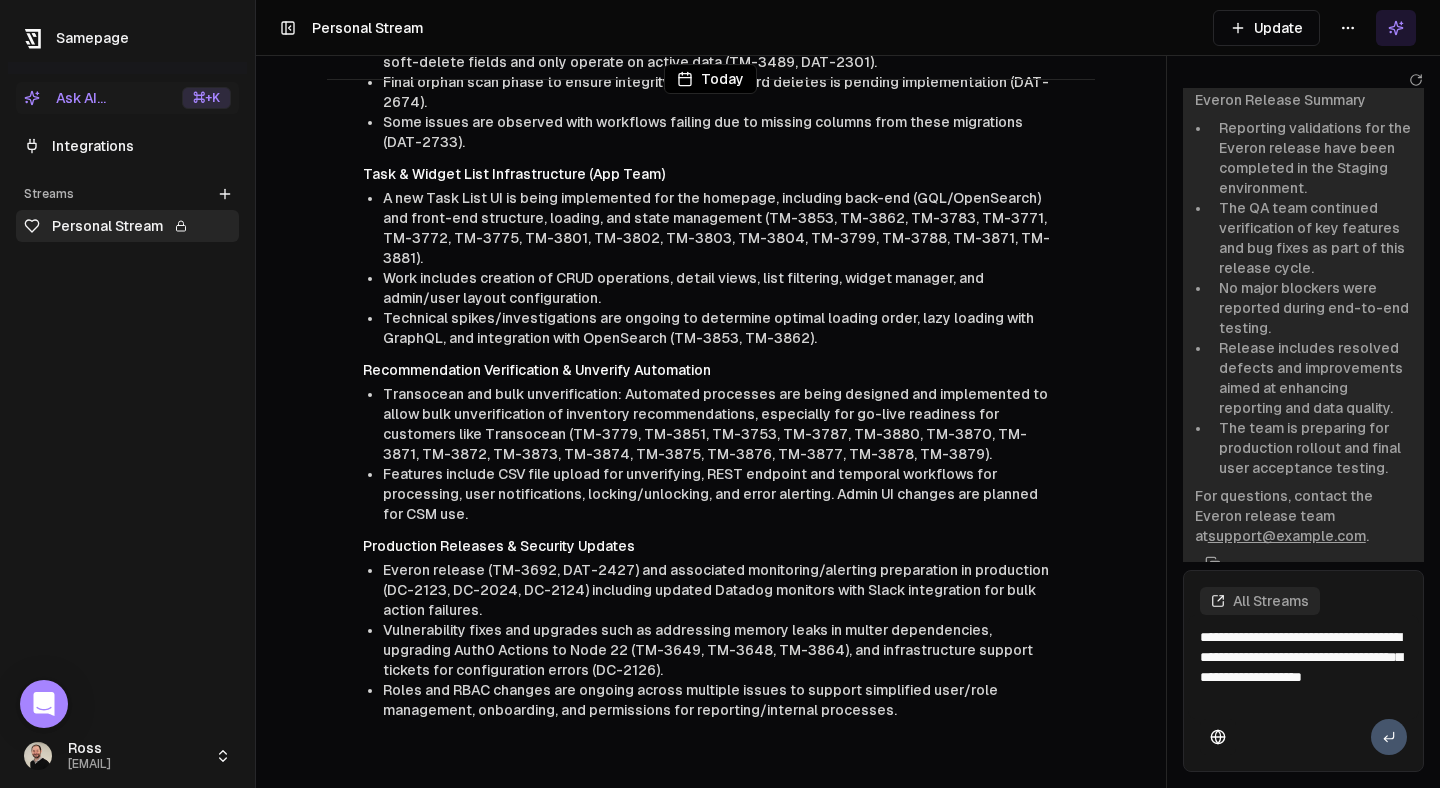 type on "**********" 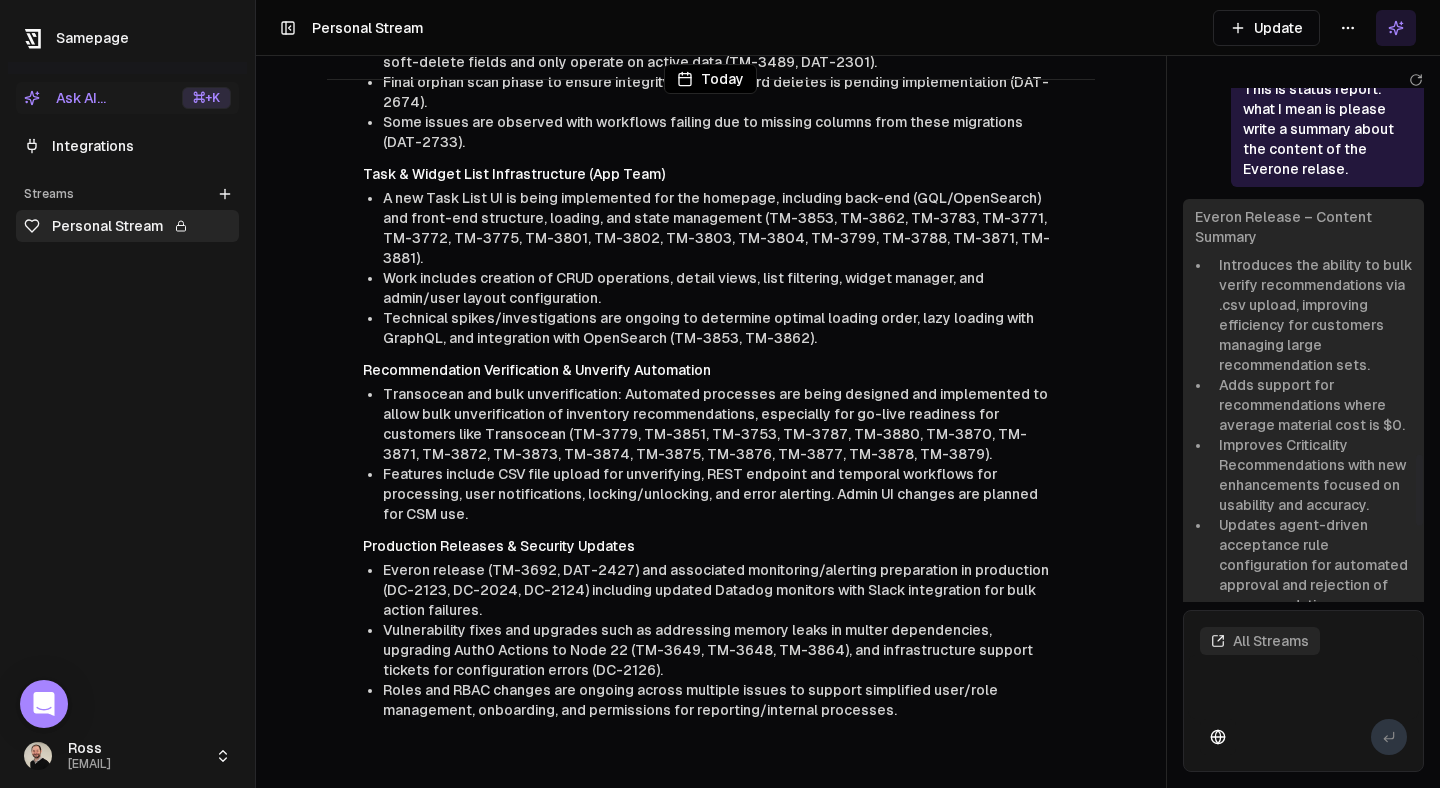 scroll, scrollTop: 2634, scrollLeft: 0, axis: vertical 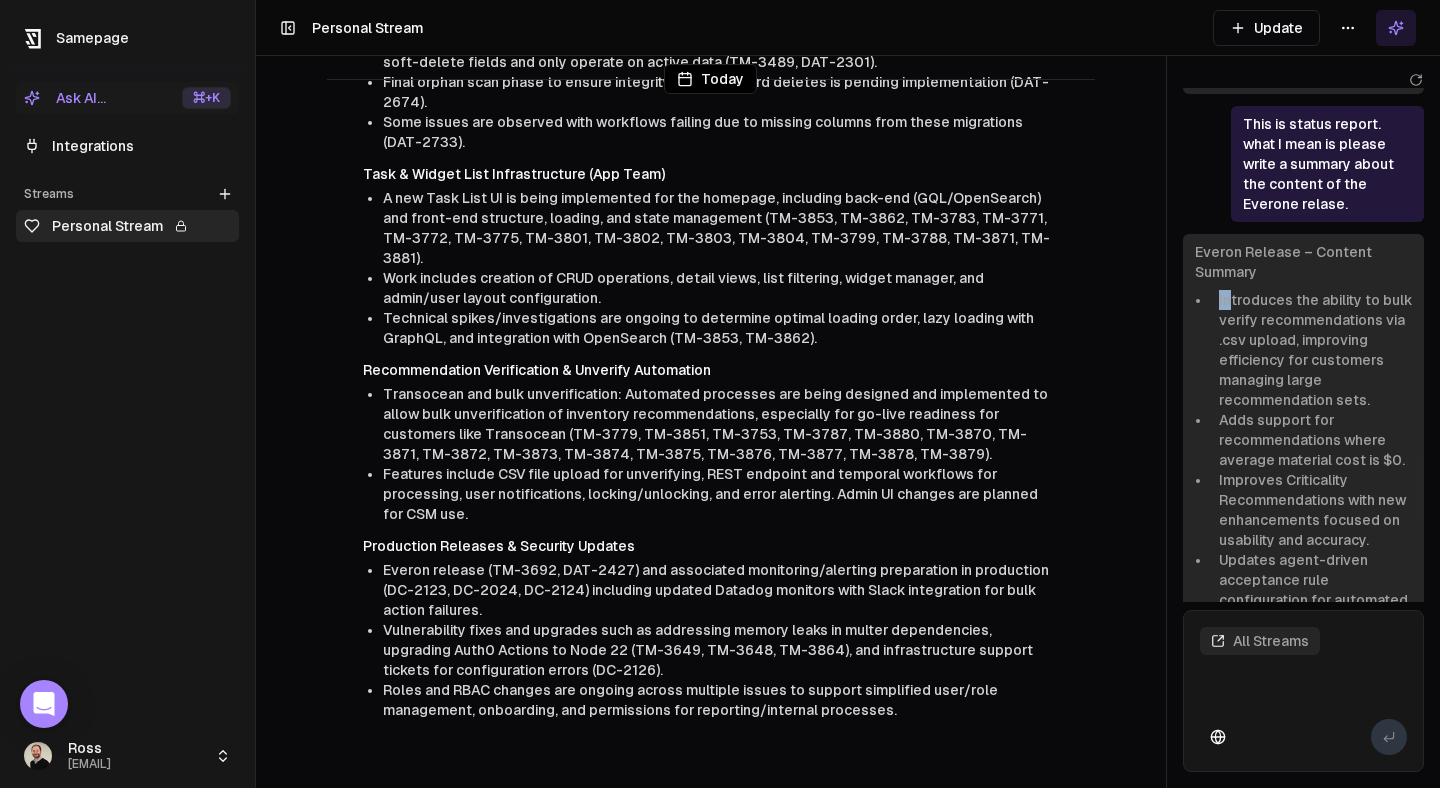 drag, startPoint x: 1232, startPoint y: 300, endPoint x: 1212, endPoint y: 296, distance: 20.396078 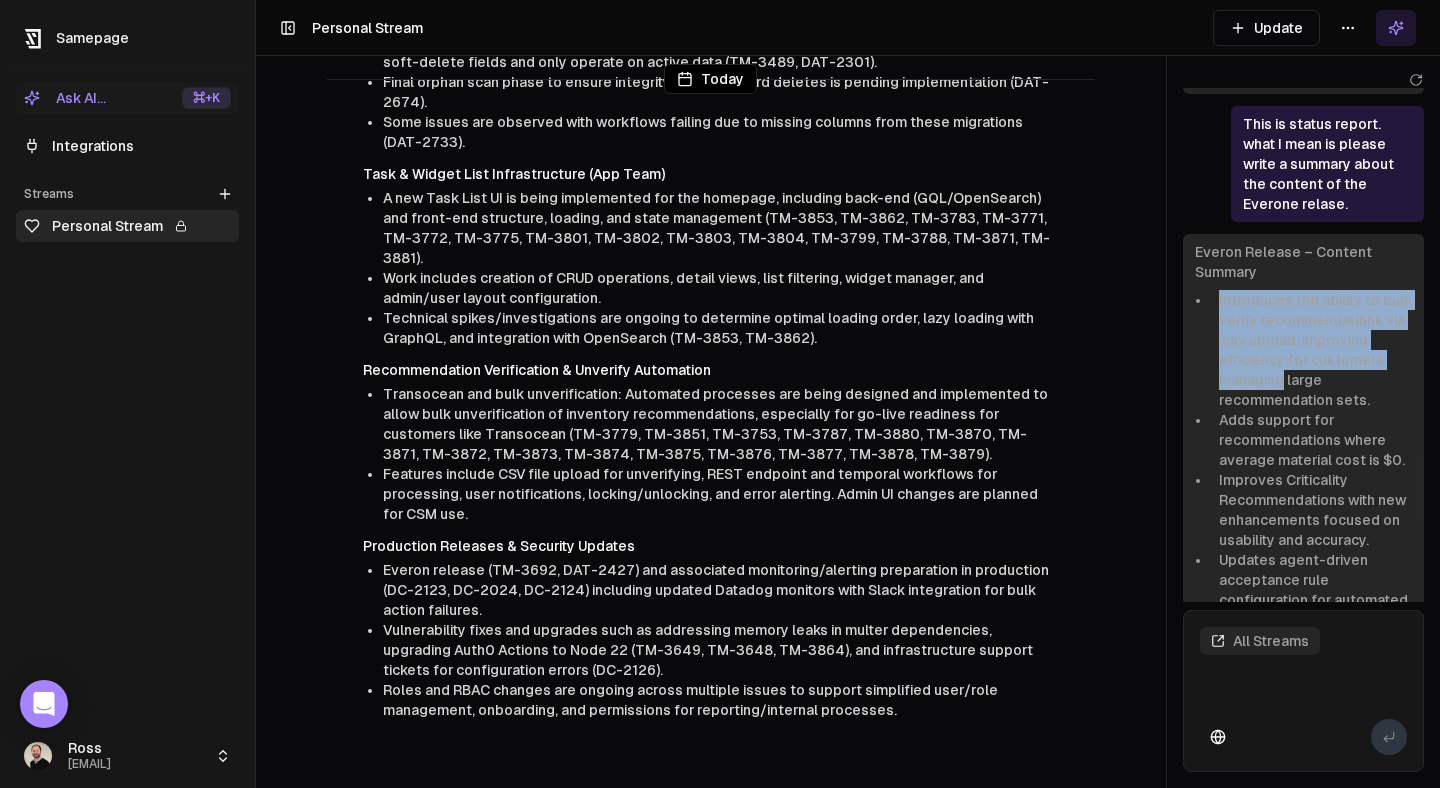 drag, startPoint x: 1212, startPoint y: 296, endPoint x: 1269, endPoint y: 378, distance: 99.86491 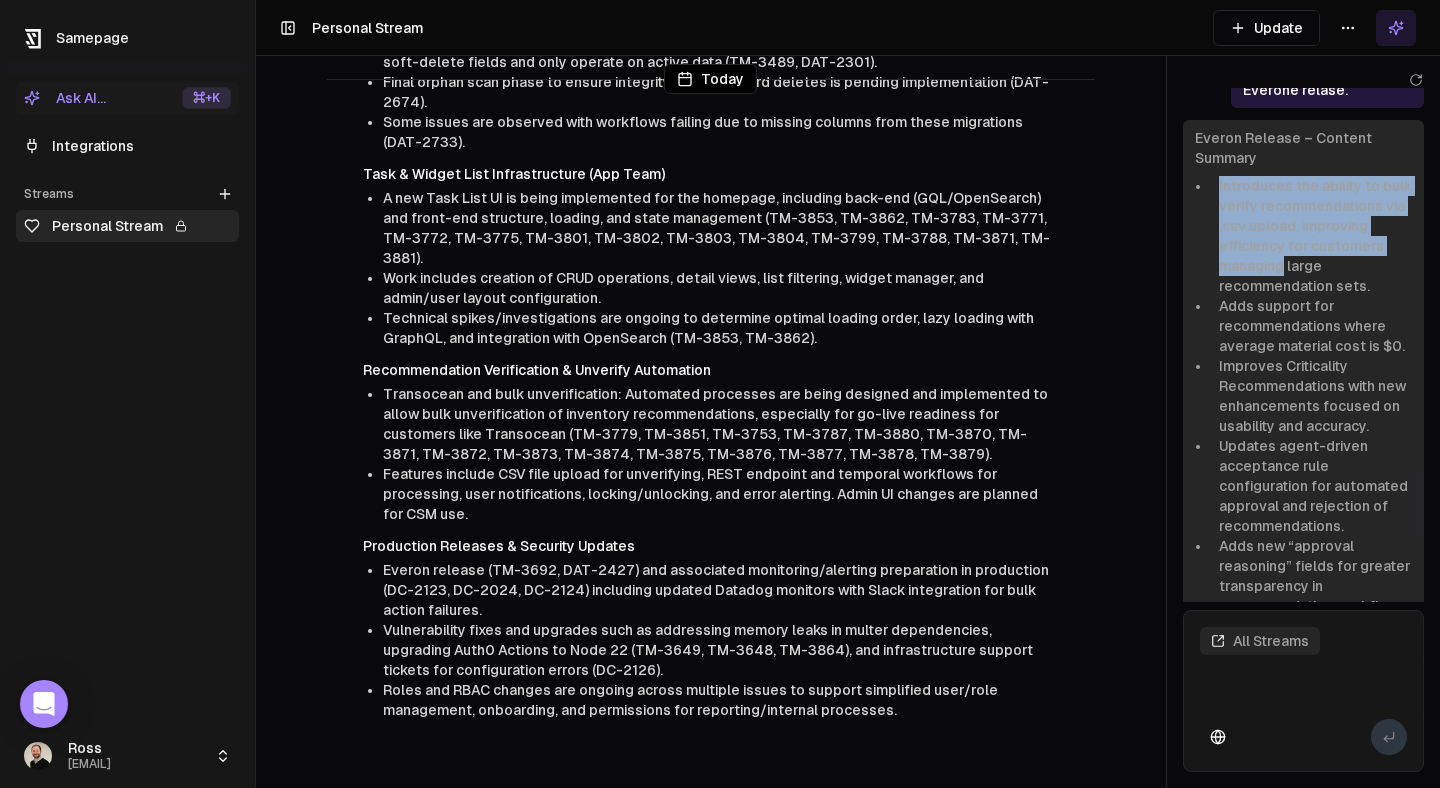 scroll, scrollTop: 2752, scrollLeft: 0, axis: vertical 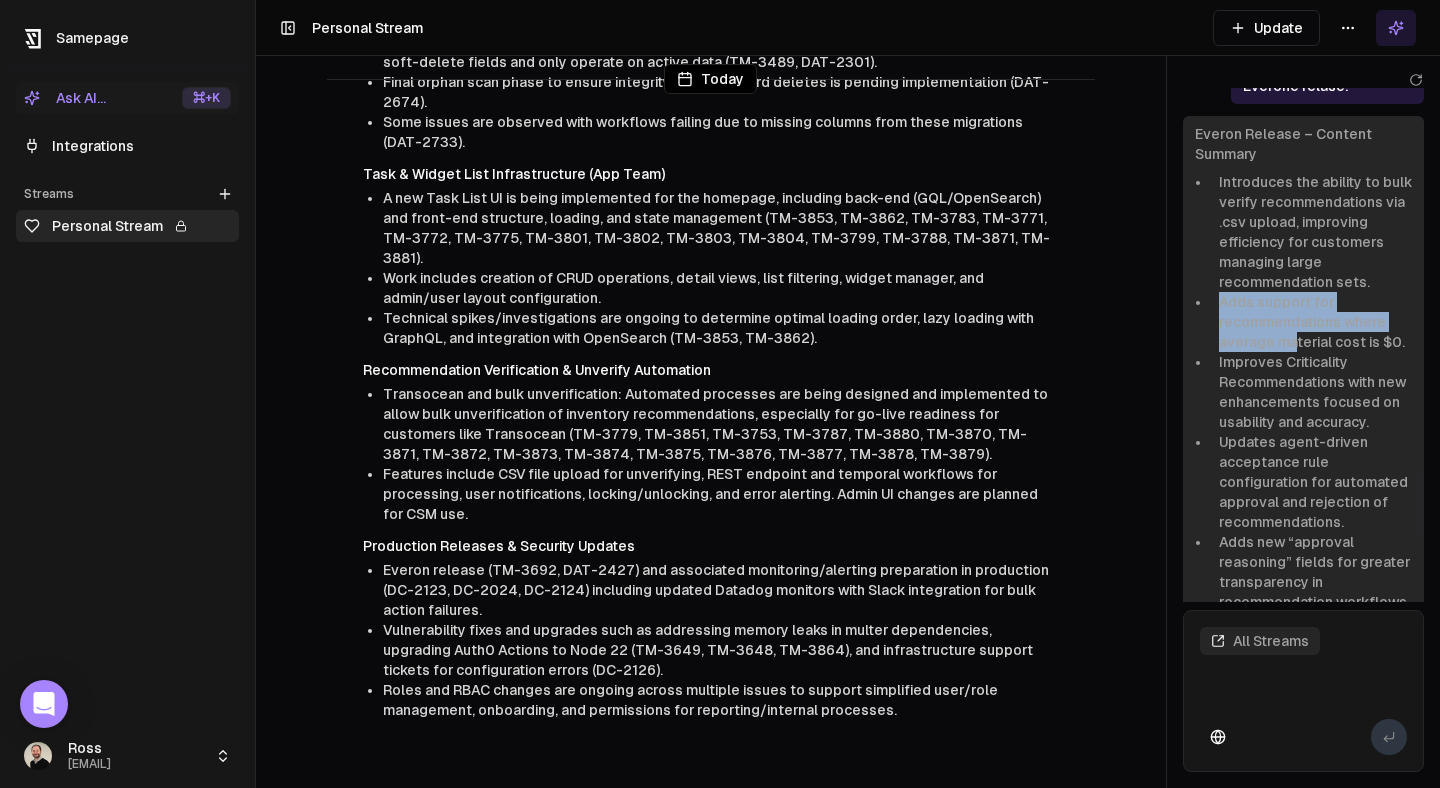 drag, startPoint x: 1222, startPoint y: 310, endPoint x: 1294, endPoint y: 346, distance: 80.49844 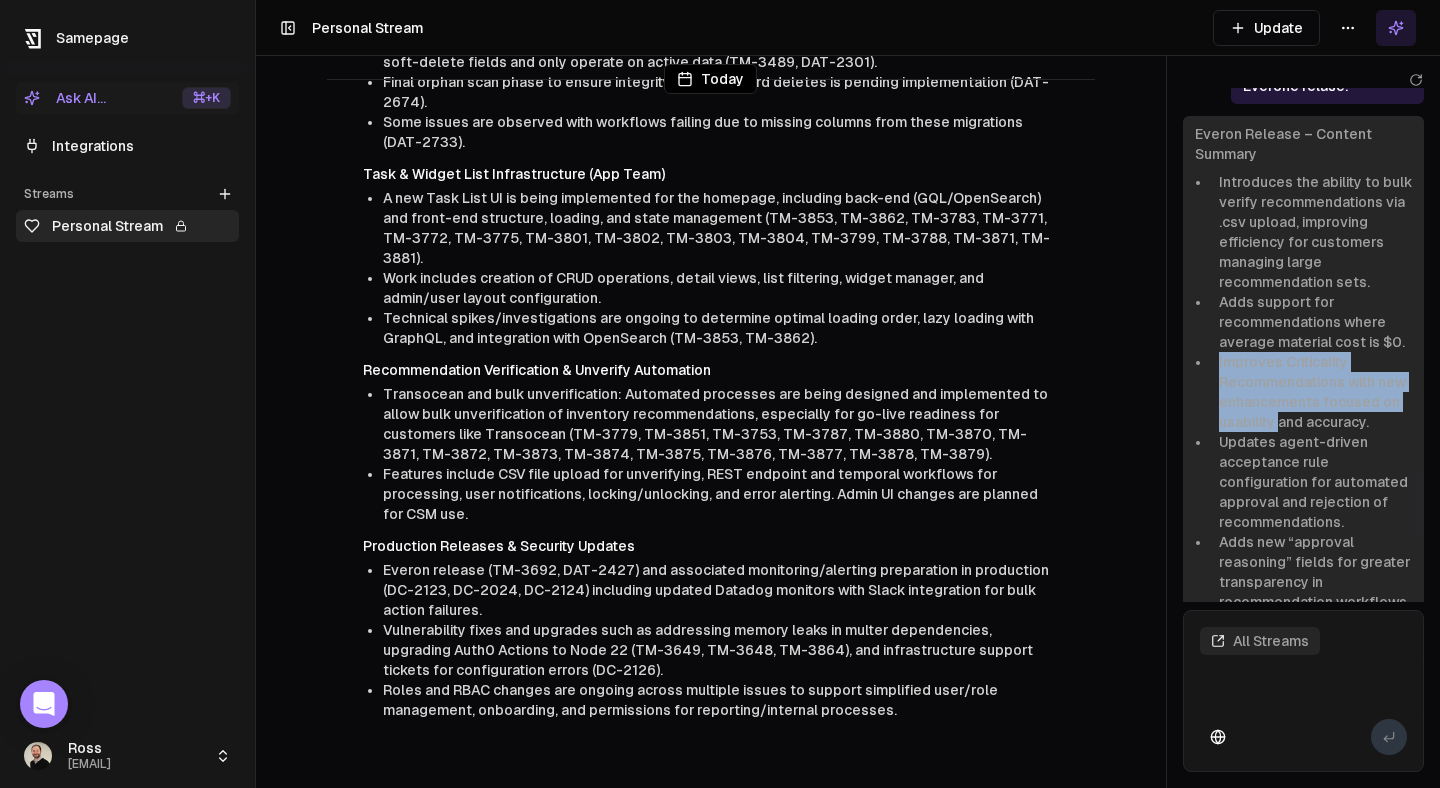 drag, startPoint x: 1220, startPoint y: 357, endPoint x: 1279, endPoint y: 417, distance: 84.14868 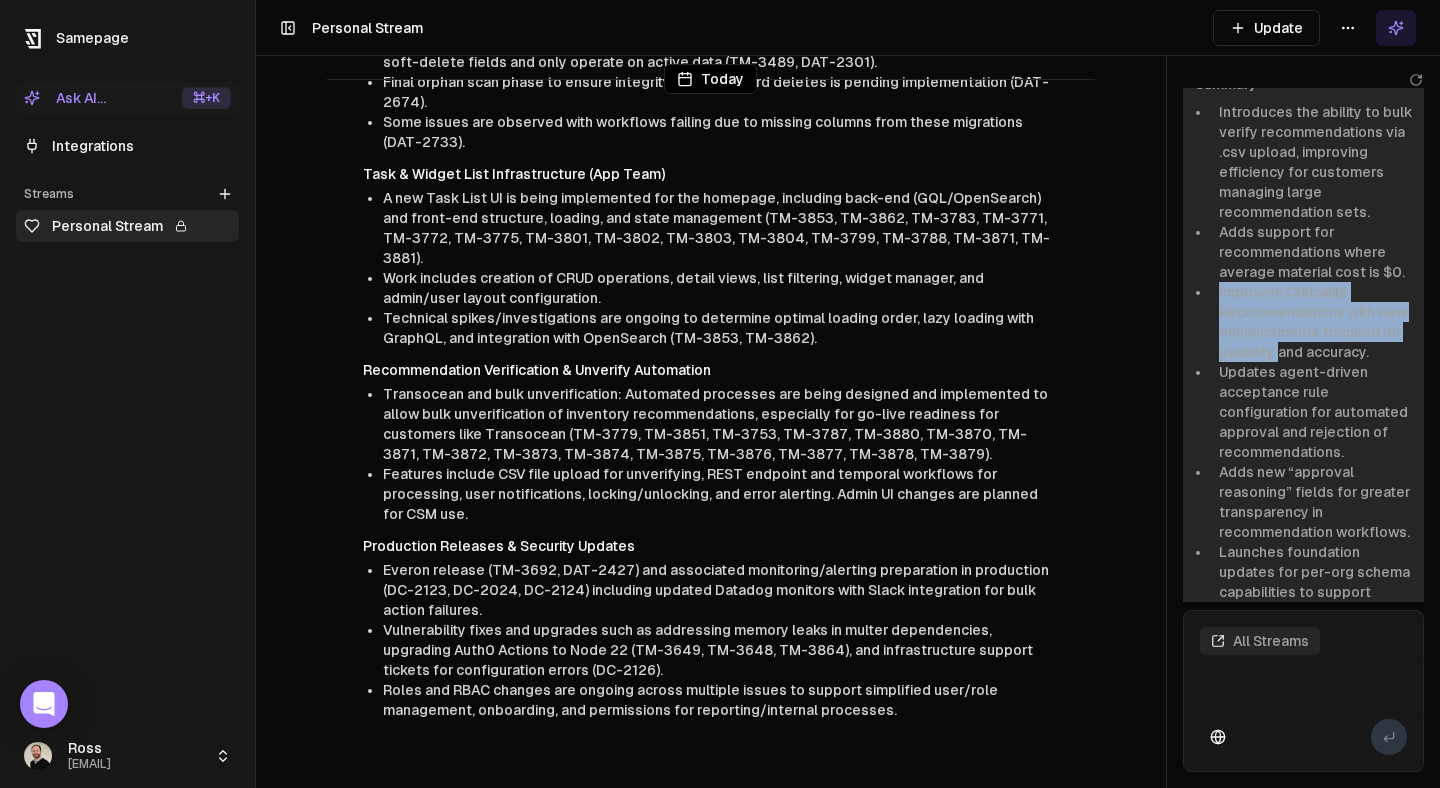 scroll, scrollTop: 2834, scrollLeft: 0, axis: vertical 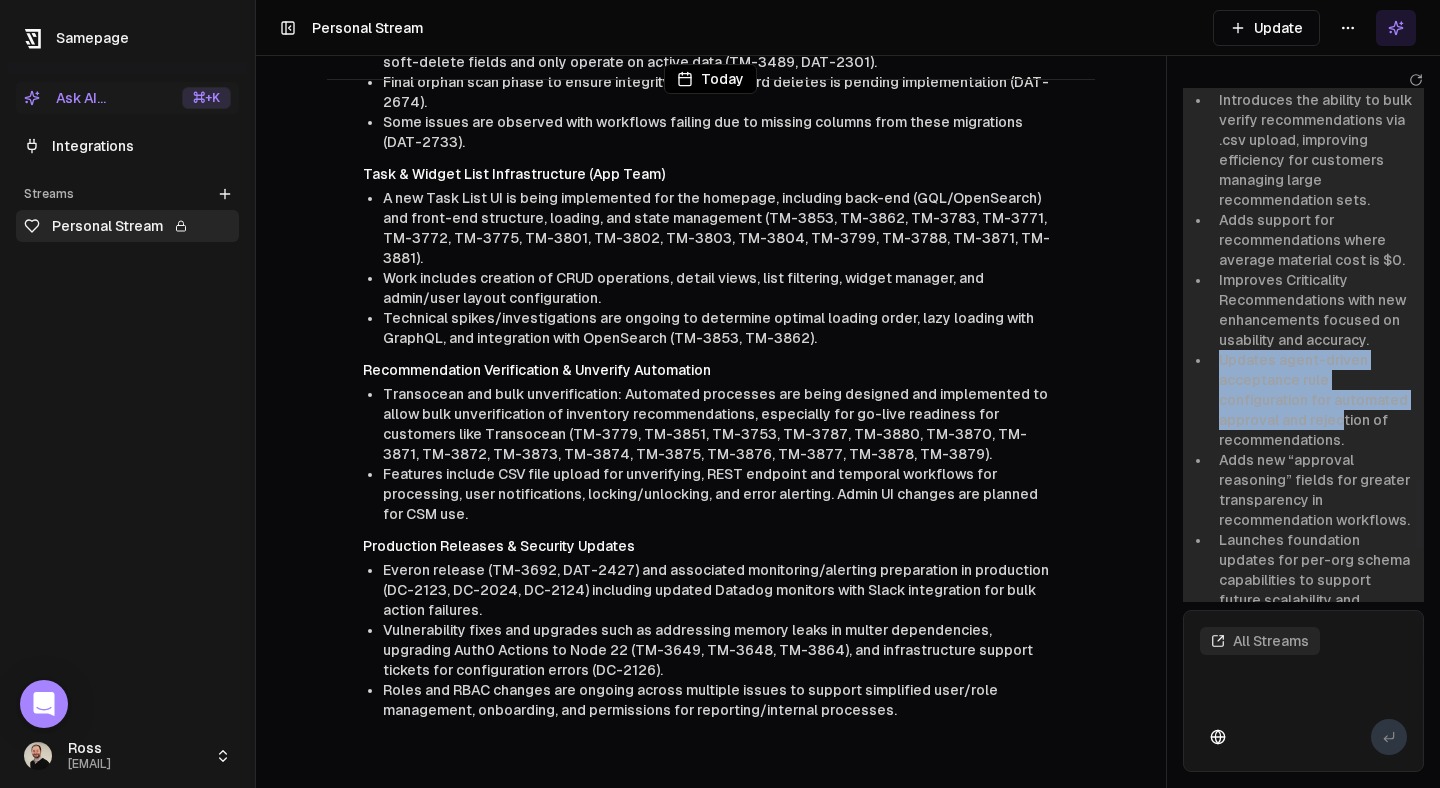 drag, startPoint x: 1221, startPoint y: 357, endPoint x: 1249, endPoint y: 418, distance: 67.11929 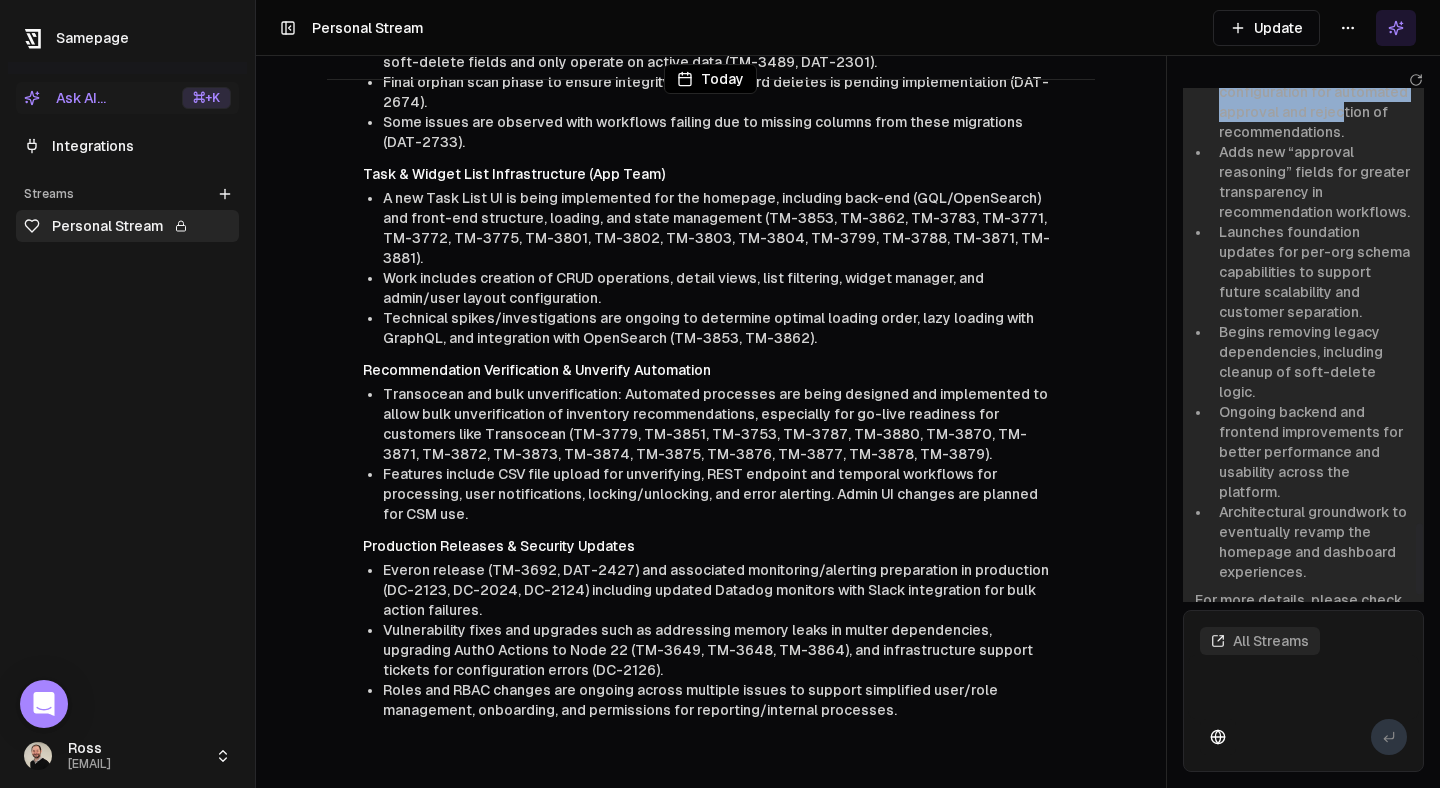 scroll, scrollTop: 3173, scrollLeft: 0, axis: vertical 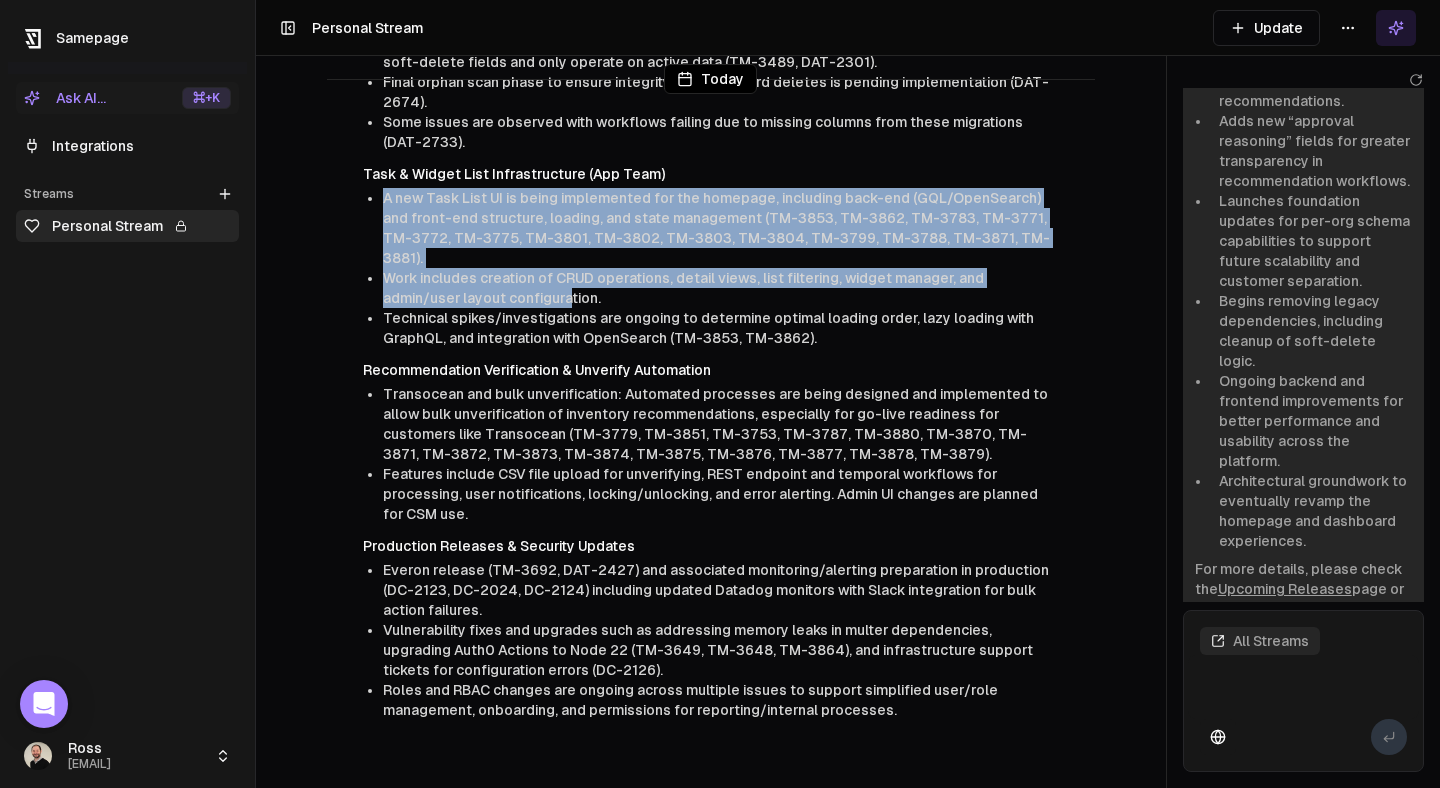 drag, startPoint x: 385, startPoint y: 199, endPoint x: 571, endPoint y: 287, distance: 205.76686 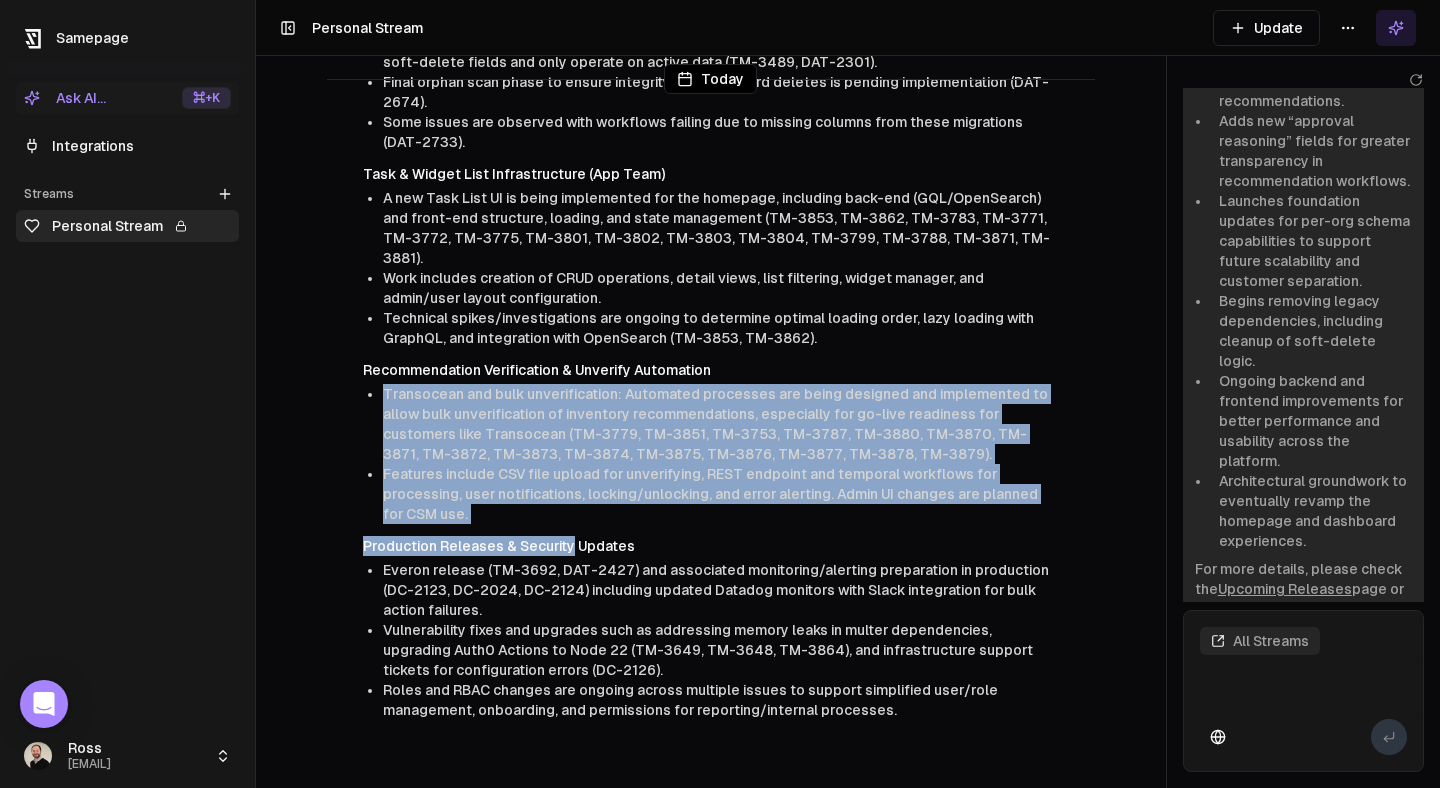 drag, startPoint x: 383, startPoint y: 374, endPoint x: 567, endPoint y: 513, distance: 230.6014 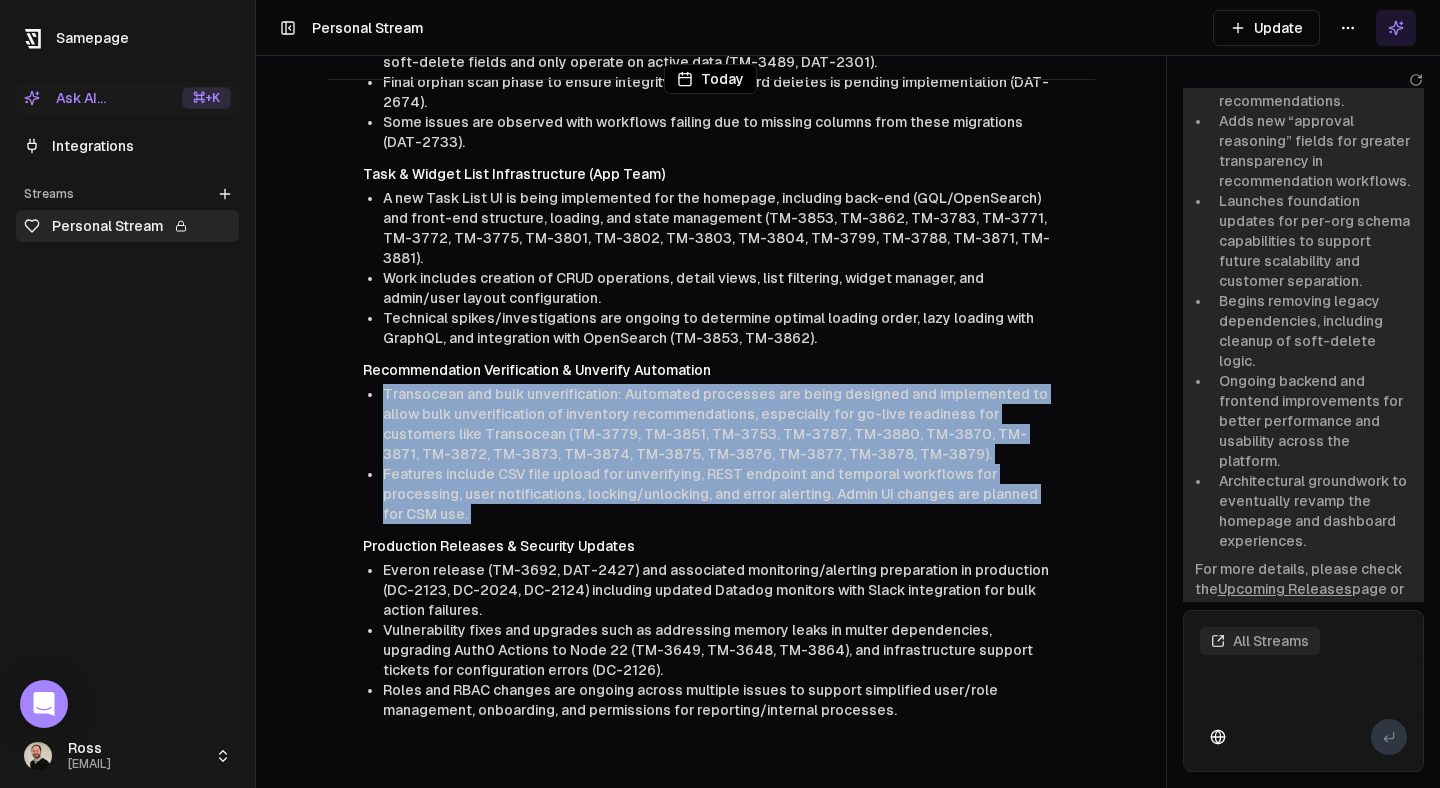 click on "Soft Delete Removal & Data Consistency Multiple issues are currently completing the removal of soft delete logic, including purging soft-deleted records (DAT-2299), removing soft delete columns and references in code and database (TM-3487, TM-3488, TM-3490), and creating a report to quantify records for hard deletion by org (DAT-2676).   Database views, ORM models, and loader/query logic are being updated to remove references to soft-delete fields and only operate on active data (TM-3489, DAT-2301).   Final orphan scan phase to ensure integrity following hard deletes is pending implementation (DAT-2674).   Some issues are observed with workflows failing due to missing columns from these migrations (DAT-2733).   Task & Widget List Infrastructure (App Team)   Work includes creation of CRUD operations, detail views, list filtering, widget manager, and admin/user layout configuration.     Recommendation Verification & Unverify Automation     Production Releases & Security Updates" at bounding box center (711, 324) 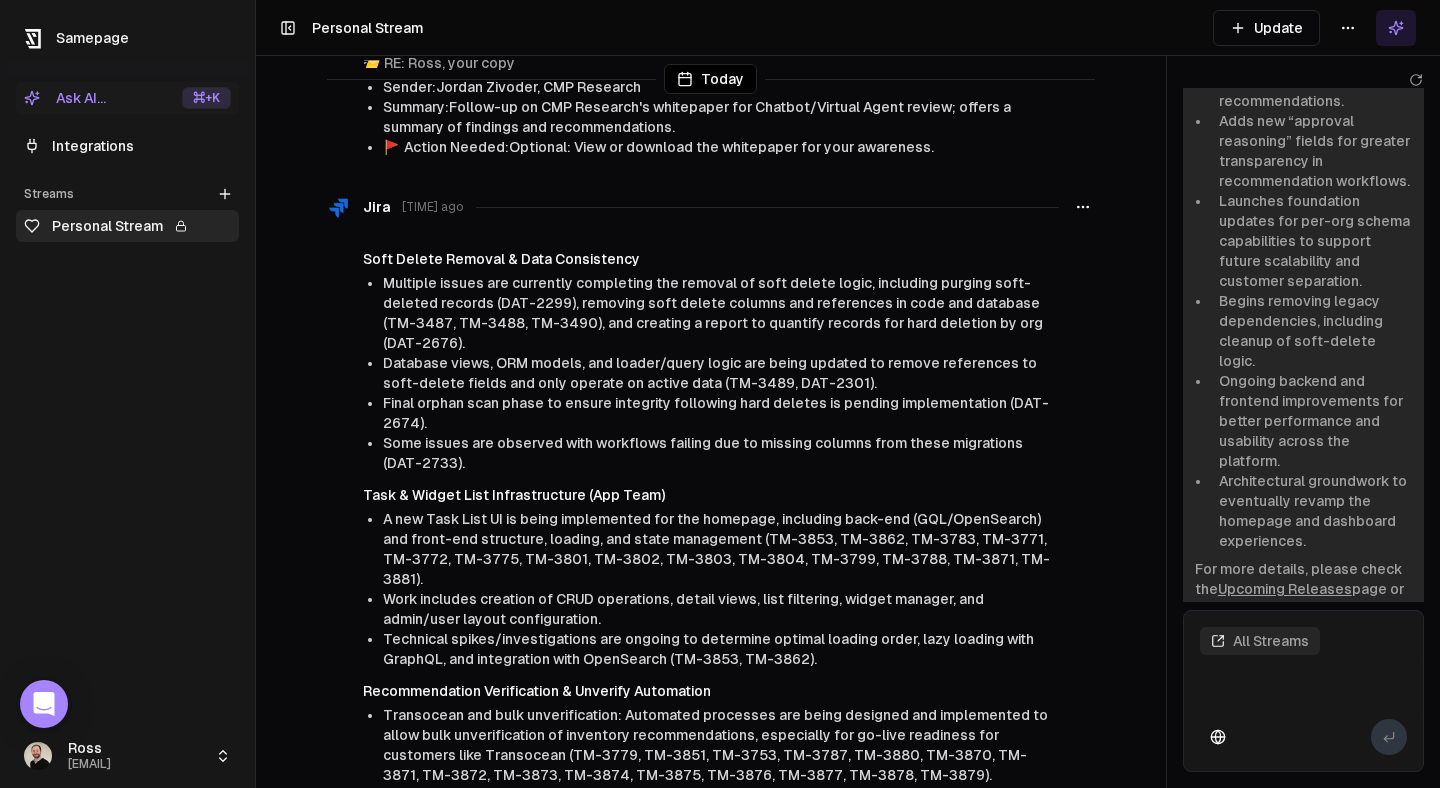 scroll, scrollTop: 651, scrollLeft: 0, axis: vertical 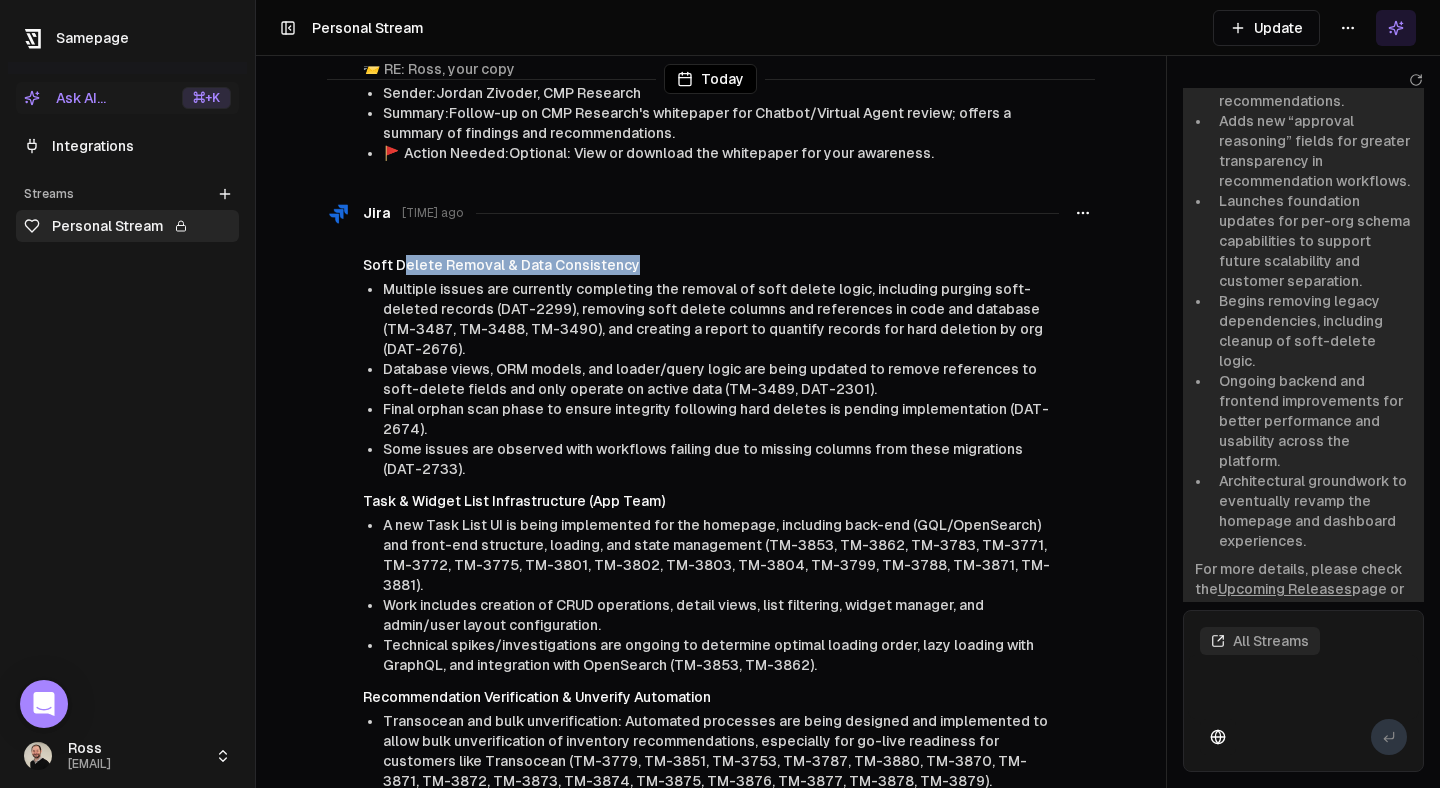 drag, startPoint x: 641, startPoint y: 263, endPoint x: 406, endPoint y: 264, distance: 235.00212 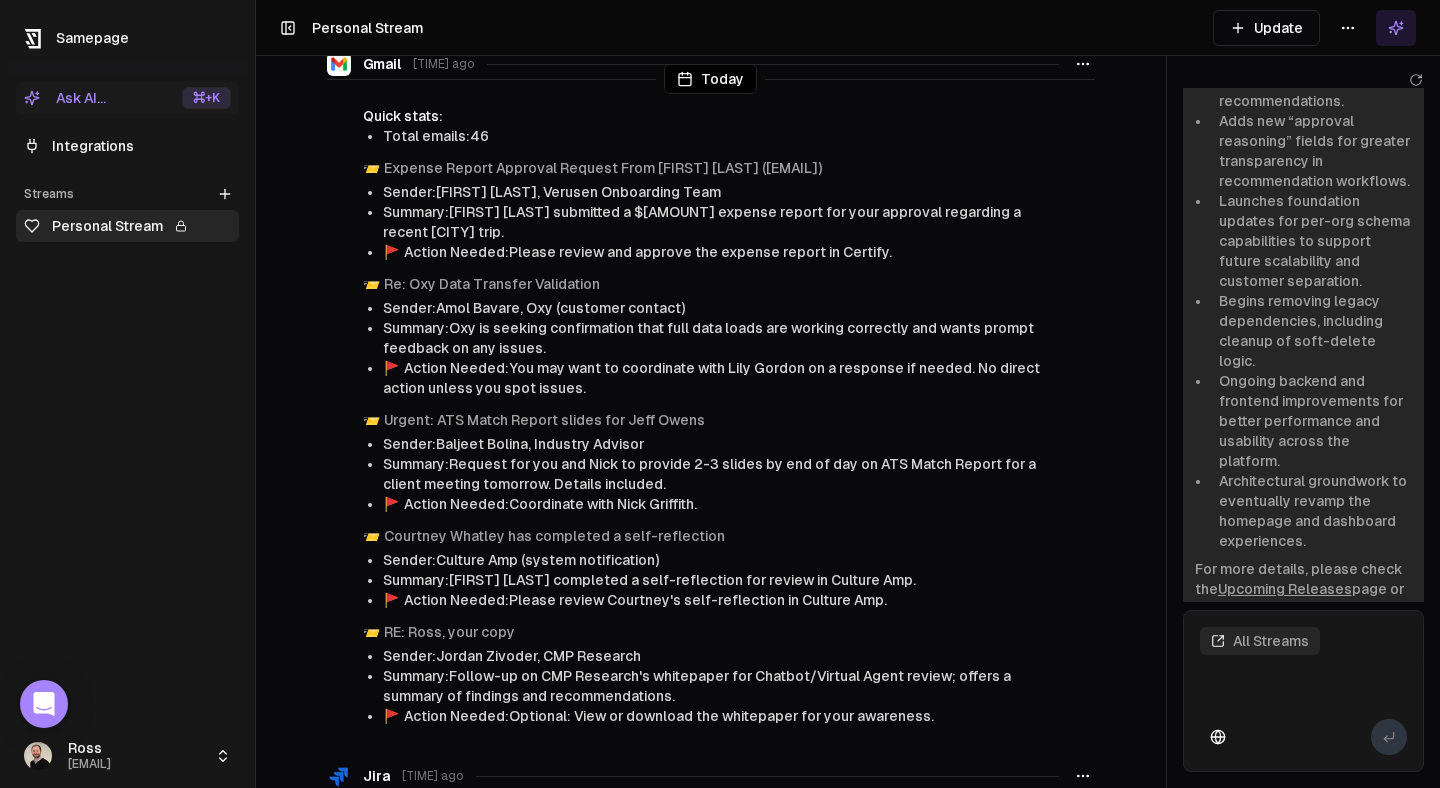 scroll, scrollTop: 96, scrollLeft: 0, axis: vertical 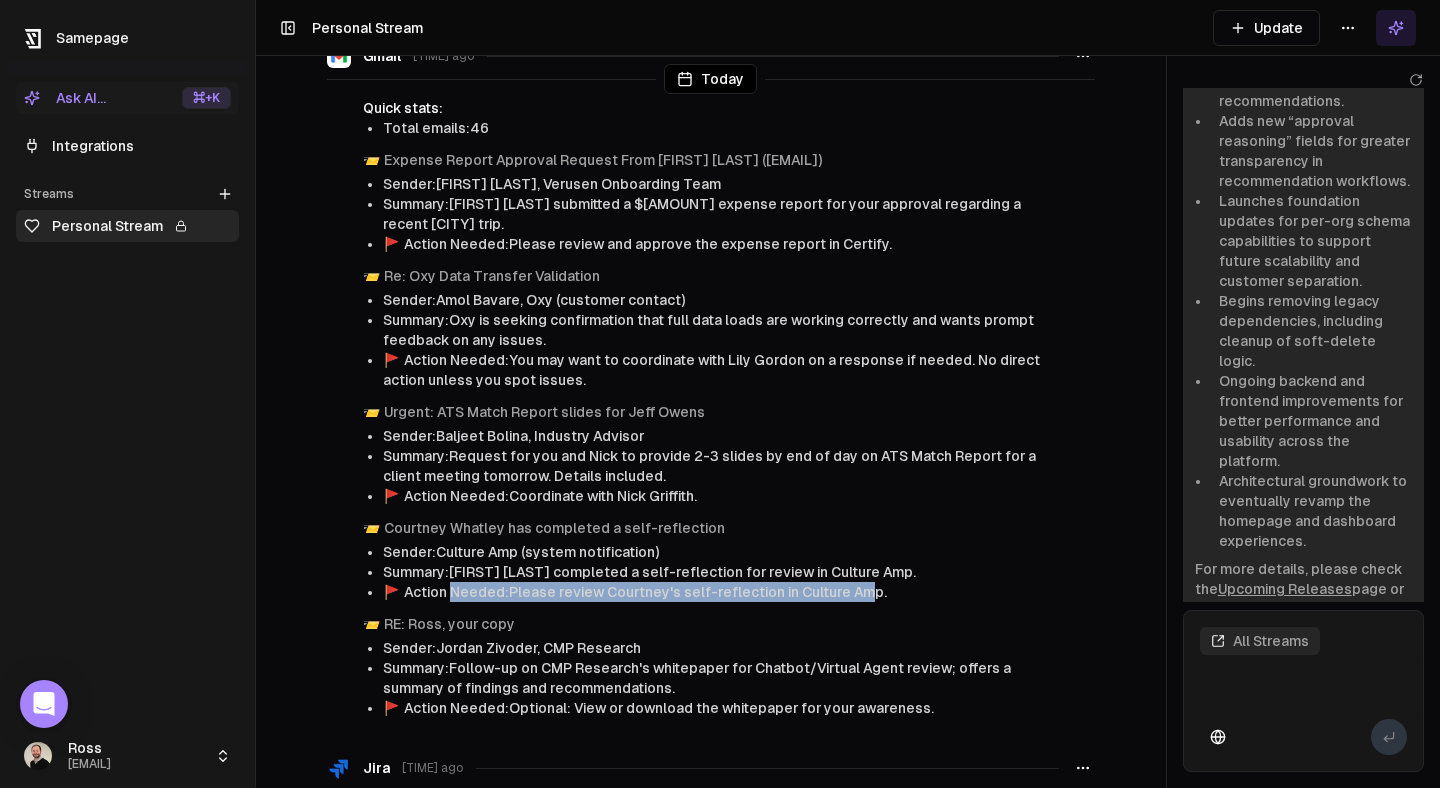 drag, startPoint x: 866, startPoint y: 590, endPoint x: 446, endPoint y: 584, distance: 420.04285 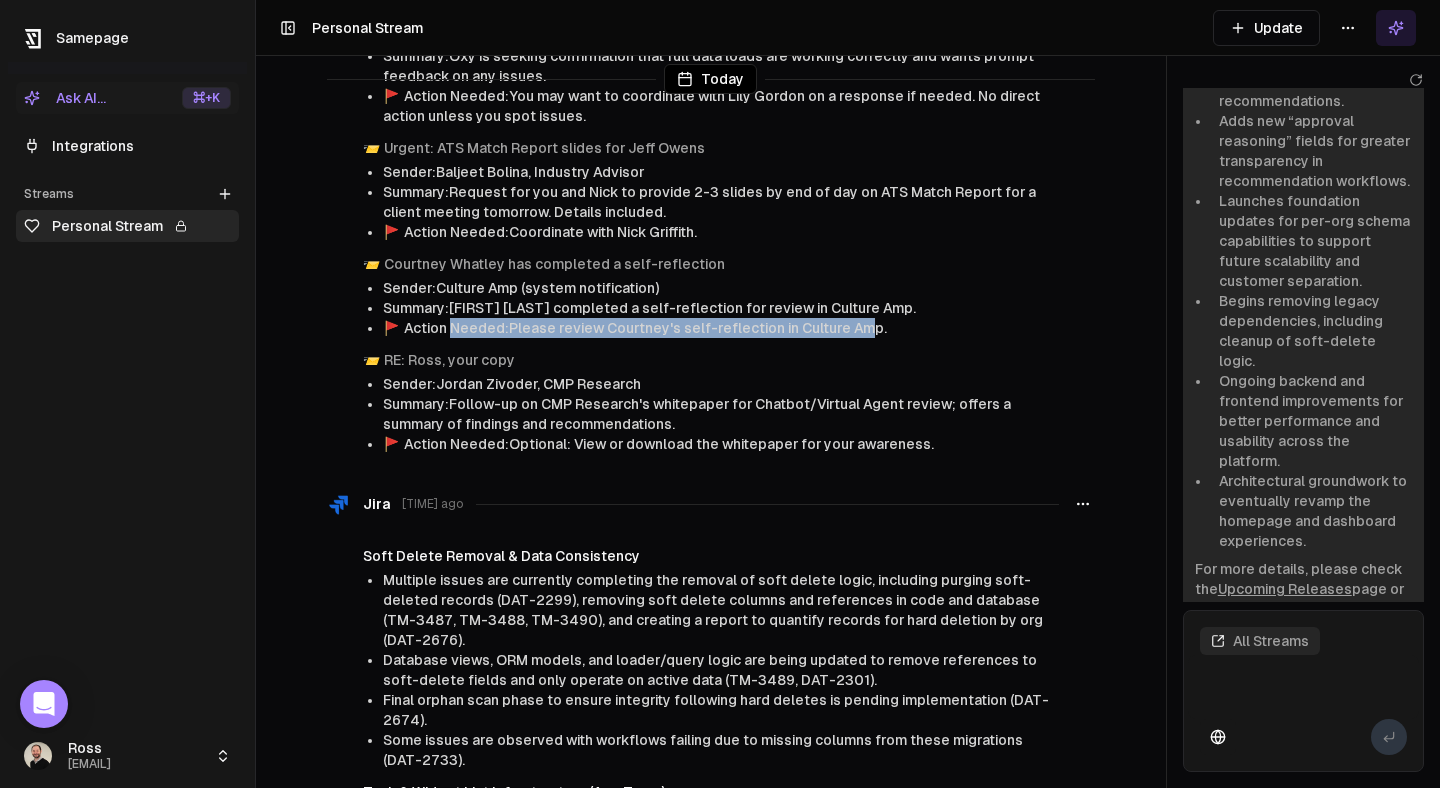 scroll, scrollTop: 363, scrollLeft: 0, axis: vertical 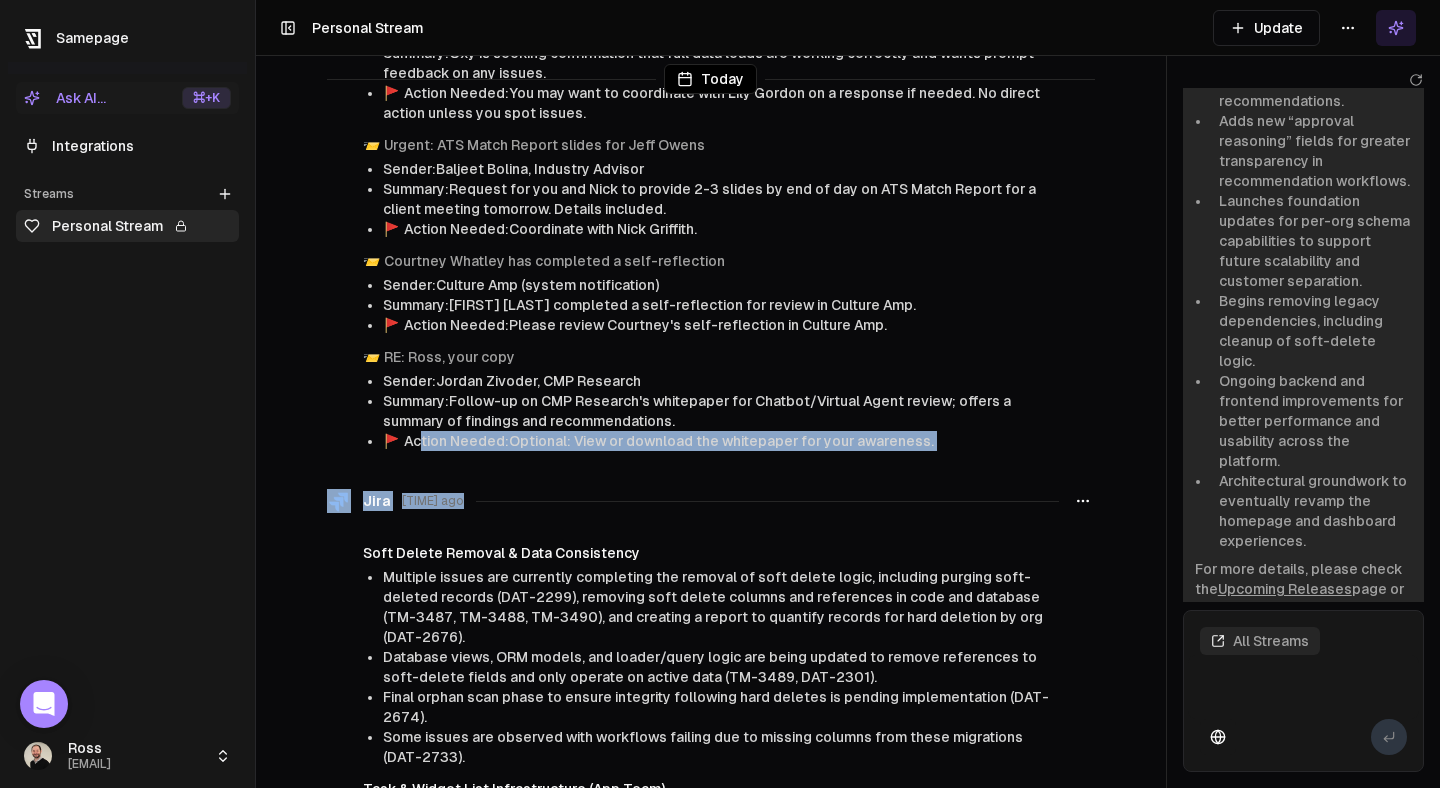 drag, startPoint x: 414, startPoint y: 449, endPoint x: 718, endPoint y: 462, distance: 304.27783 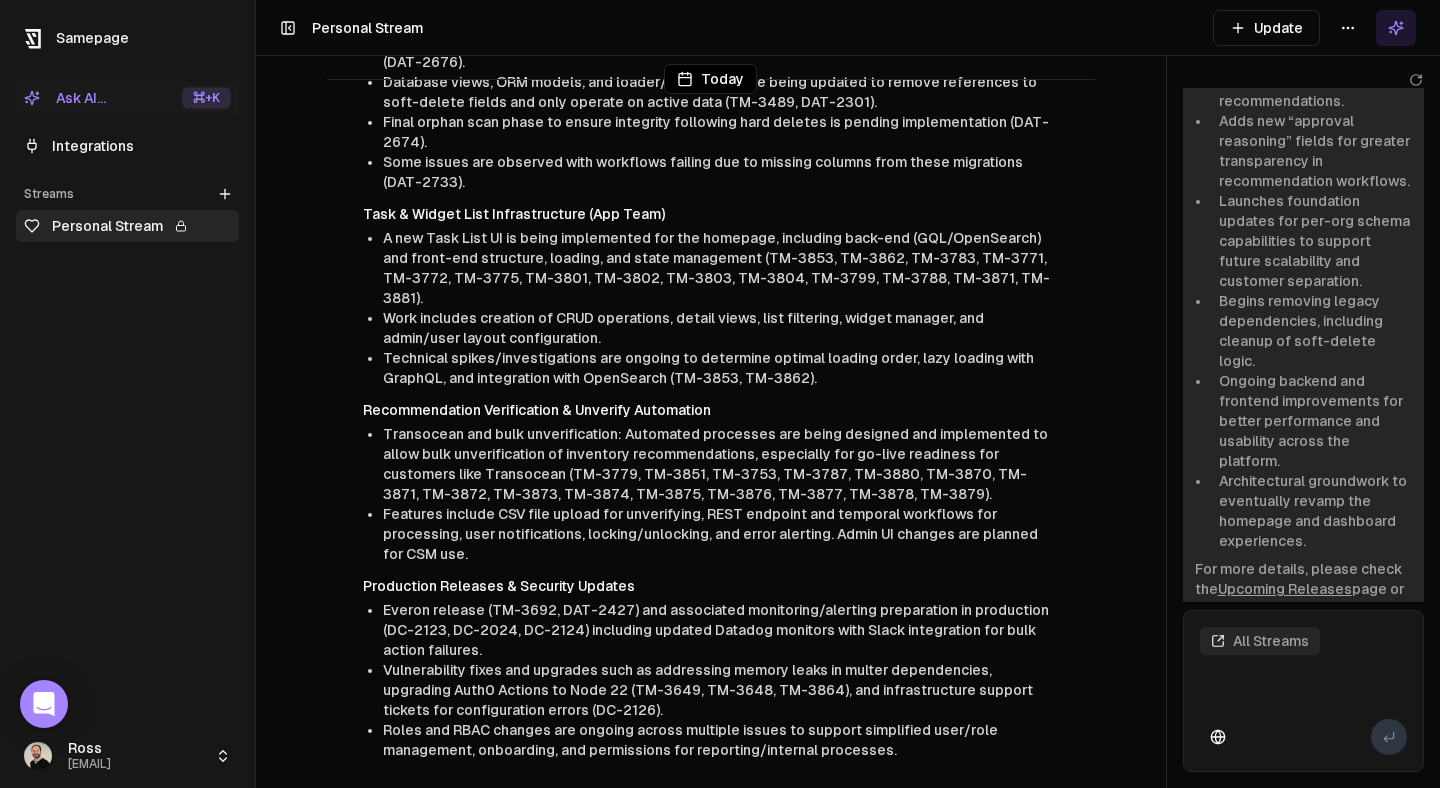 scroll, scrollTop: 978, scrollLeft: 0, axis: vertical 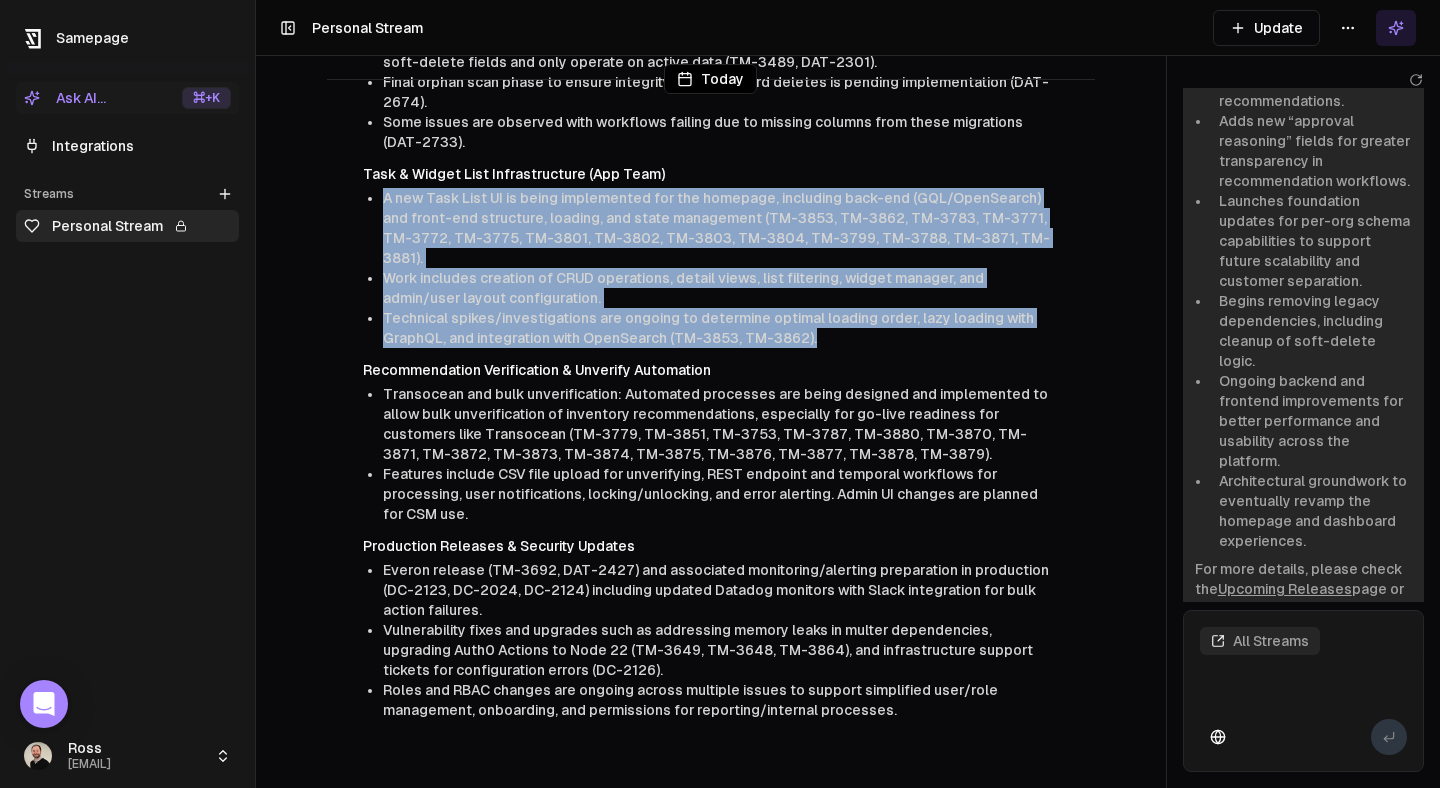 drag, startPoint x: 384, startPoint y: 203, endPoint x: 848, endPoint y: 299, distance: 473.82697 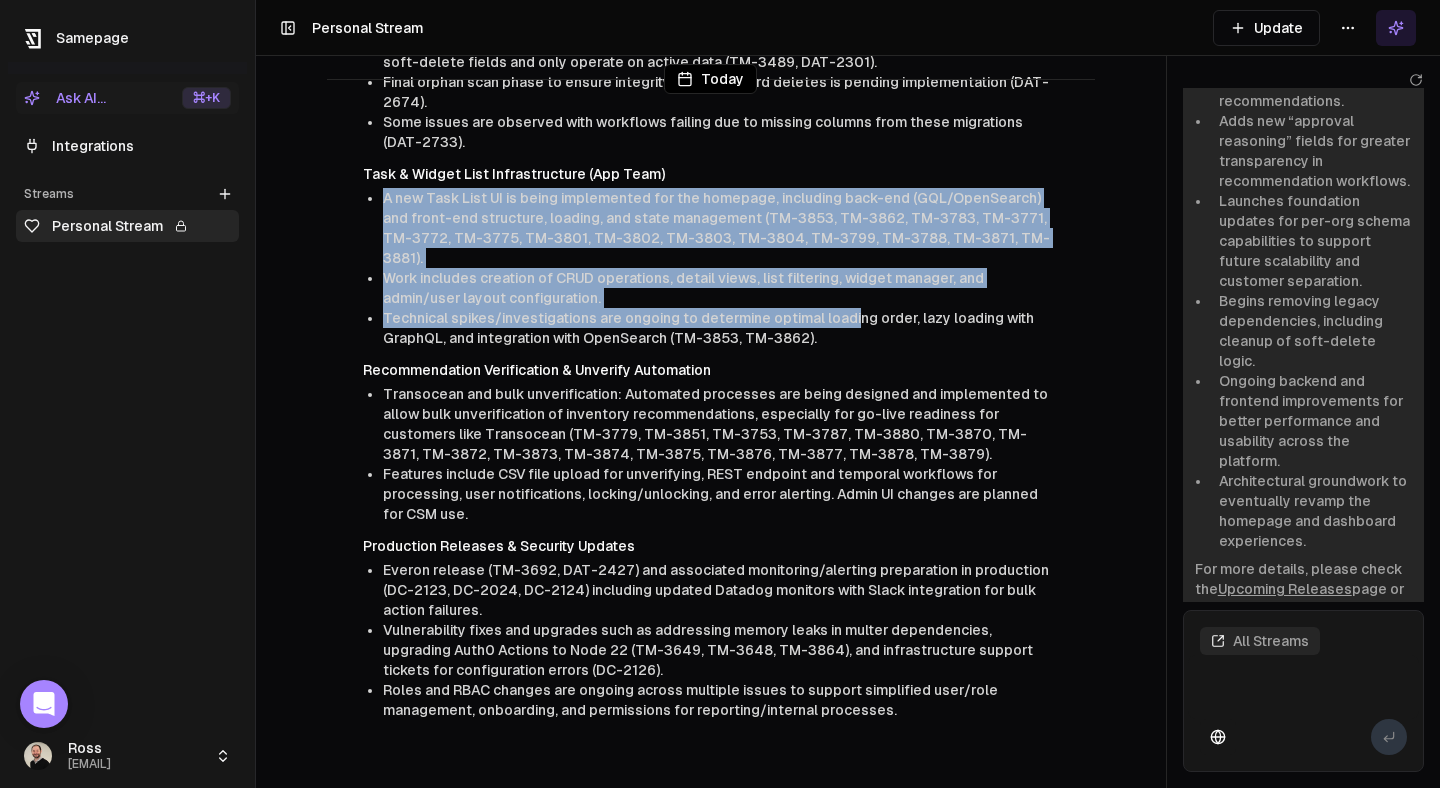 click on "Technical spikes/investigations are ongoing to determine optimal loading order, lazy loading with GraphQL, and integration with OpenSearch (TM-3853, TM-3862)." at bounding box center (708, 328) 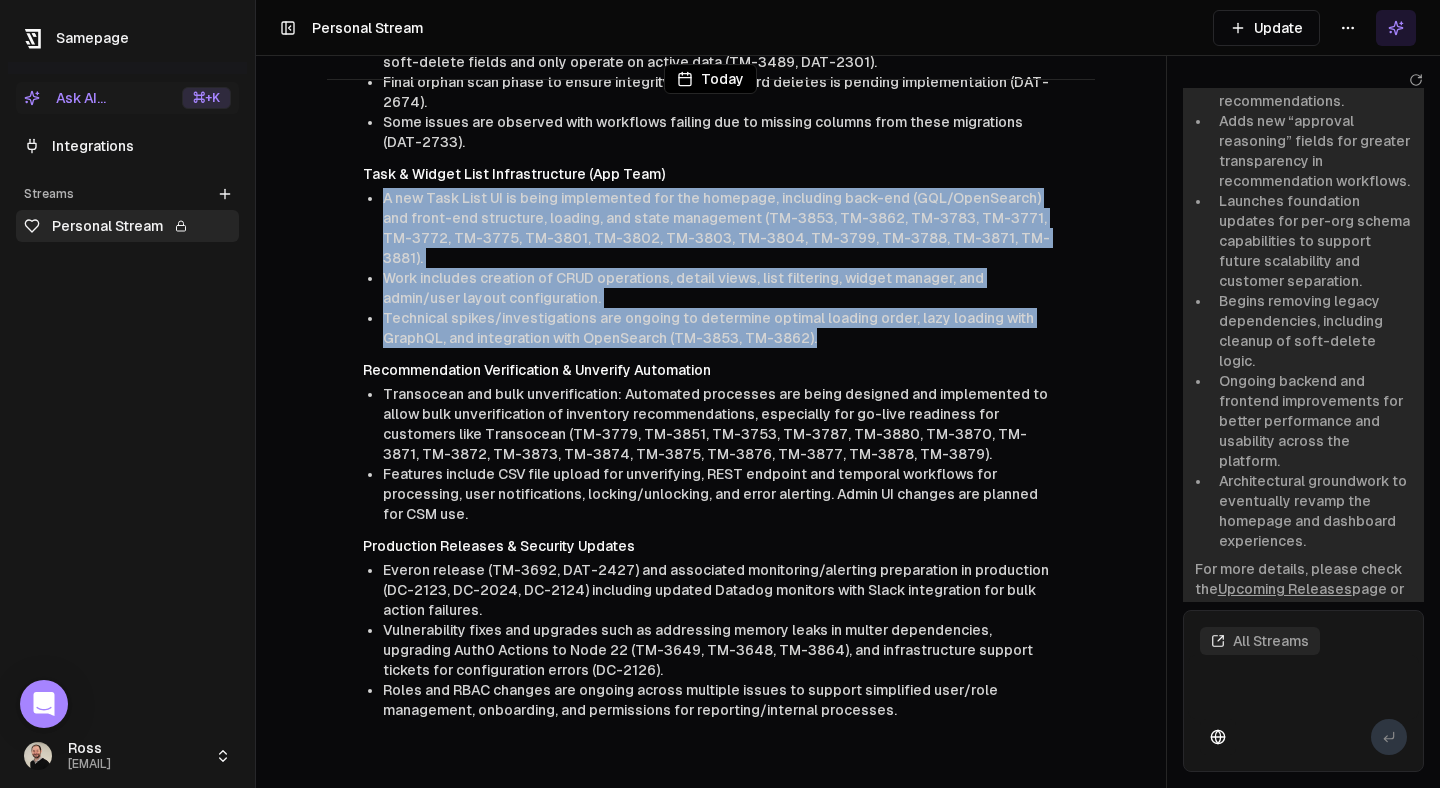drag, startPoint x: 847, startPoint y: 323, endPoint x: 379, endPoint y: 191, distance: 486.2592 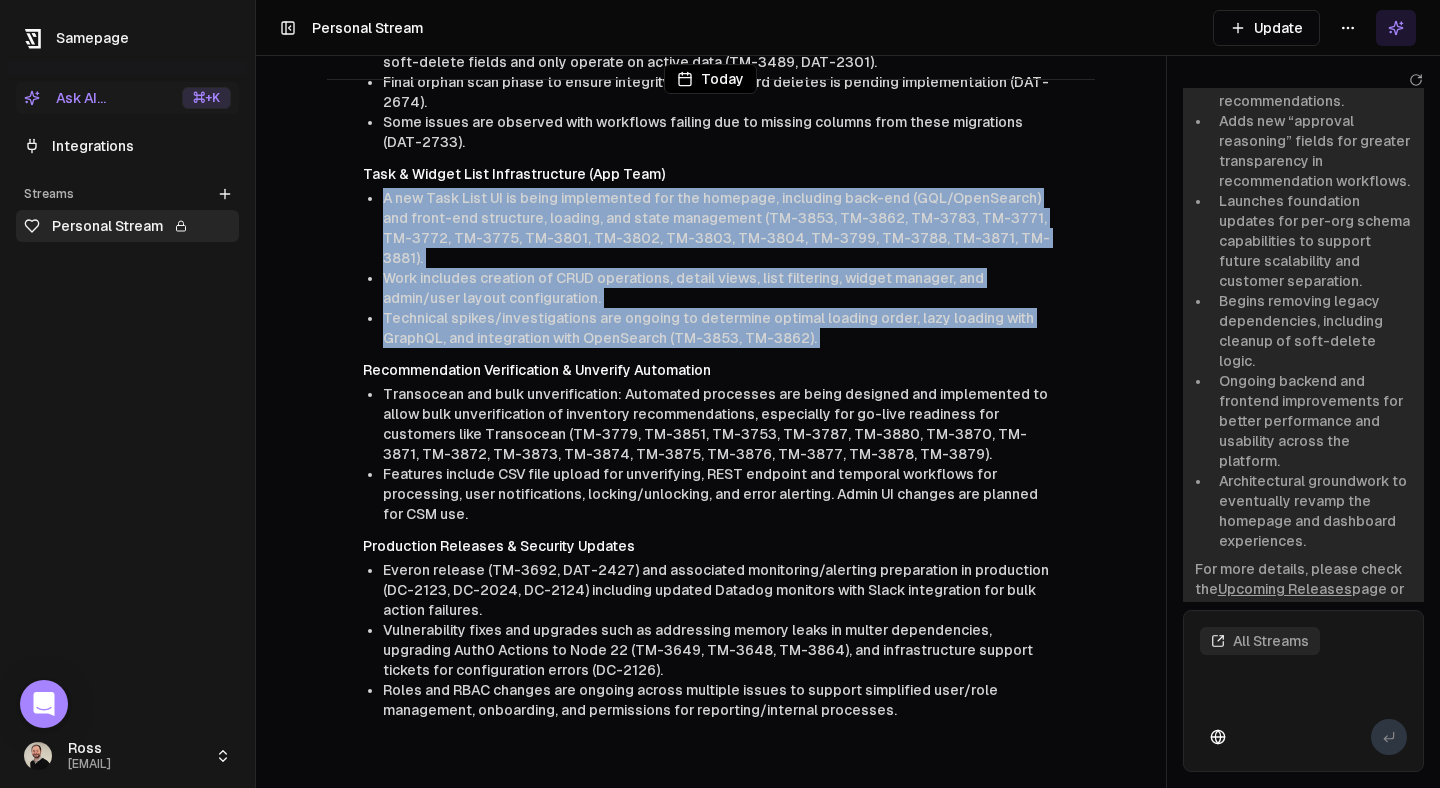 drag, startPoint x: 379, startPoint y: 190, endPoint x: 843, endPoint y: 327, distance: 483.80264 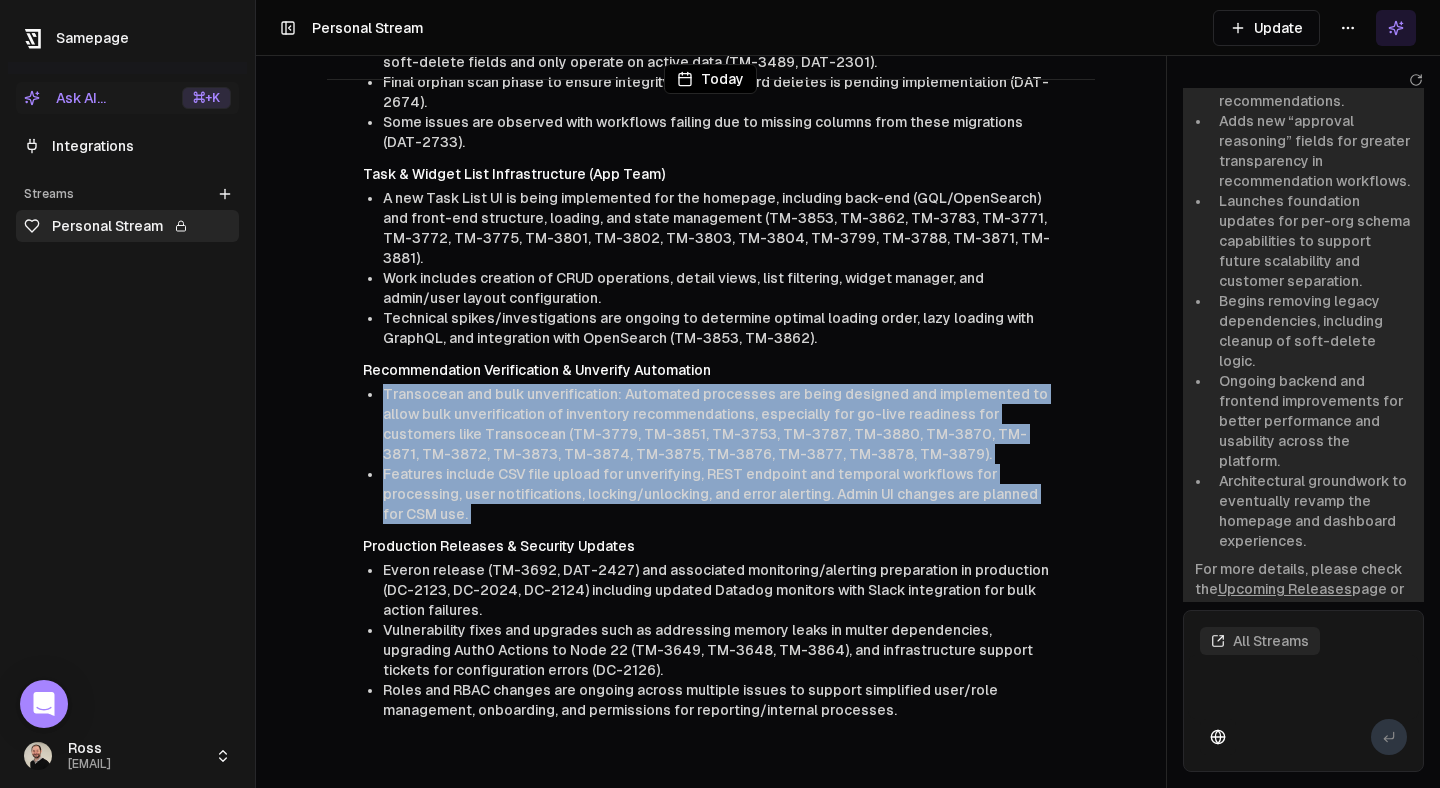drag, startPoint x: 385, startPoint y: 366, endPoint x: 592, endPoint y: 512, distance: 253.3081 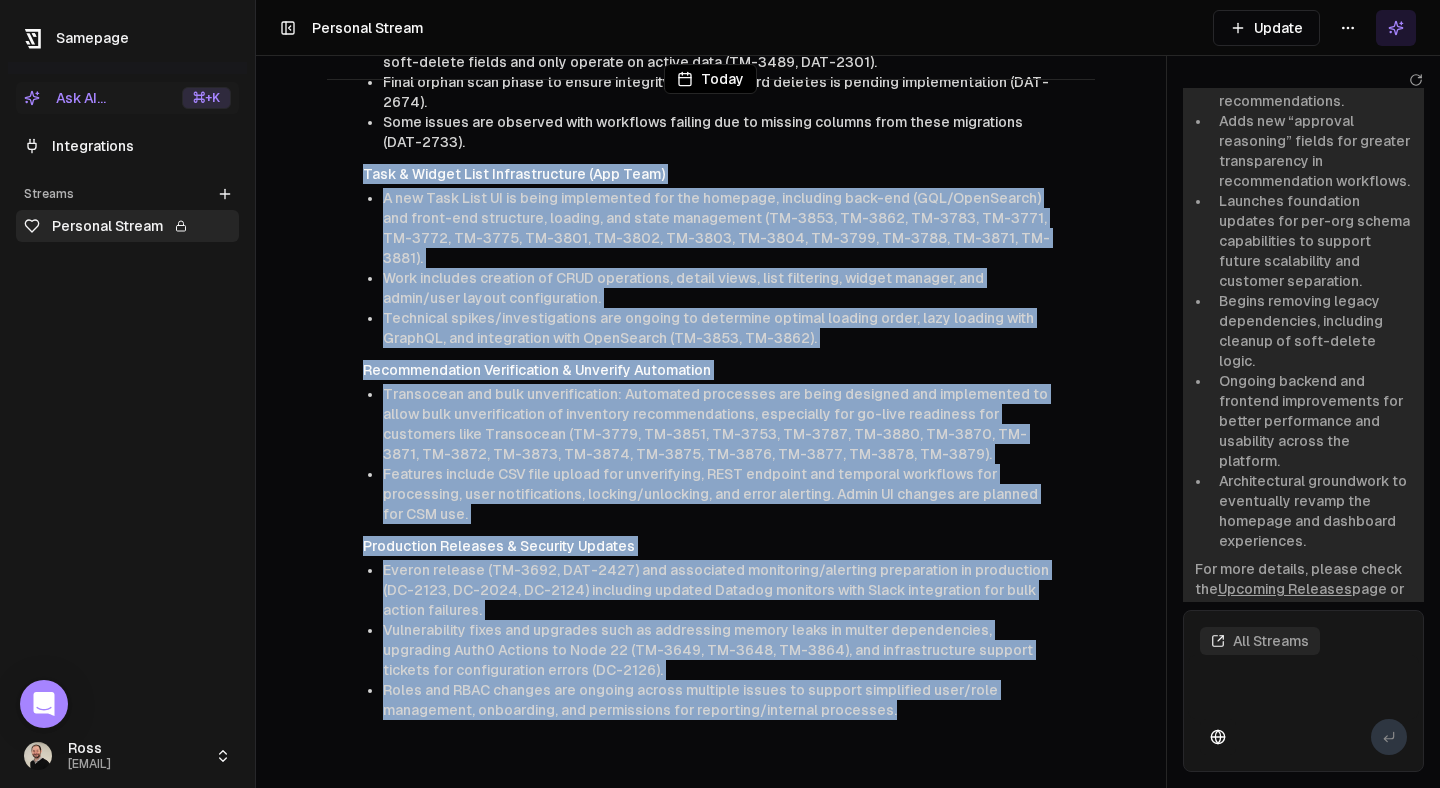 drag, startPoint x: 887, startPoint y: 696, endPoint x: 358, endPoint y: 180, distance: 738.98376 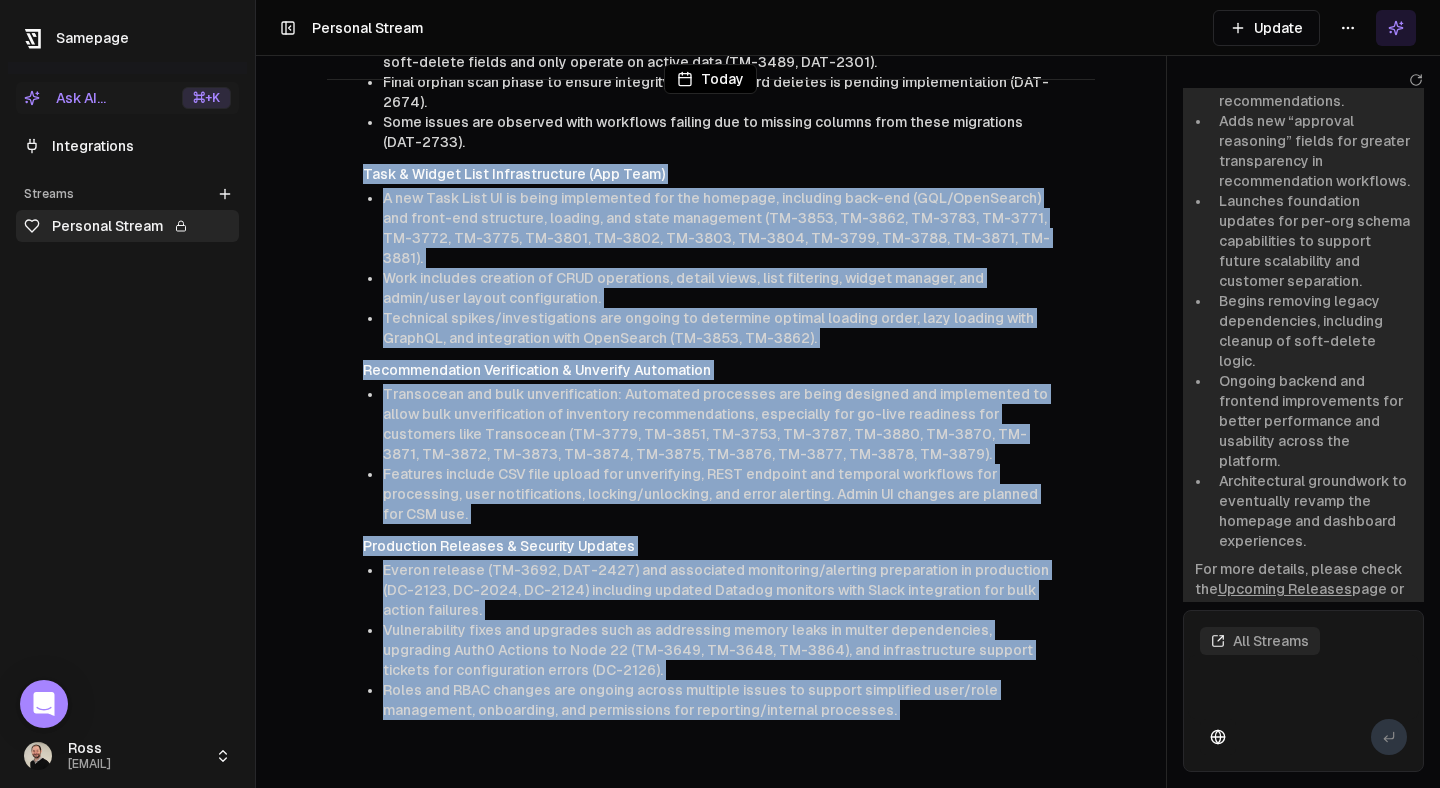 drag, startPoint x: 358, startPoint y: 180, endPoint x: 909, endPoint y: 717, distance: 769.3959 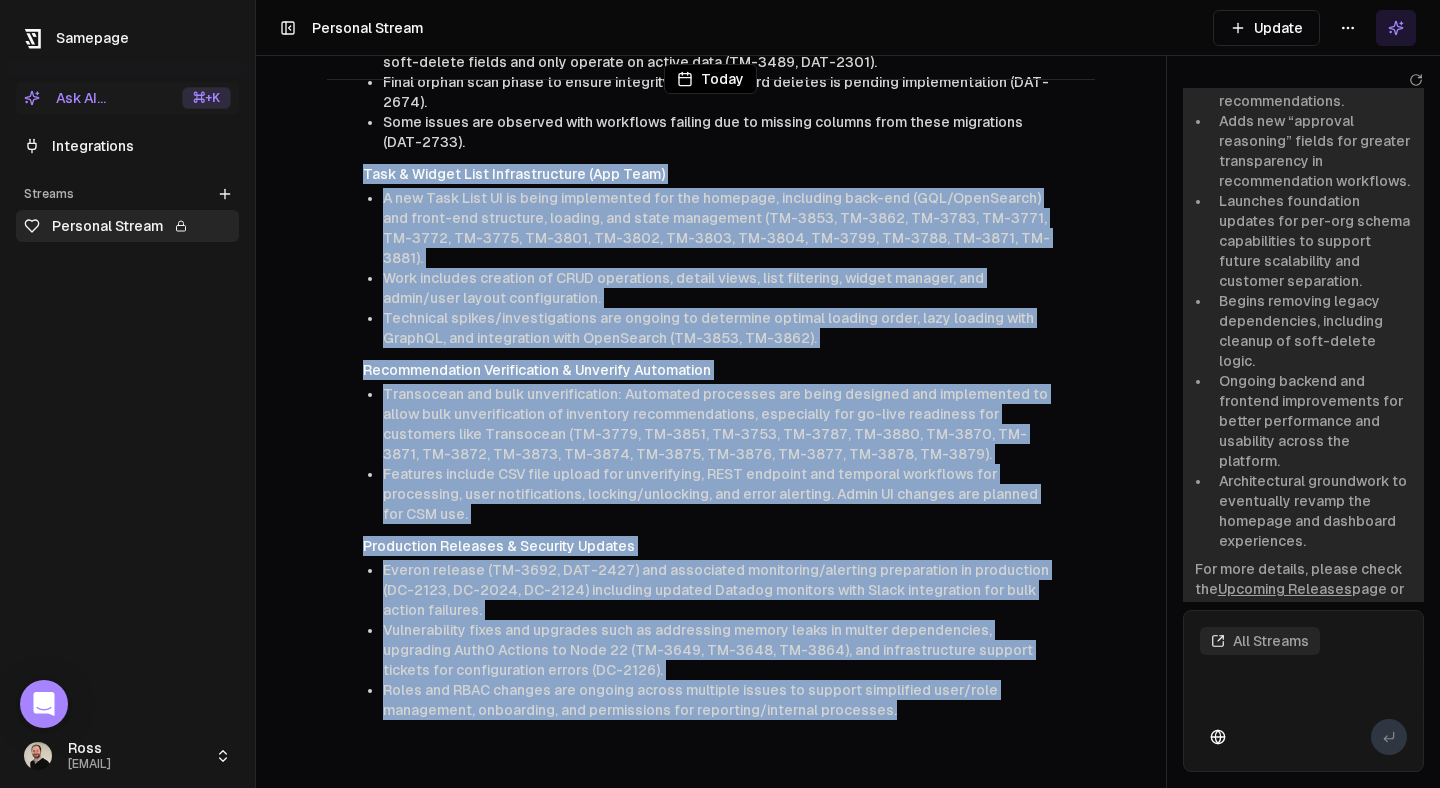 drag, startPoint x: 906, startPoint y: 702, endPoint x: 359, endPoint y: 175, distance: 759.56433 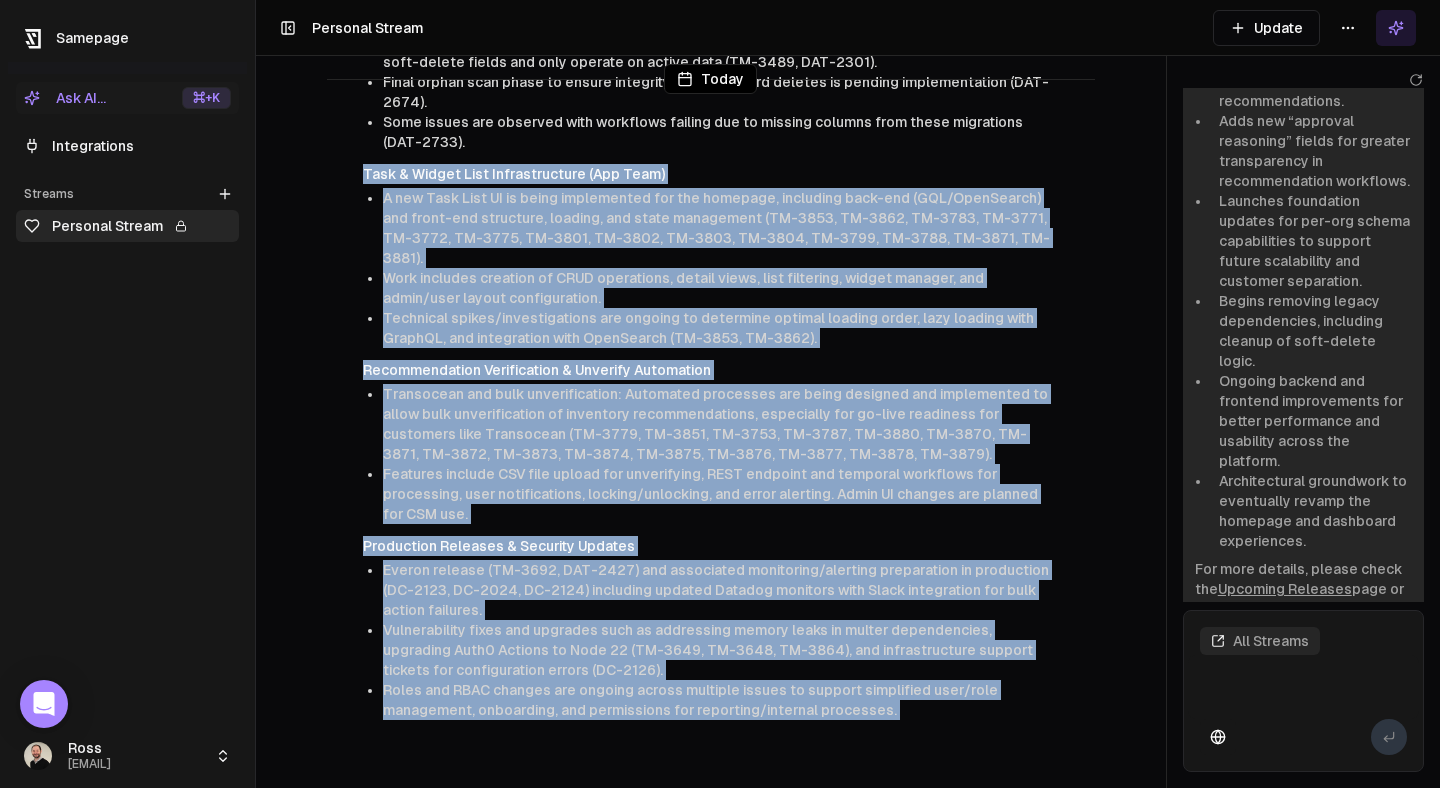 drag, startPoint x: 359, startPoint y: 175, endPoint x: 955, endPoint y: 693, distance: 789.6455 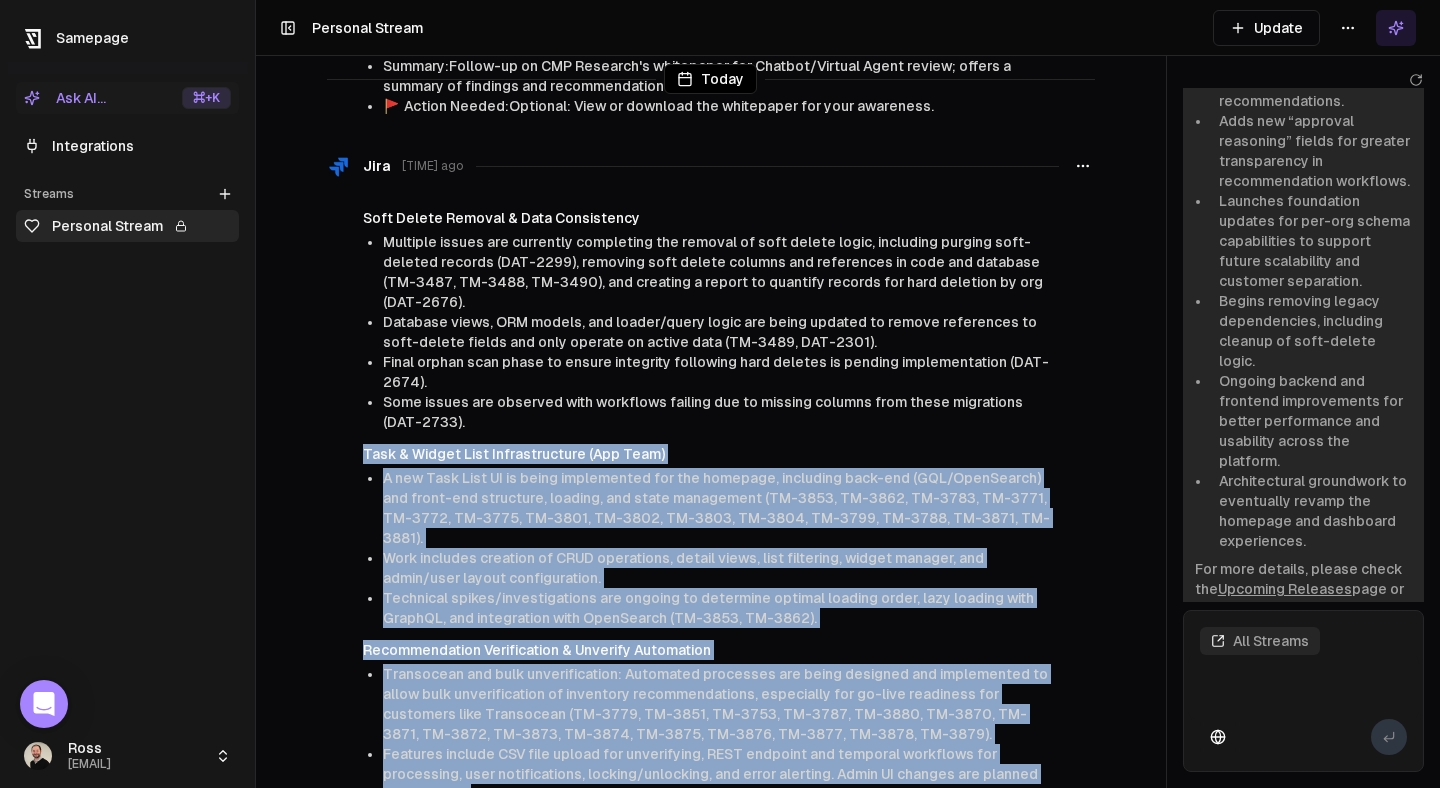 scroll, scrollTop: 716, scrollLeft: 0, axis: vertical 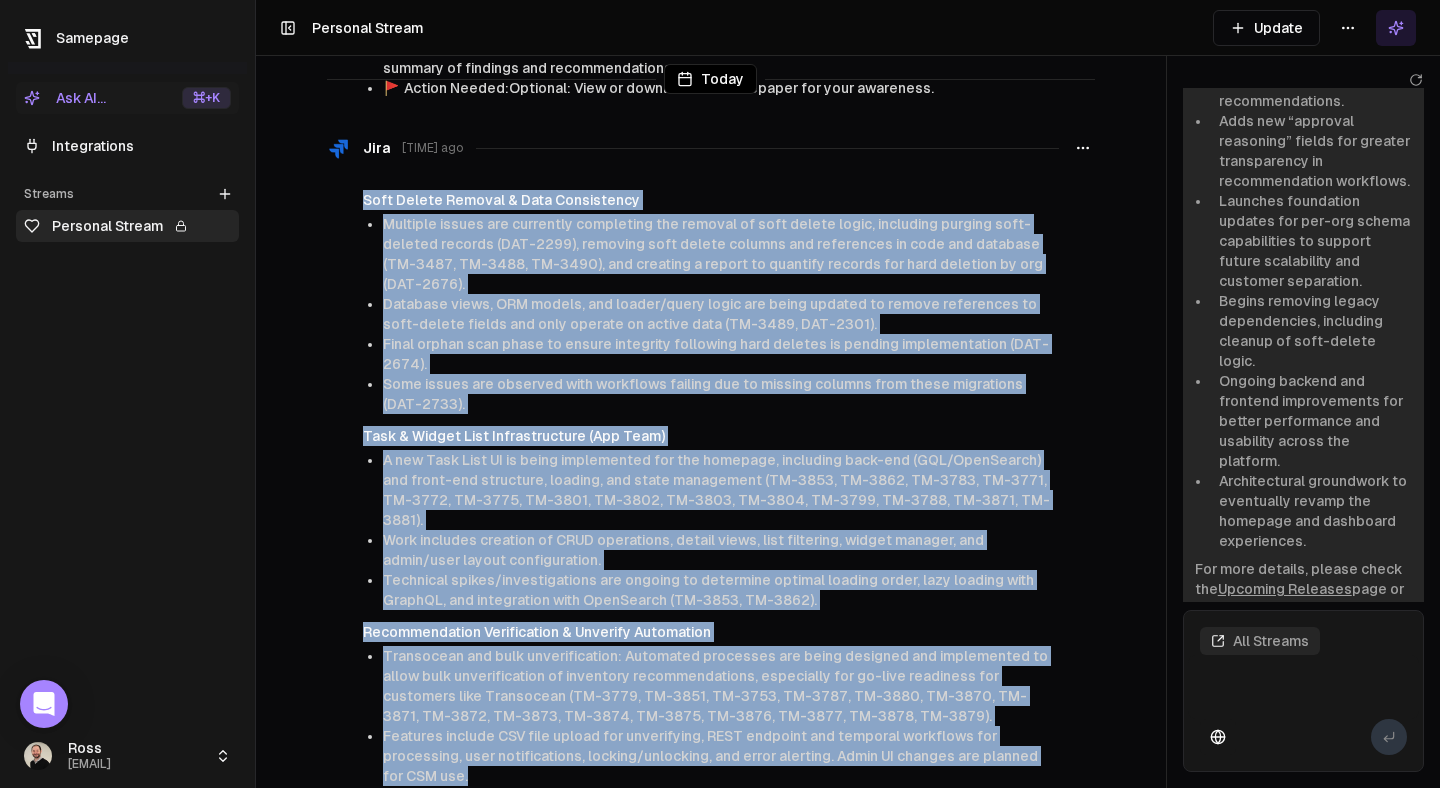 drag, startPoint x: 365, startPoint y: 198, endPoint x: 655, endPoint y: 749, distance: 622.65643 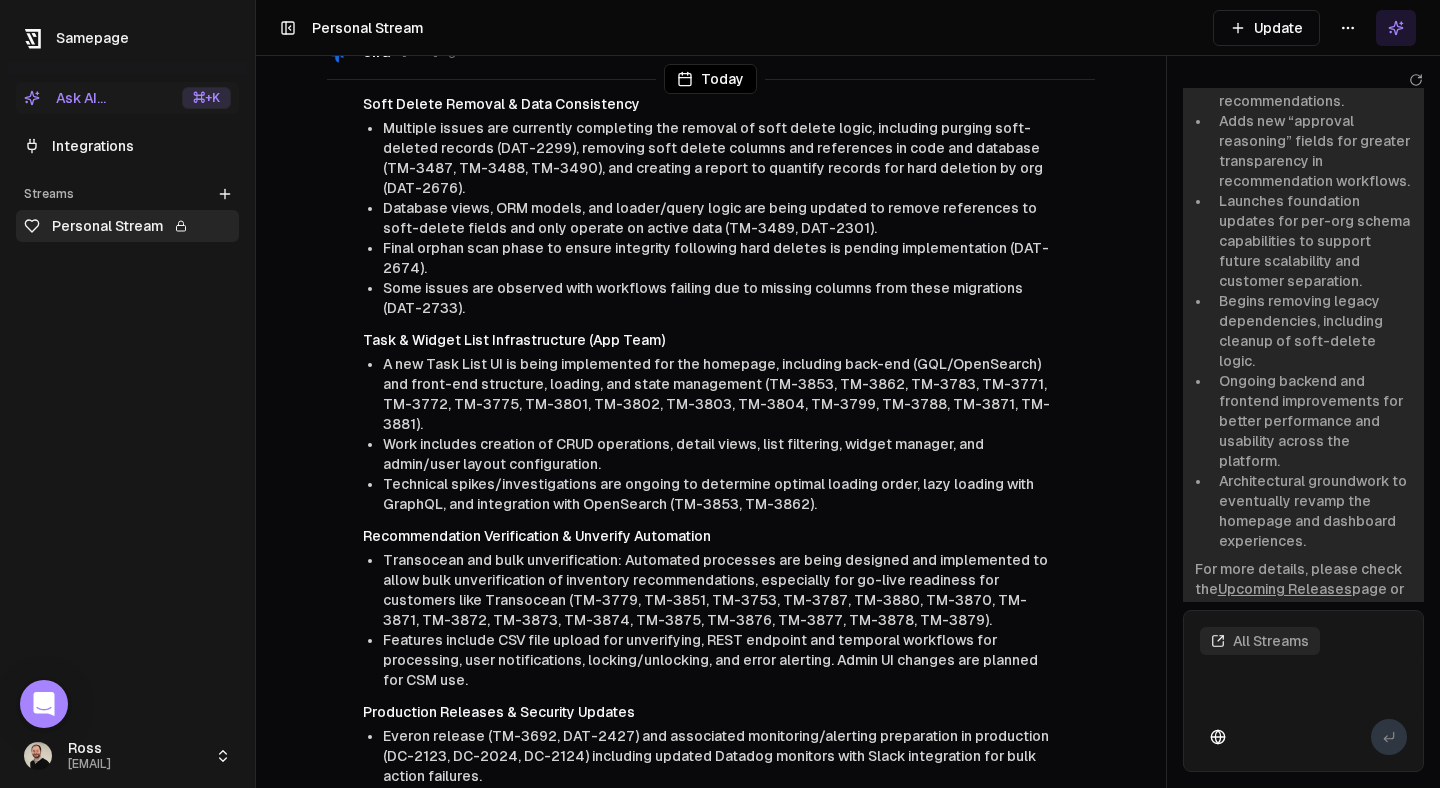 scroll, scrollTop: 805, scrollLeft: 0, axis: vertical 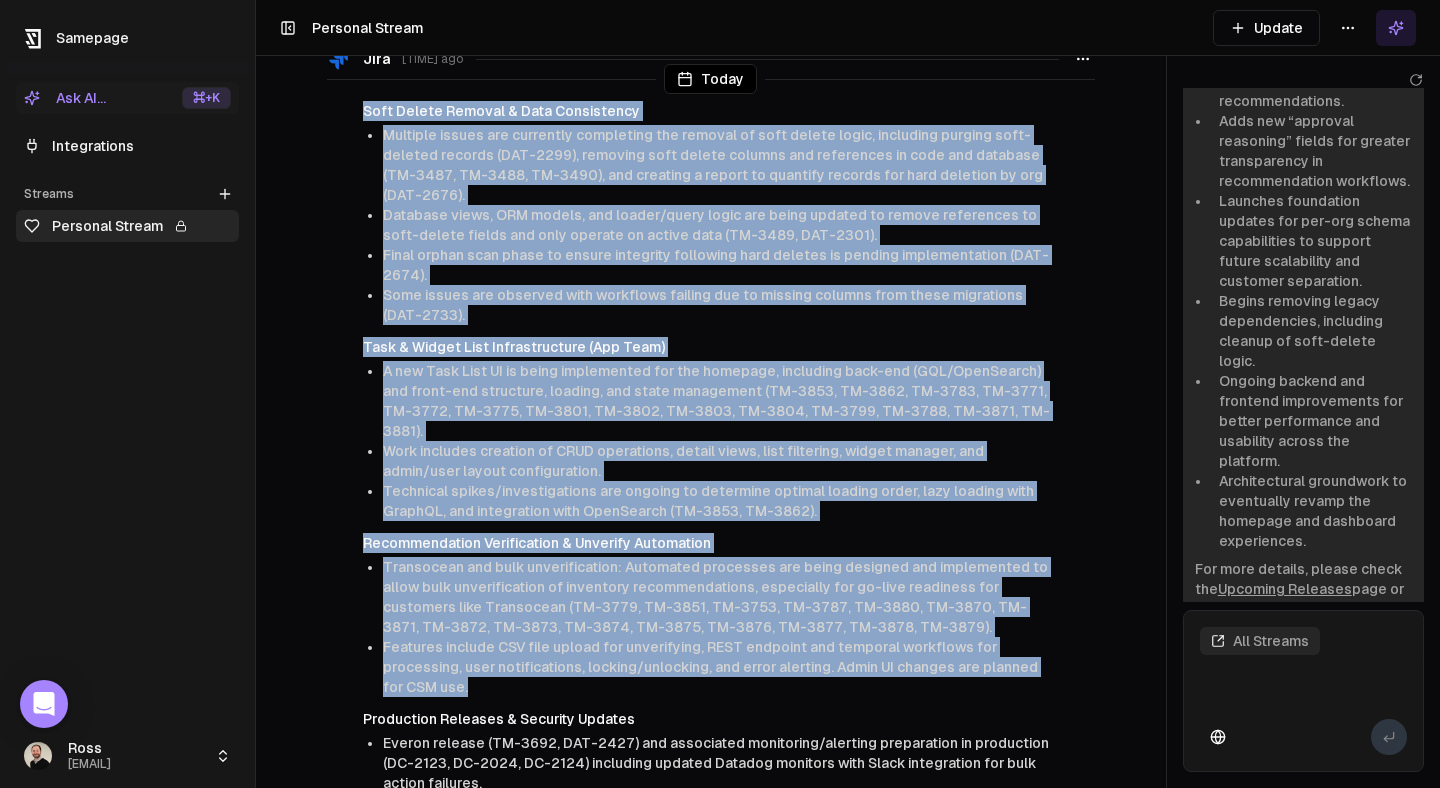 drag, startPoint x: 453, startPoint y: 671, endPoint x: 355, endPoint y: 114, distance: 565.5555 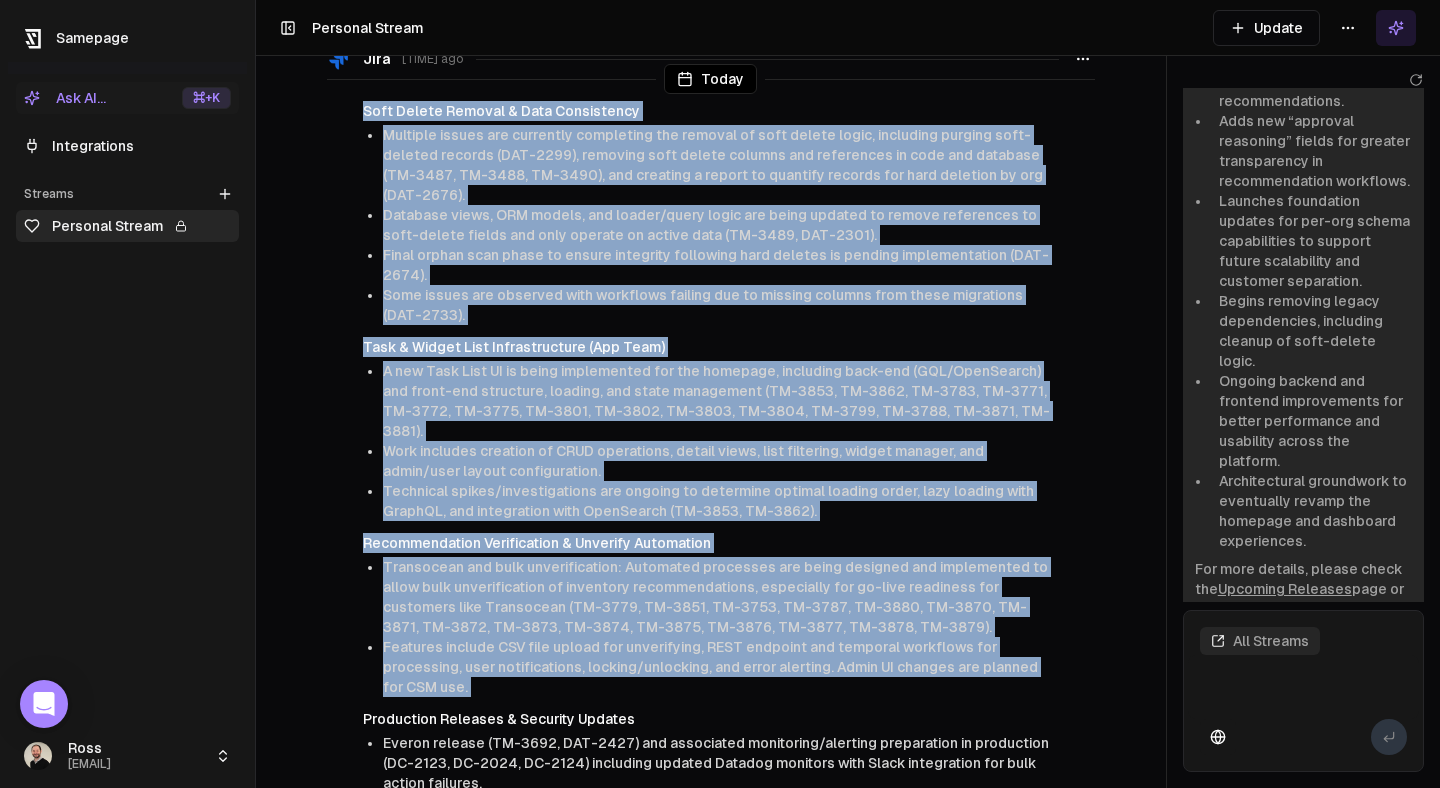 drag, startPoint x: 355, startPoint y: 114, endPoint x: 712, endPoint y: 663, distance: 654.8664 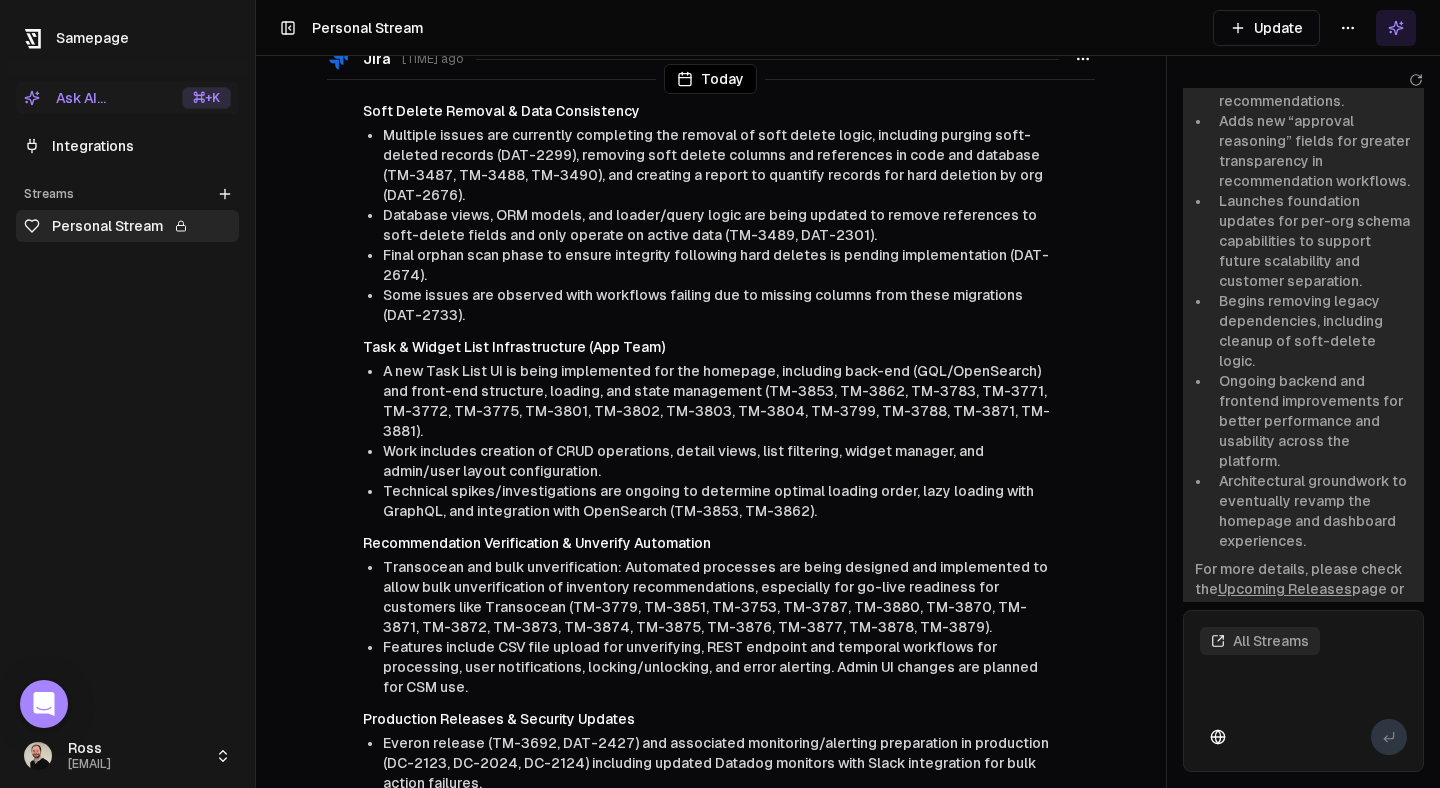 click on "Soft Delete Removal & Data Consistency" at bounding box center [711, 111] 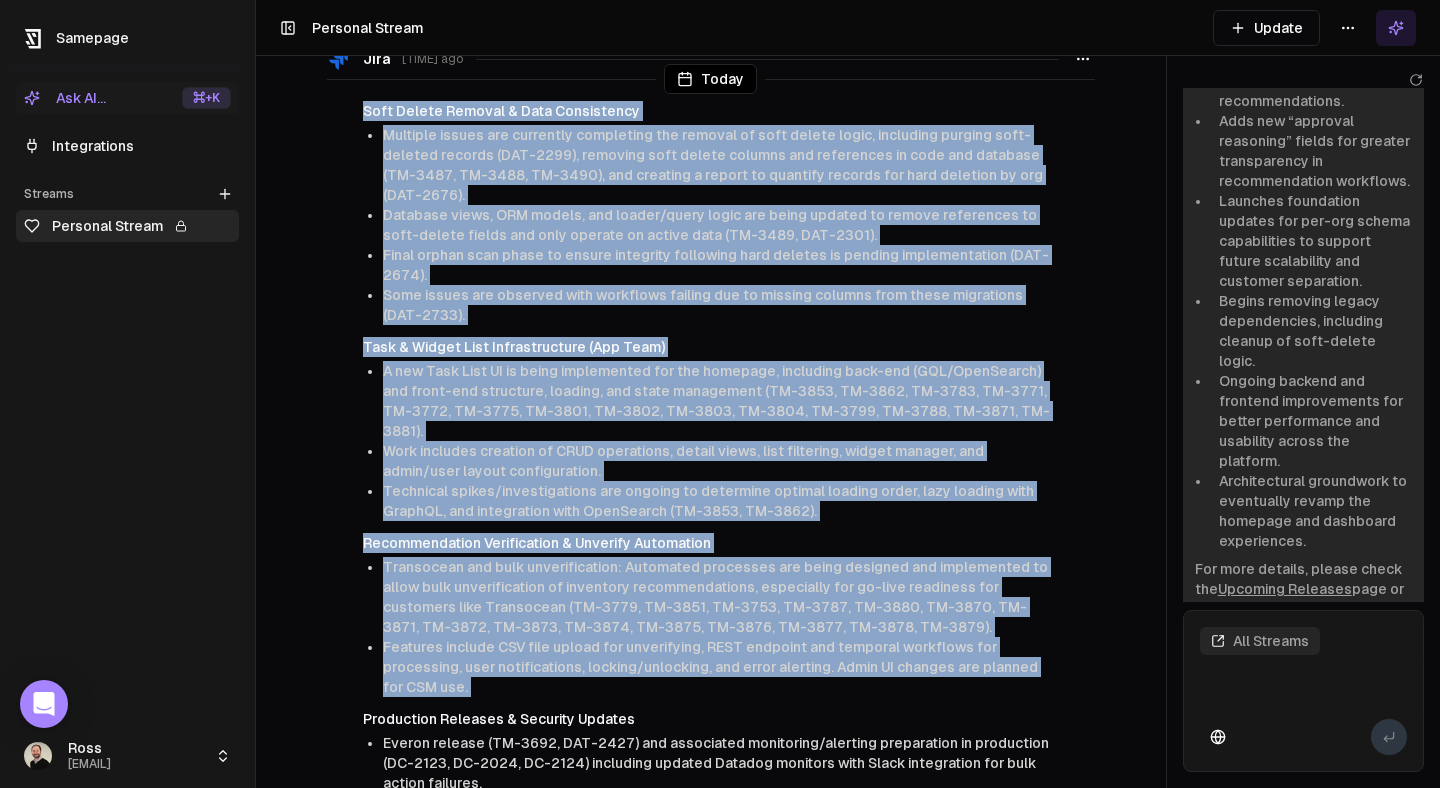 drag, startPoint x: 365, startPoint y: 114, endPoint x: 840, endPoint y: 669, distance: 730.5135 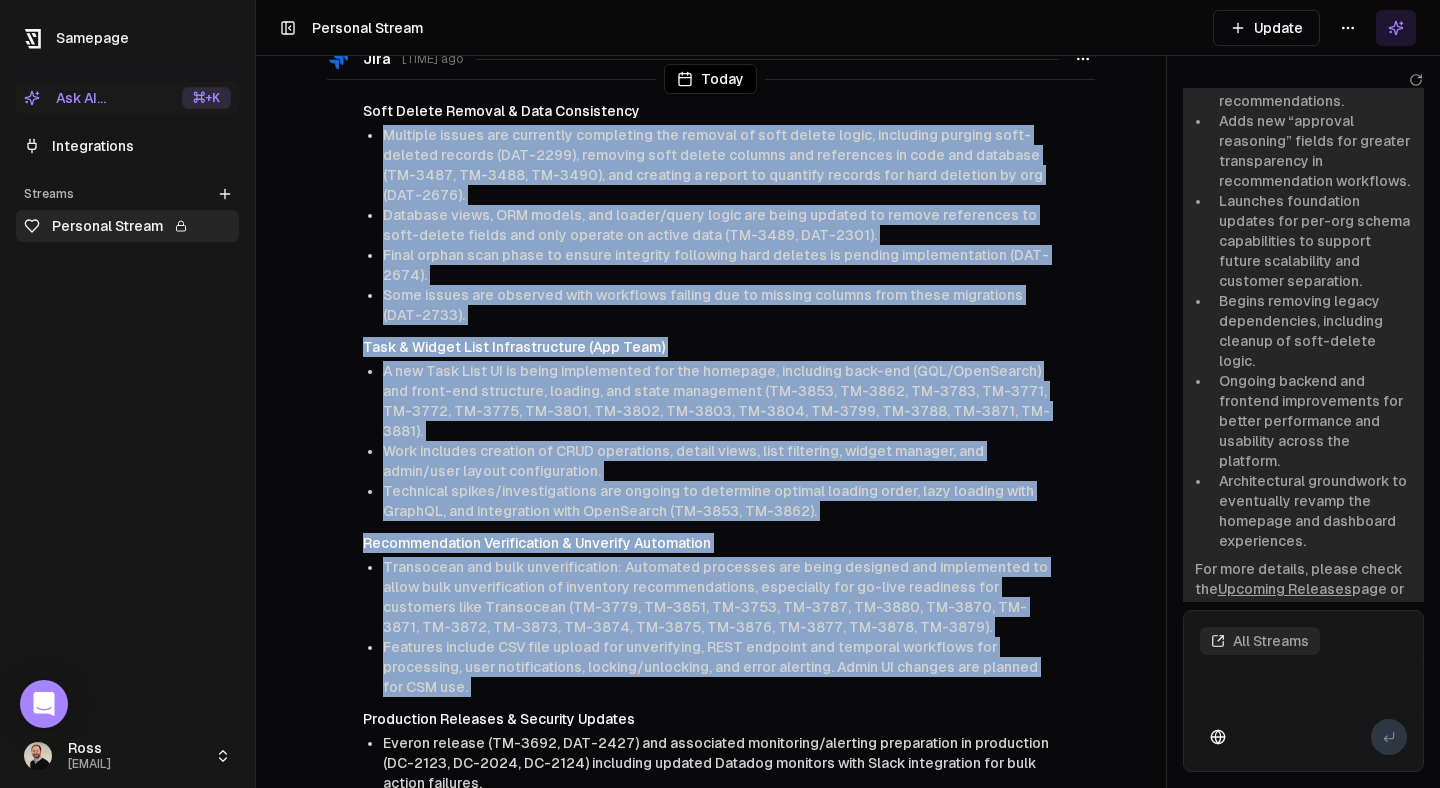drag, startPoint x: 840, startPoint y: 669, endPoint x: 349, endPoint y: 121, distance: 735.7887 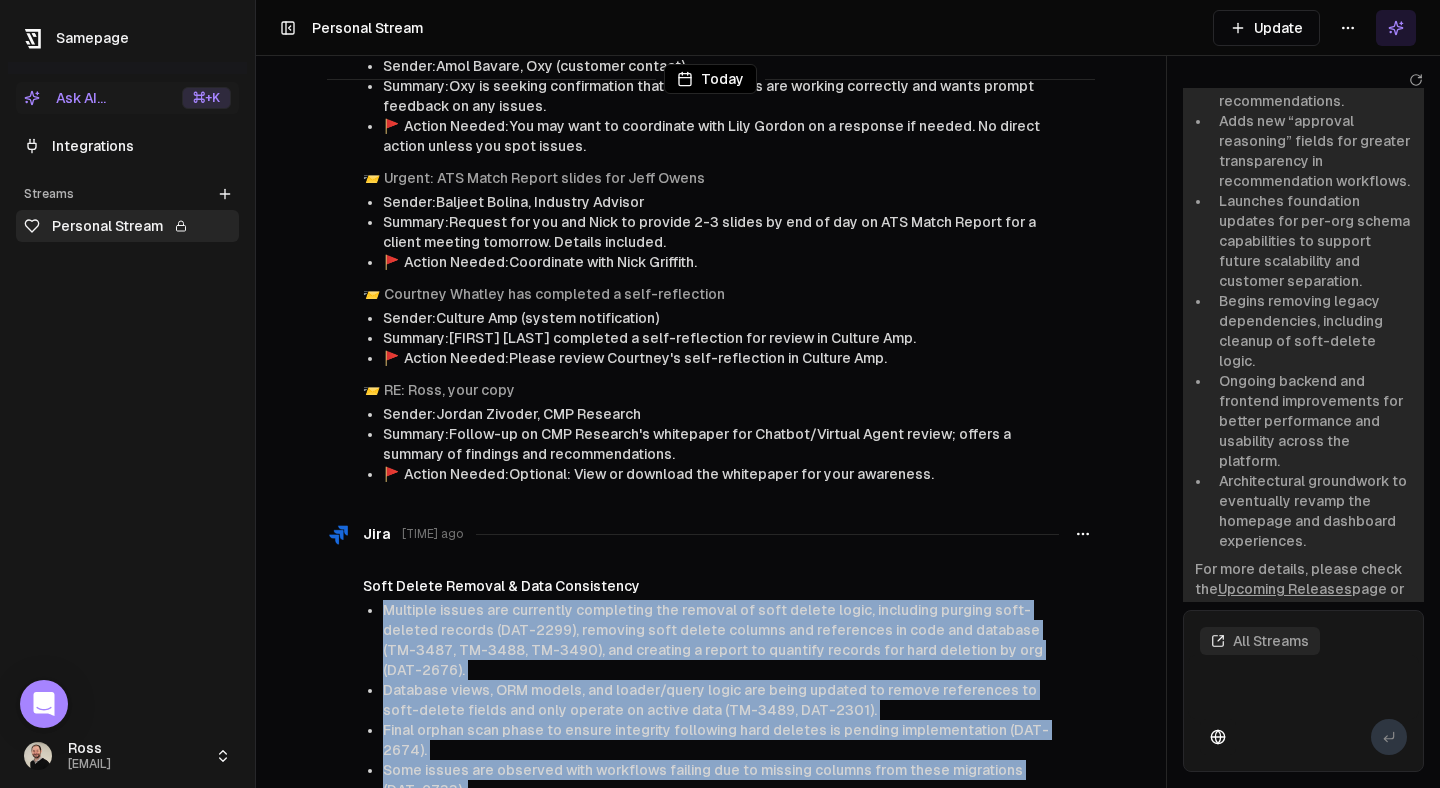 scroll, scrollTop: 334, scrollLeft: 0, axis: vertical 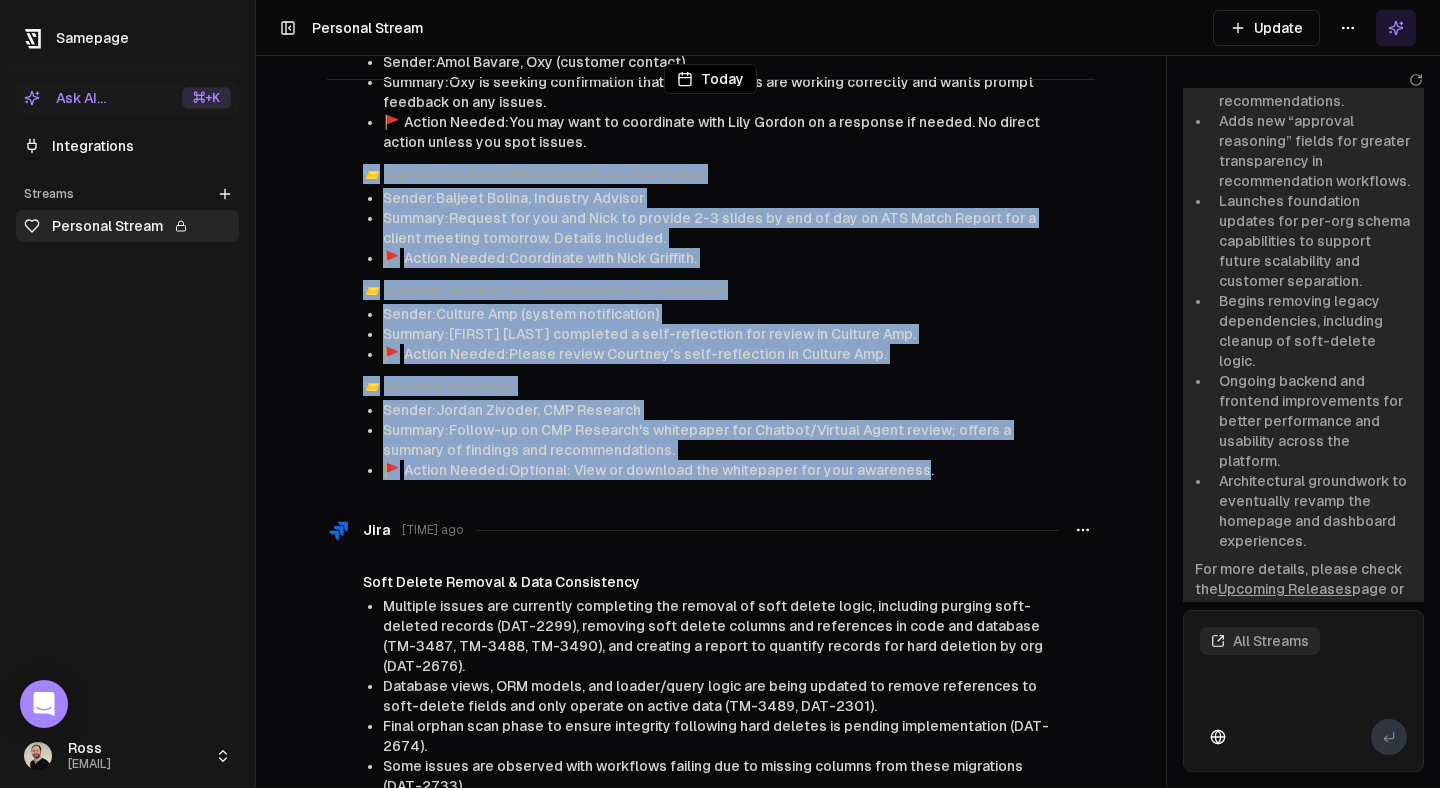 drag, startPoint x: 920, startPoint y: 470, endPoint x: 328, endPoint y: 172, distance: 662.77295 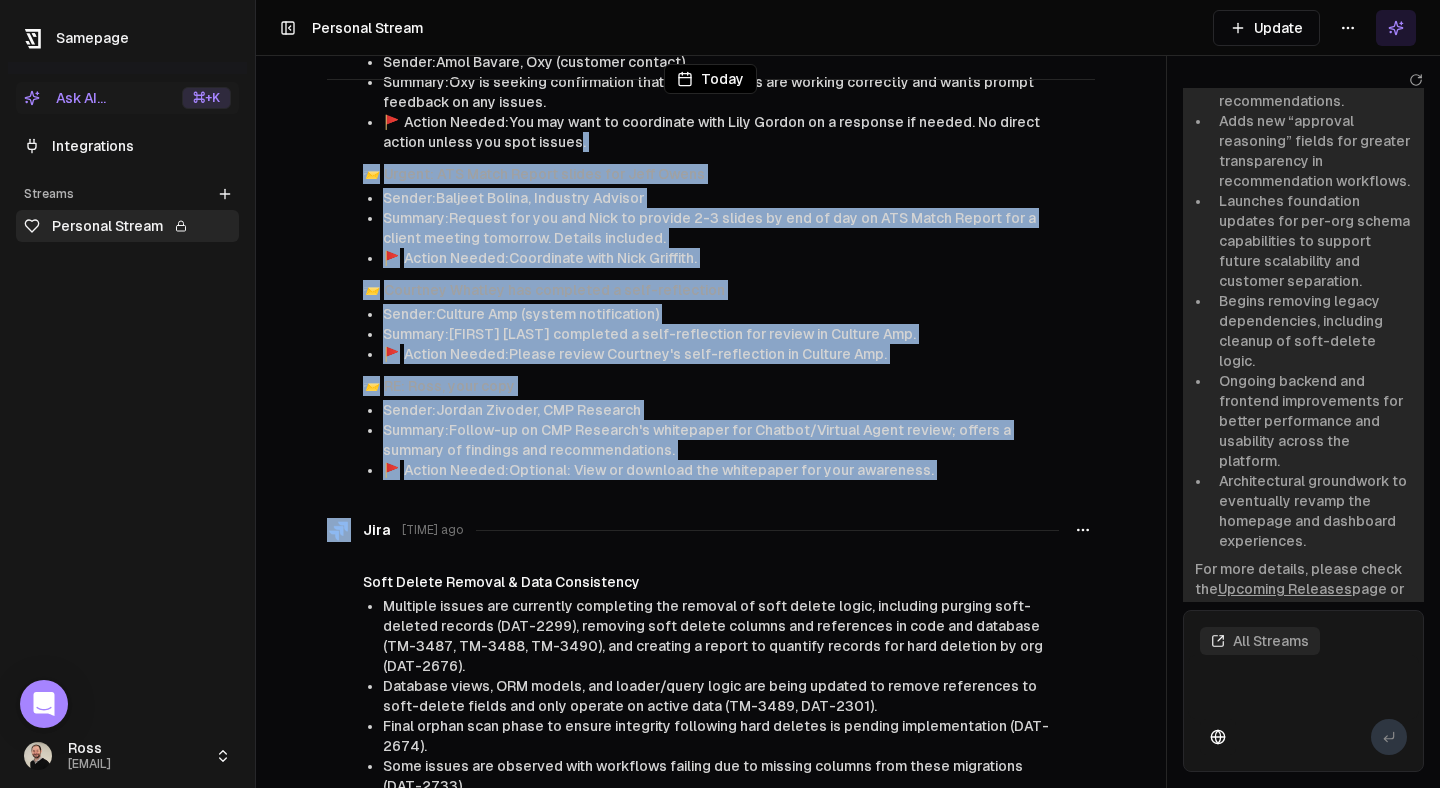 drag, startPoint x: 328, startPoint y: 172, endPoint x: 970, endPoint y: 467, distance: 706.5331 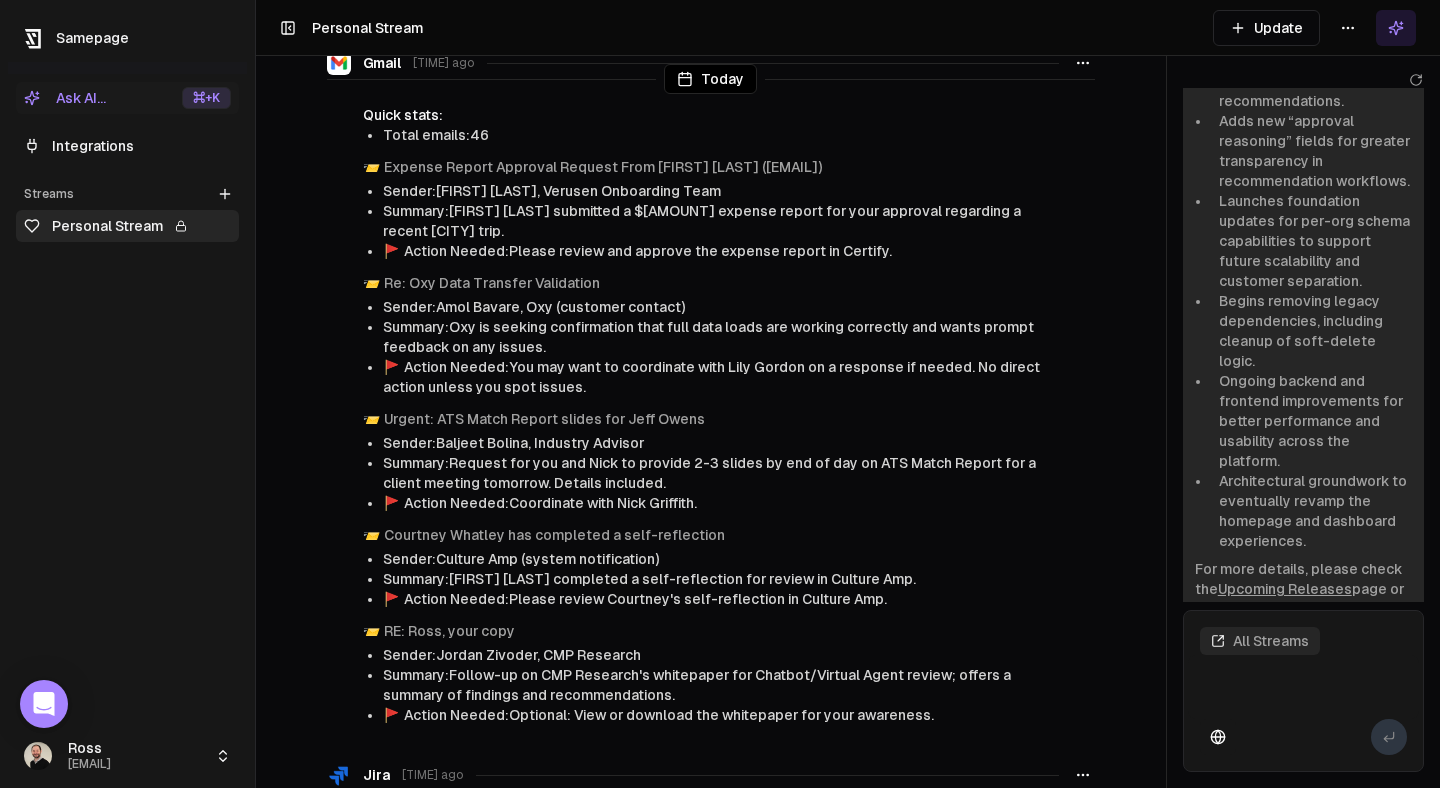 scroll, scrollTop: 104, scrollLeft: 0, axis: vertical 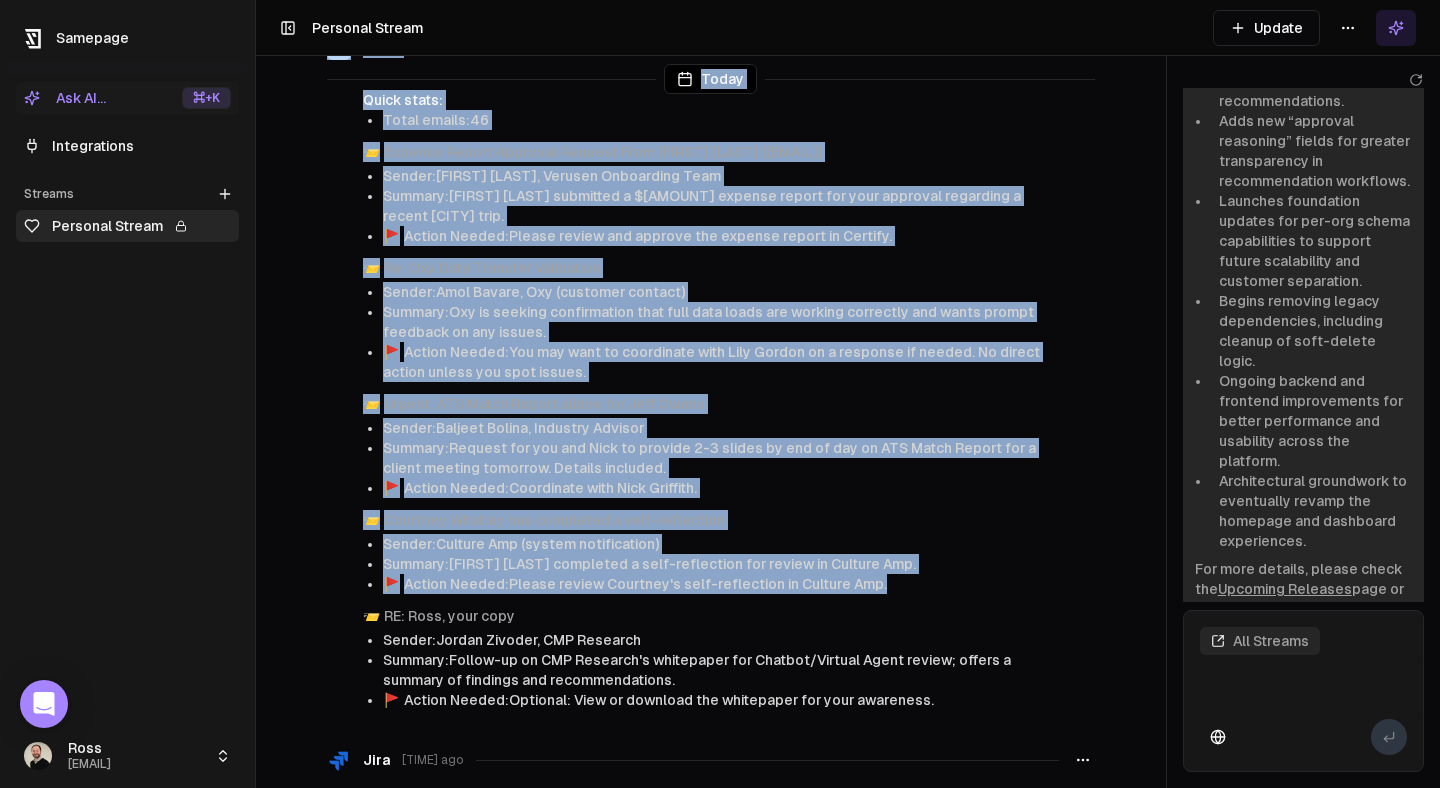 drag, startPoint x: 904, startPoint y: 594, endPoint x: 357, endPoint y: 99, distance: 737.72217 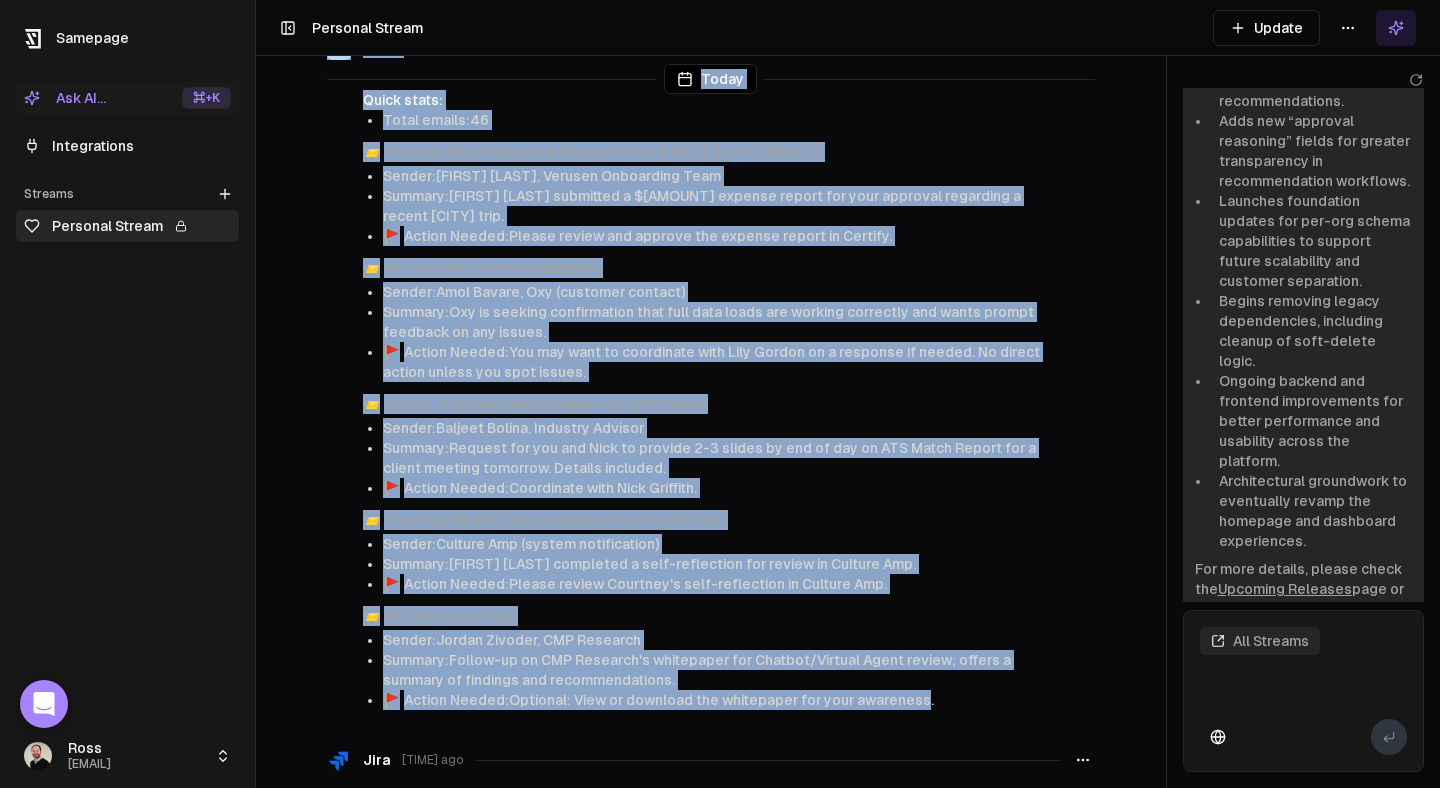 drag, startPoint x: 357, startPoint y: 99, endPoint x: 908, endPoint y: 696, distance: 812.41 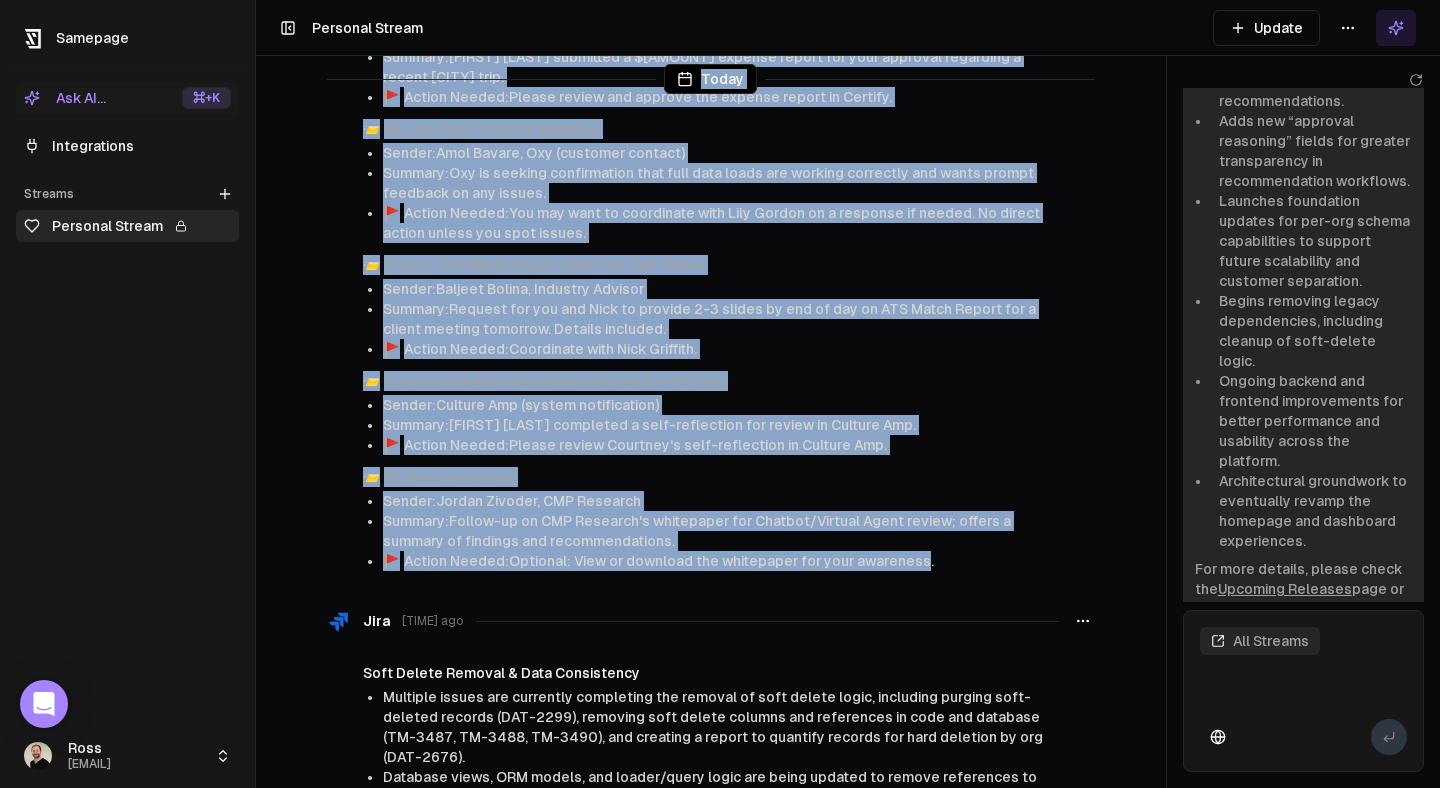 scroll, scrollTop: 247, scrollLeft: 0, axis: vertical 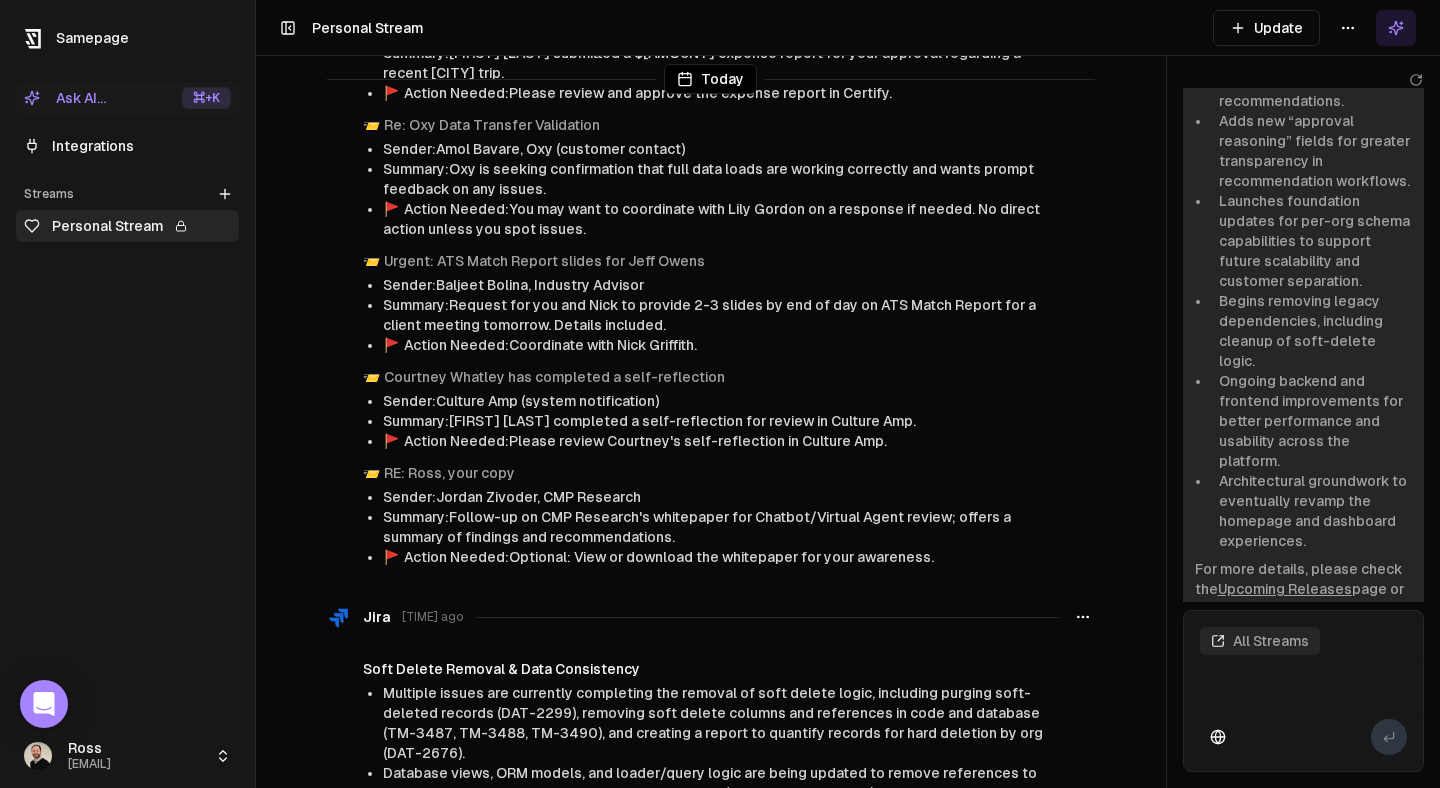 click on "Jira 5 minutes ago Soft Delete Removal & Data Consistency Multiple issues are currently completing the removal of soft delete logic, including purging soft-deleted records (DAT-2299), removing soft delete columns and references in code and database (TM-3487, TM-3488, TM-3490), and creating a report to quantify records for hard deletion by org (DAT-2676).   Database views, ORM models, and loader/query logic are being updated to remove references to soft-delete fields and only operate on active data (TM-3489, DAT-2301).   Final orphan scan phase to ensure integrity following hard deletes is pending implementation (DAT-2674).   Some issues are observed with workflows failing due to missing columns from these migrations (DAT-2733).   Task & Widget List Infrastructure (App Team)   Work includes creation of CRUD operations, detail views, list filtering, widget manager, and admin/user layout configuration.     Recommendation Verification & Unverify Automation     Production Releases & Security Updates" at bounding box center (711, 1025) 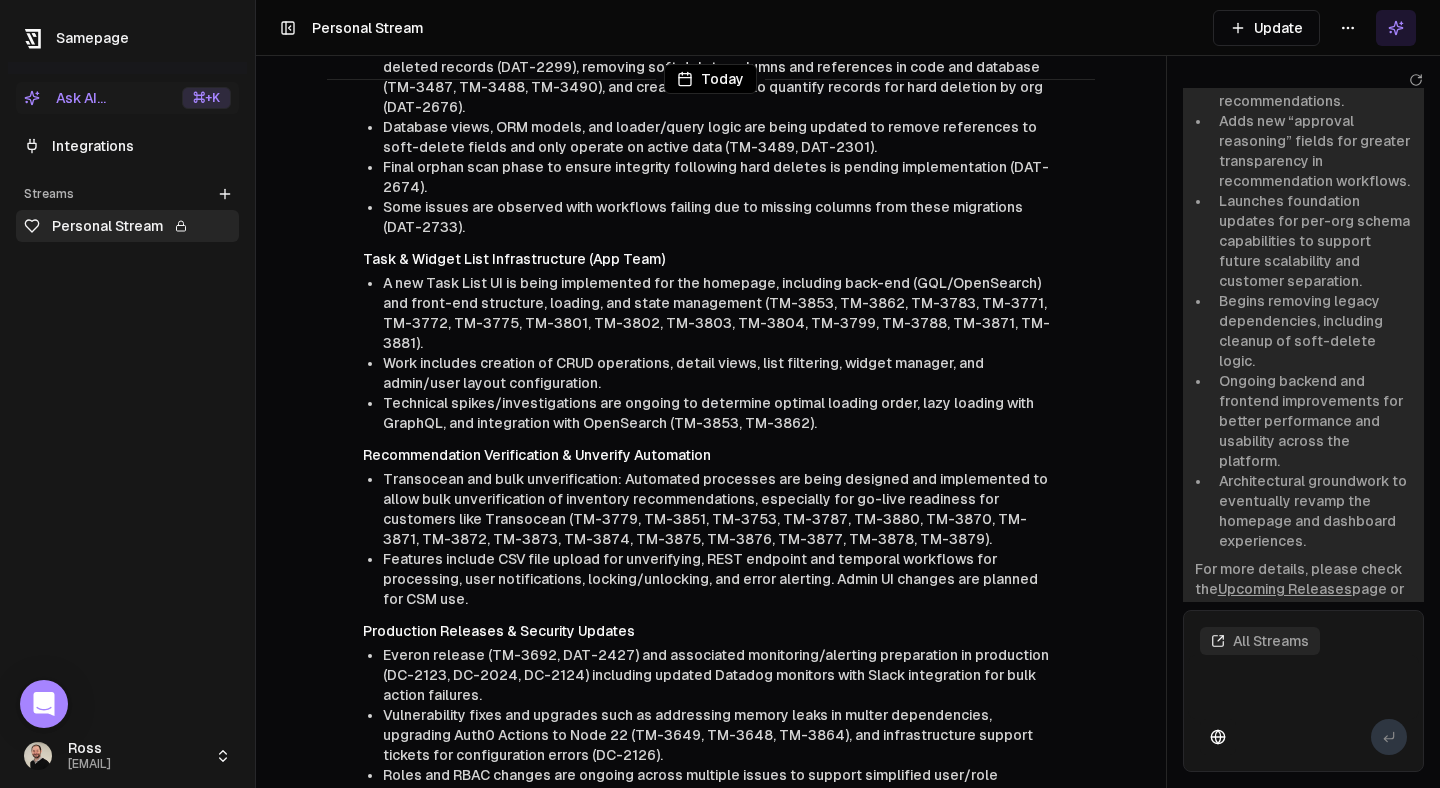 scroll, scrollTop: 978, scrollLeft: 0, axis: vertical 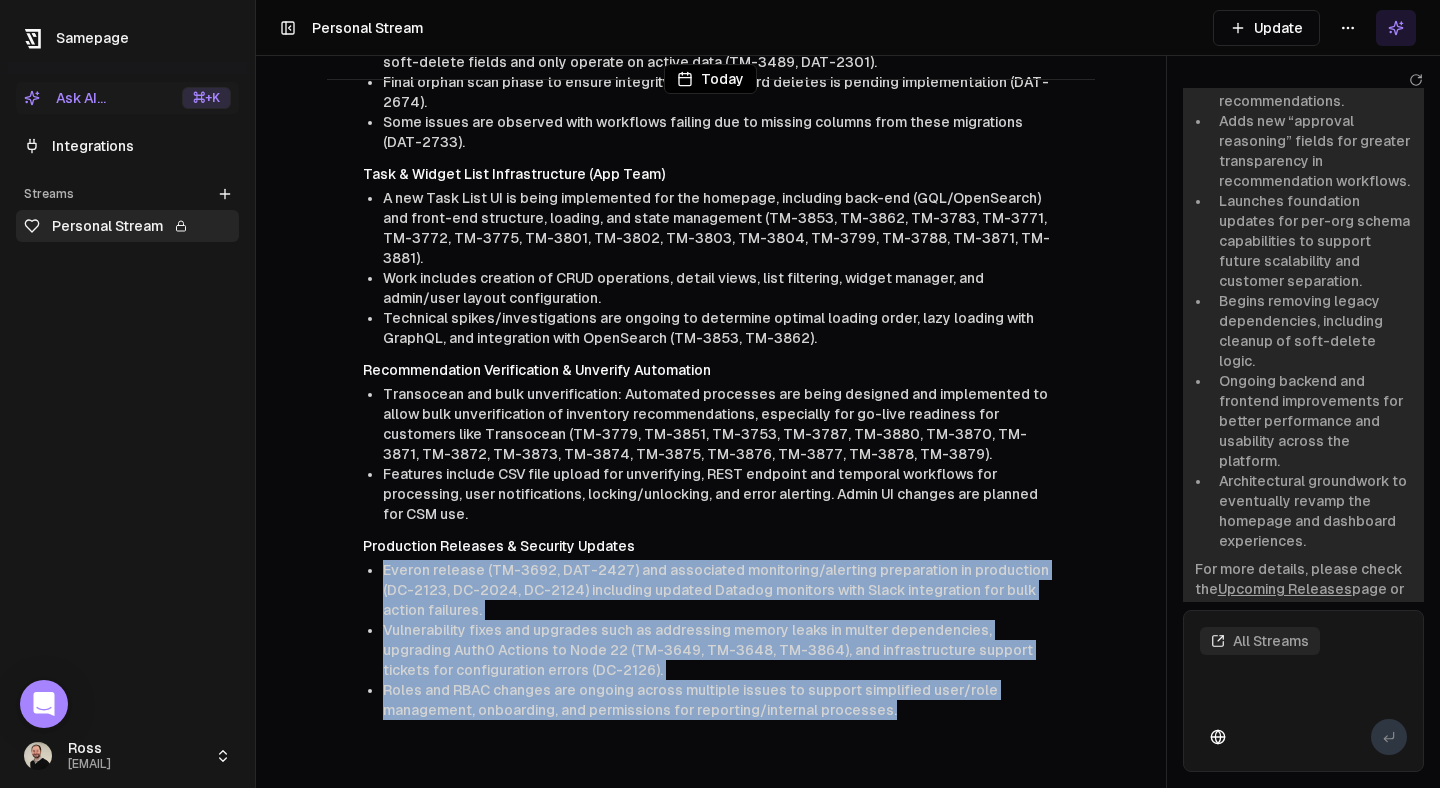 drag, startPoint x: 385, startPoint y: 552, endPoint x: 953, endPoint y: 715, distance: 590.92554 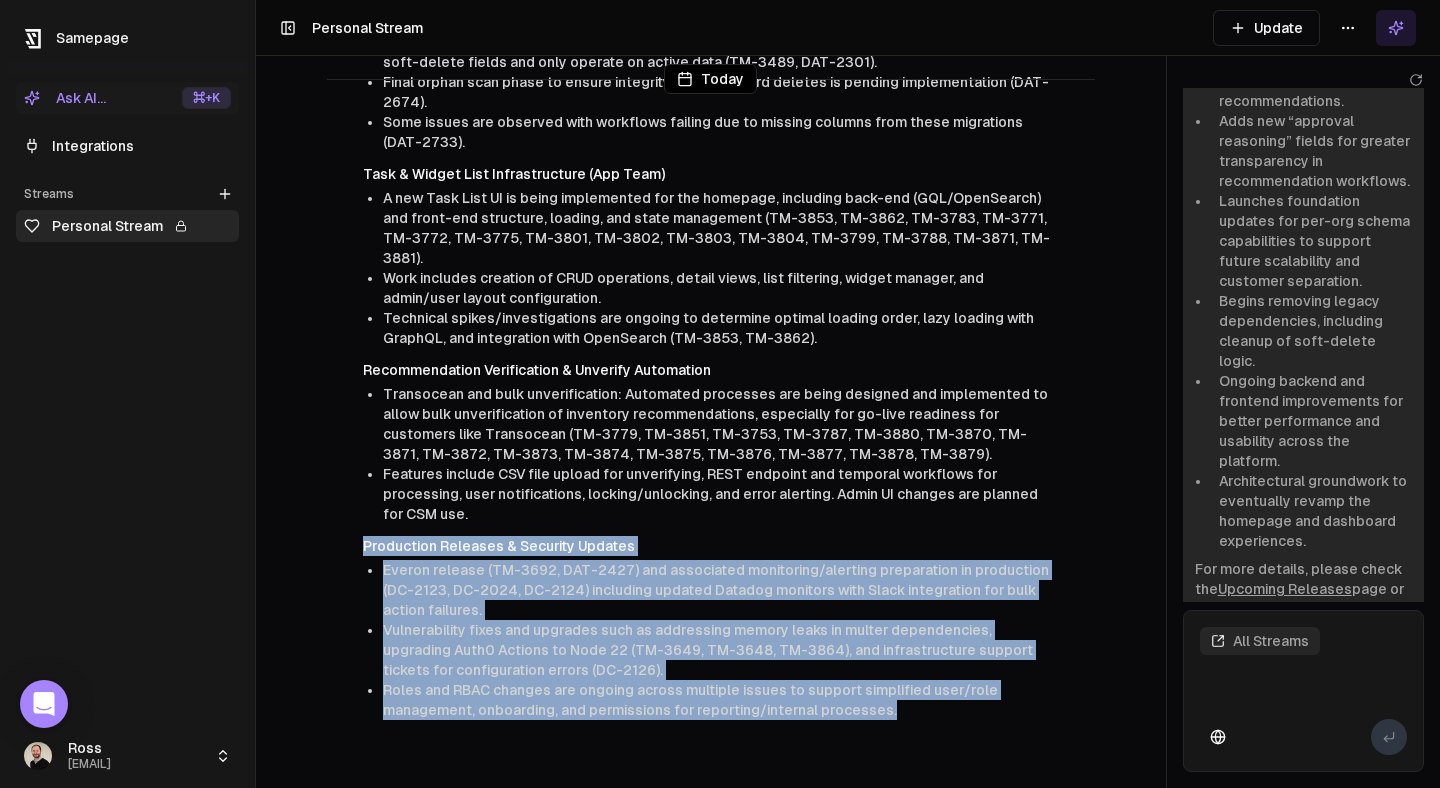 drag, startPoint x: 906, startPoint y: 681, endPoint x: 332, endPoint y: 523, distance: 595.34863 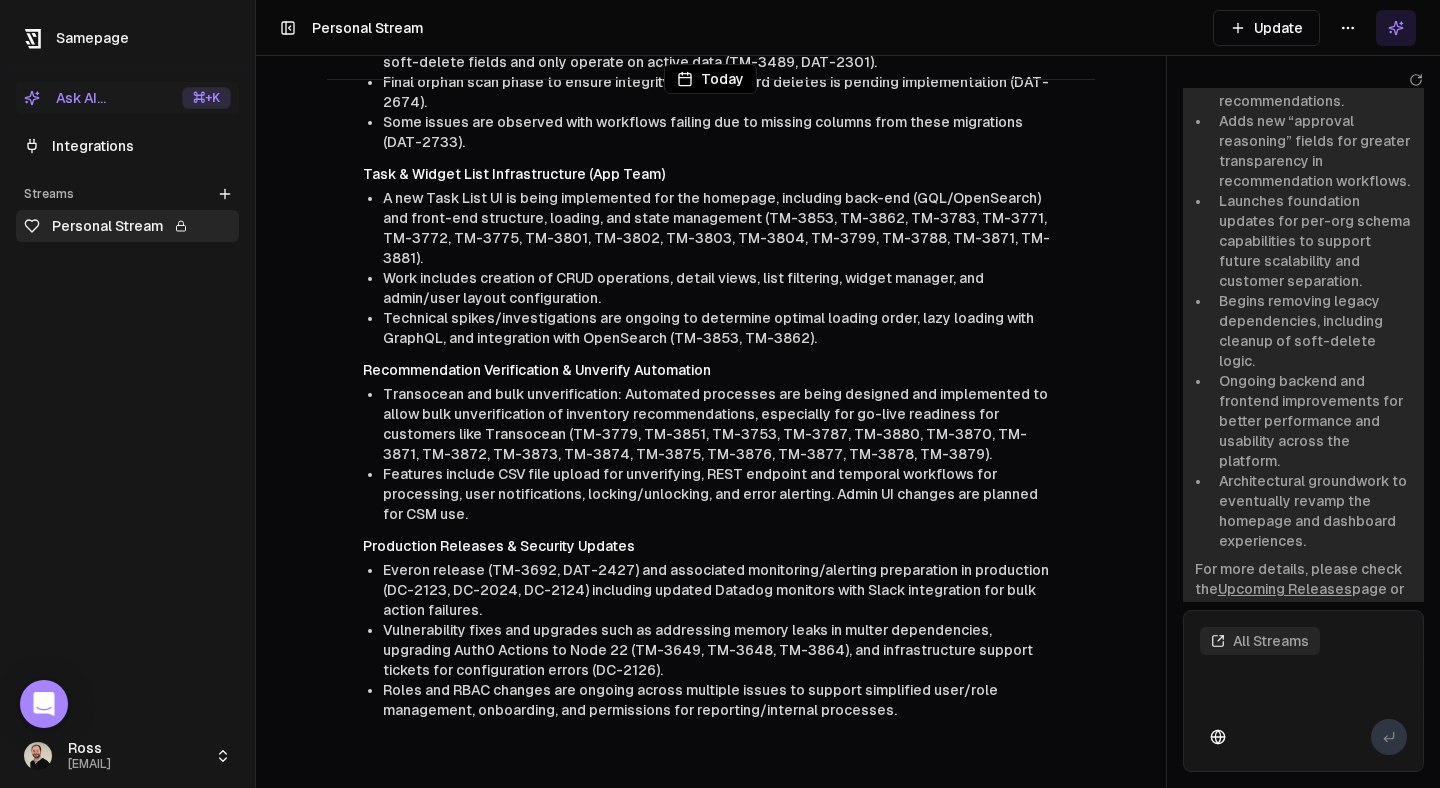click on "Production Releases & Security Updates" at bounding box center [711, 546] 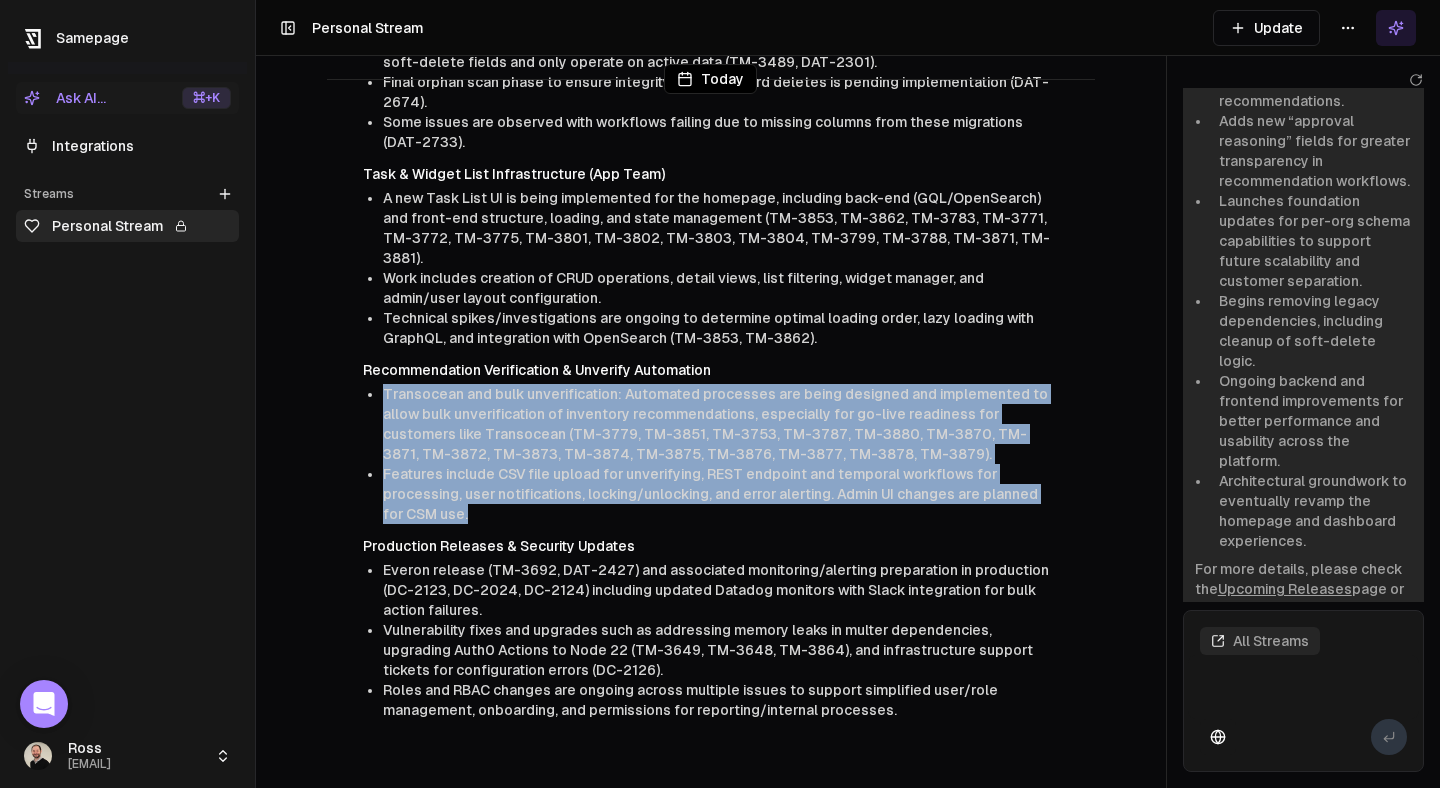 drag, startPoint x: 455, startPoint y: 495, endPoint x: 362, endPoint y: 363, distance: 161.47136 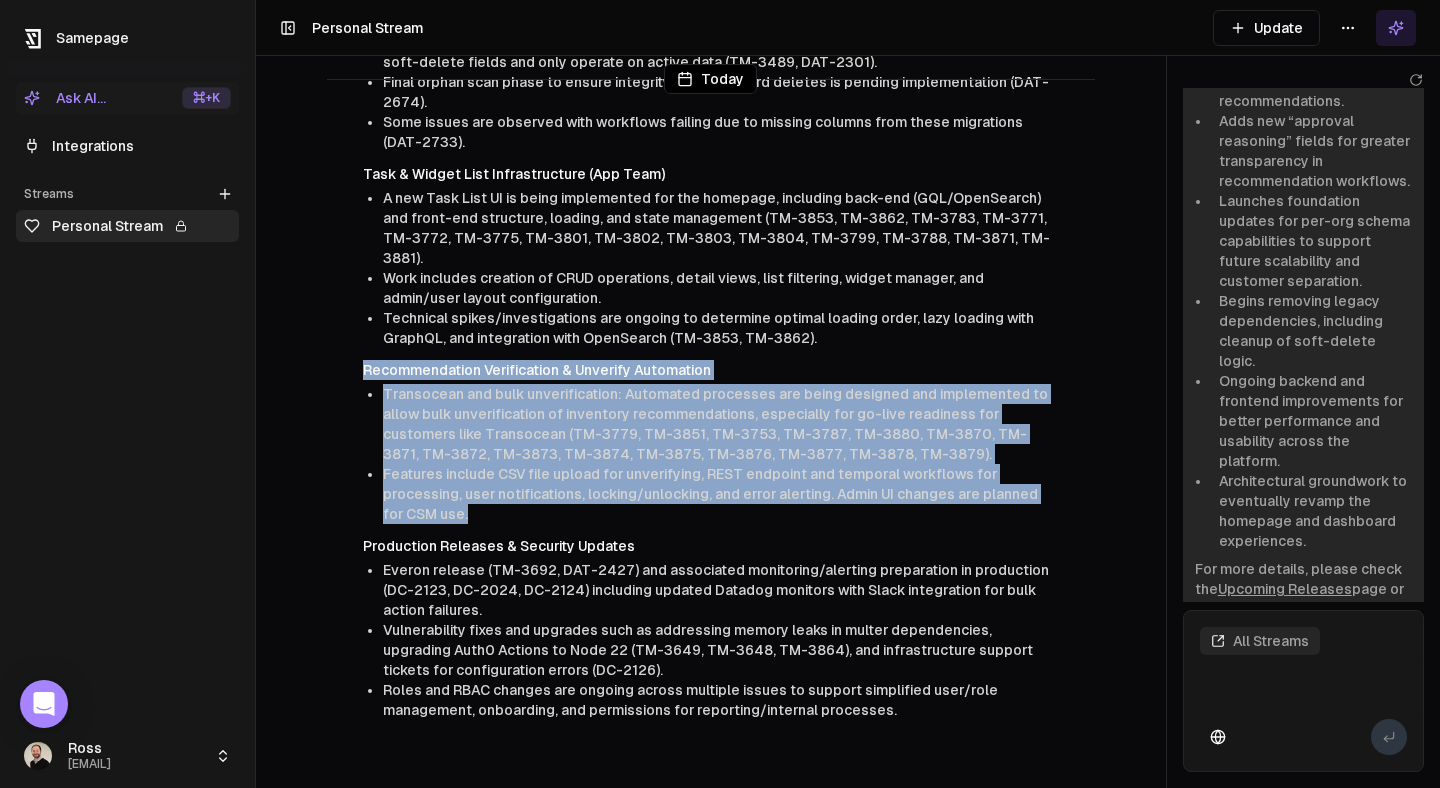 drag, startPoint x: 362, startPoint y: 350, endPoint x: 632, endPoint y: 484, distance: 301.42328 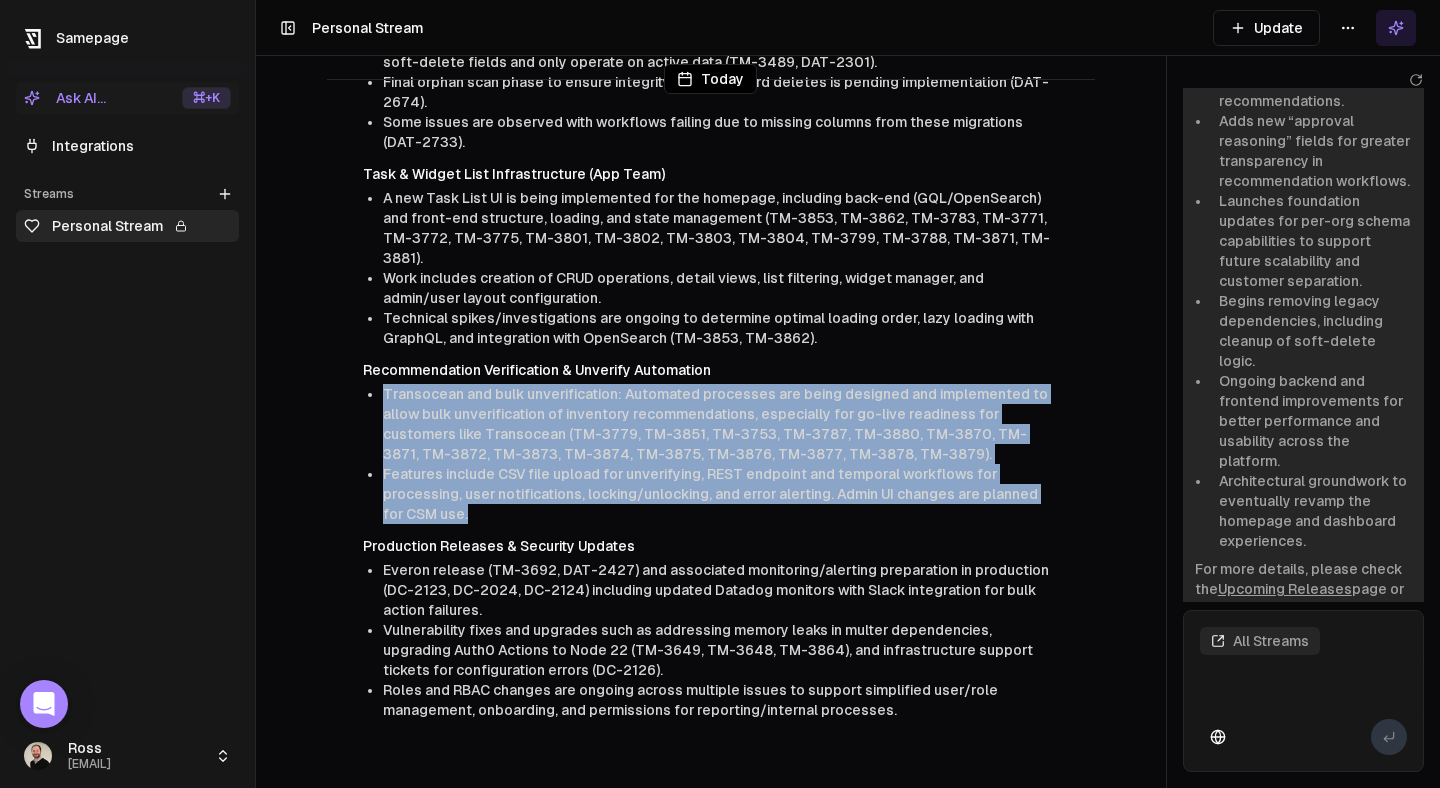 drag, startPoint x: 385, startPoint y: 371, endPoint x: 704, endPoint y: 496, distance: 342.6164 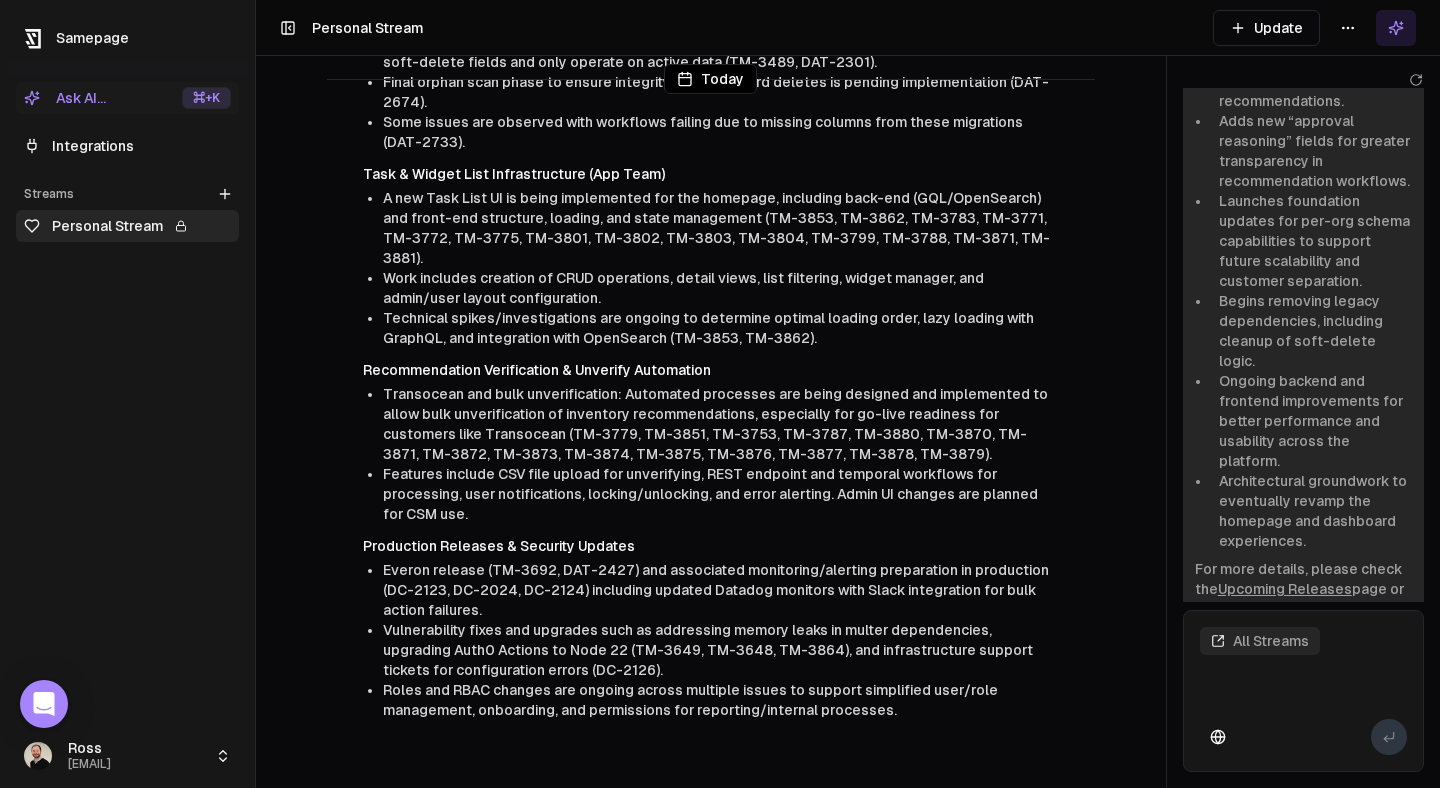 click on "Features include CSV file upload for unverifying, REST endpoint and temporal workflows for processing, user notifications, locking/unlocking, and error alerting. Admin UI changes are planned for CSM use." at bounding box center [721, 494] 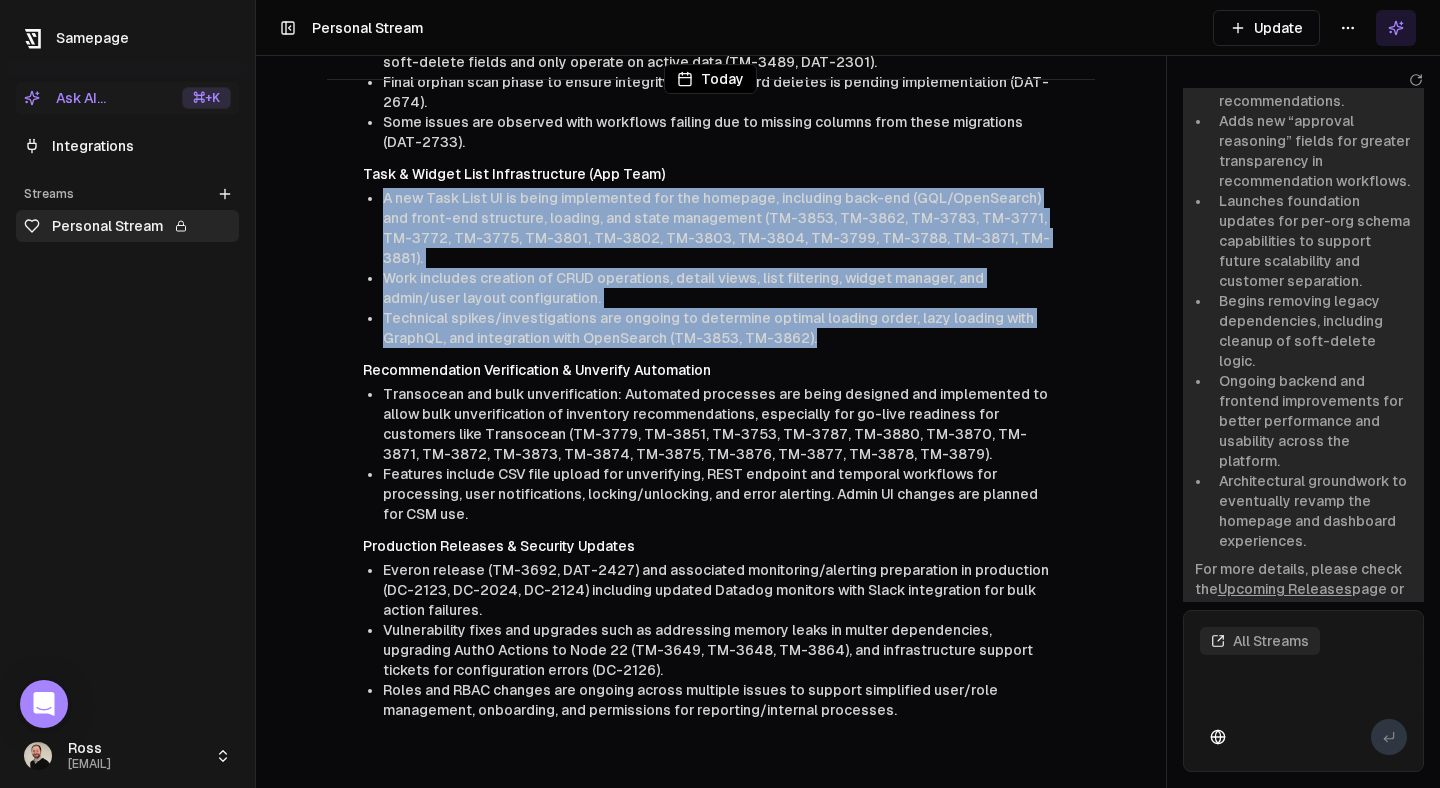 drag, startPoint x: 815, startPoint y: 320, endPoint x: 383, endPoint y: 193, distance: 450.28104 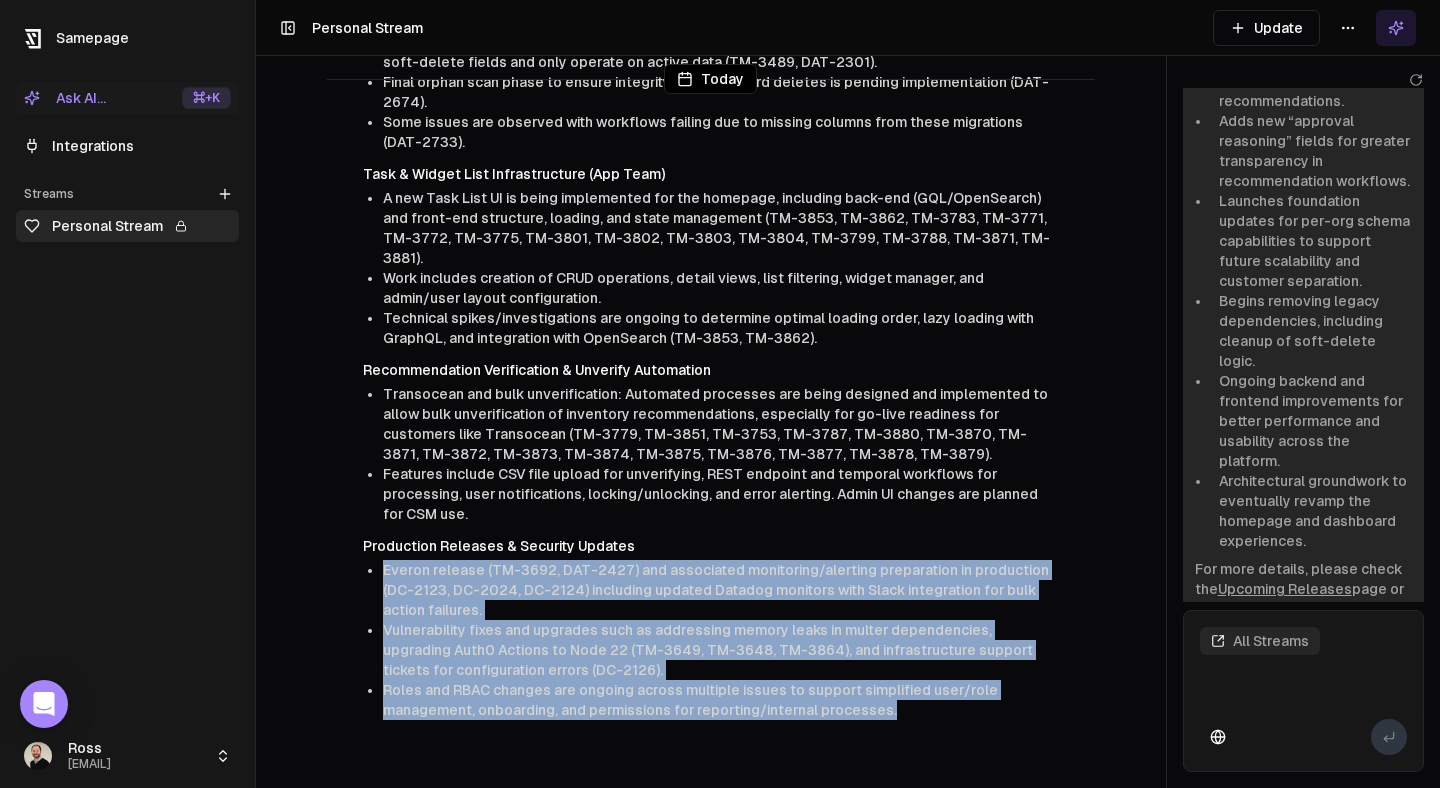 drag, startPoint x: 382, startPoint y: 551, endPoint x: 790, endPoint y: 724, distance: 443.1625 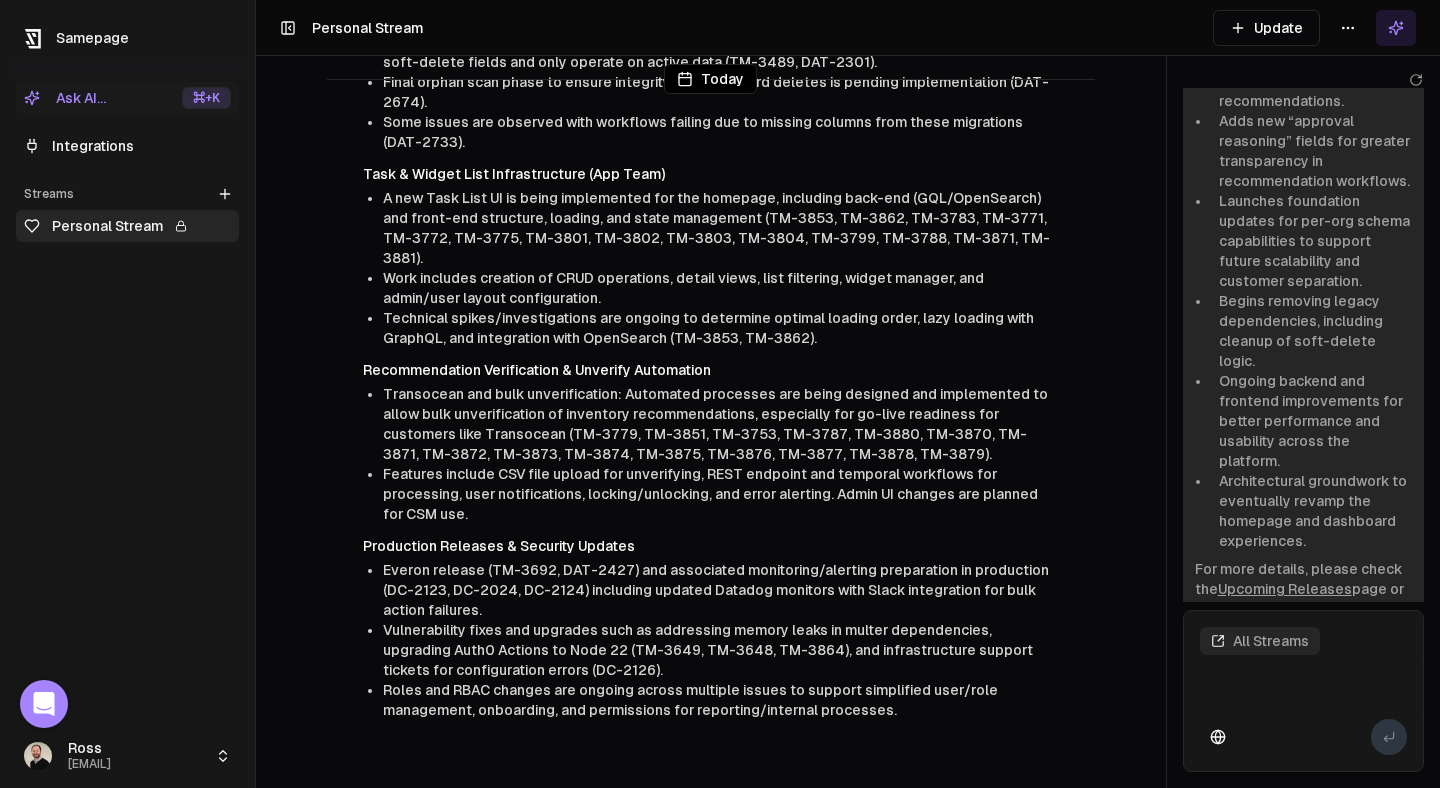 click on "Launches foundation updates for per-org schema capabilities to support future scalability and customer separation." at bounding box center [1311, 241] 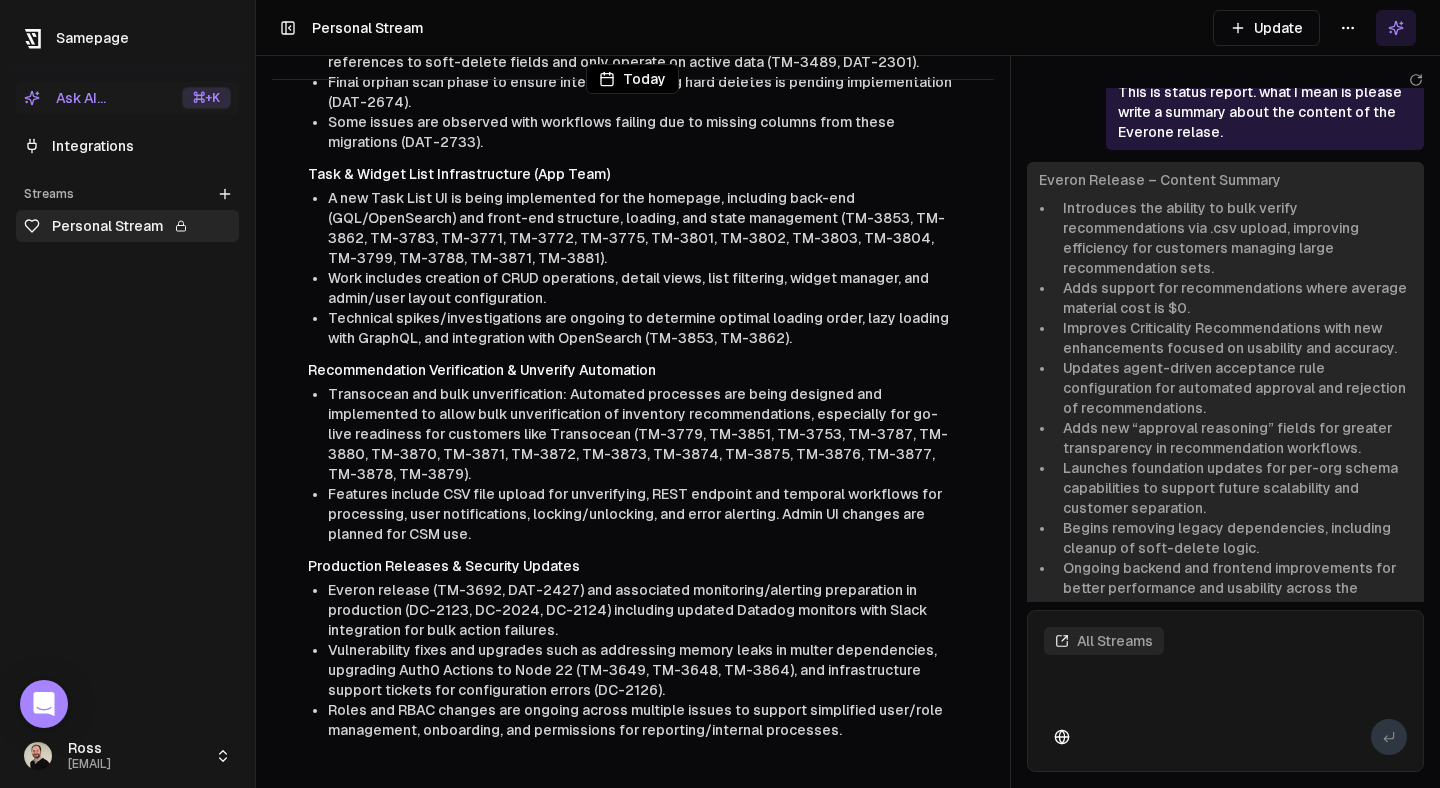 scroll, scrollTop: 1526, scrollLeft: 0, axis: vertical 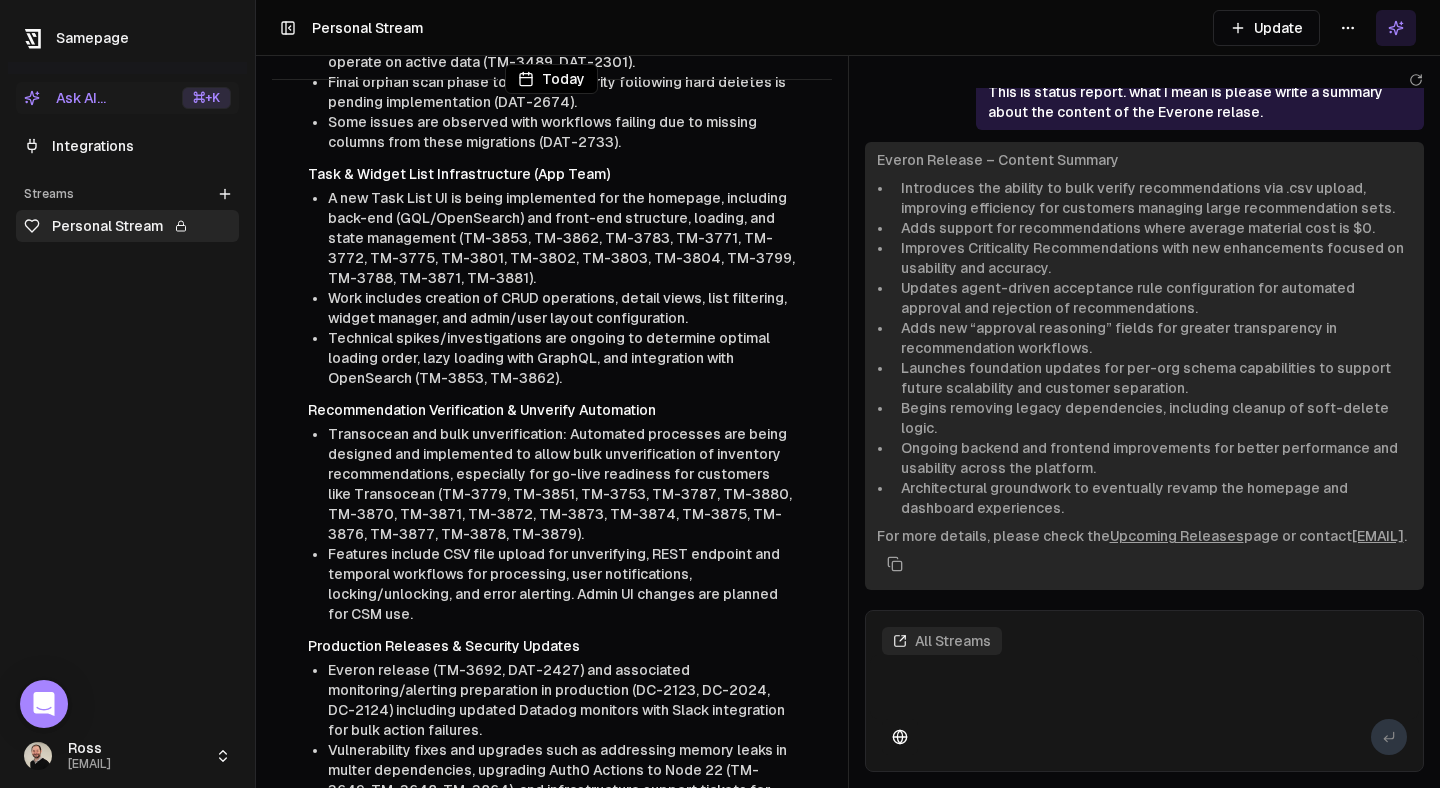 click on "Today Gmail 5 minutes ago Quick stats: Total emails:  46 📨 Expense Report Approval Request From [FIRST] [LAST] ([EMAIL]) Sender:  [FIRST] [LAST], Verusen Onboarding Team Summary:  [FIRST] [LAST] submitted a $1,602.21 expense report for your approval regarding a recent Houston trip. 🚩 Action Needed:  Please review and approve the expense report in Certify. 📨 Re:  Oxy Data Transfer Validation Sender:  [NAME], Oxy (customer contact) Summary:  Oxy is seeking confirmation that full data loads are working correctly and wants prompt feedback on any issues. 🚩 Action Needed:  You may want to coordinate with [FIRST] [LAST] on a response if needed. No direct action unless you spot issues. 📨 Urgent: ATS Match Report slides for [FIRST] [LAST] Sender:  [FIRST] [LAST], Industry Advisor Summary:  Request for you and Nick to provide 2-3 slides by end of day on ATS Match Report for a client meeting tomorrow. Details included. 🚩 Action Needed:" at bounding box center [848, 394] 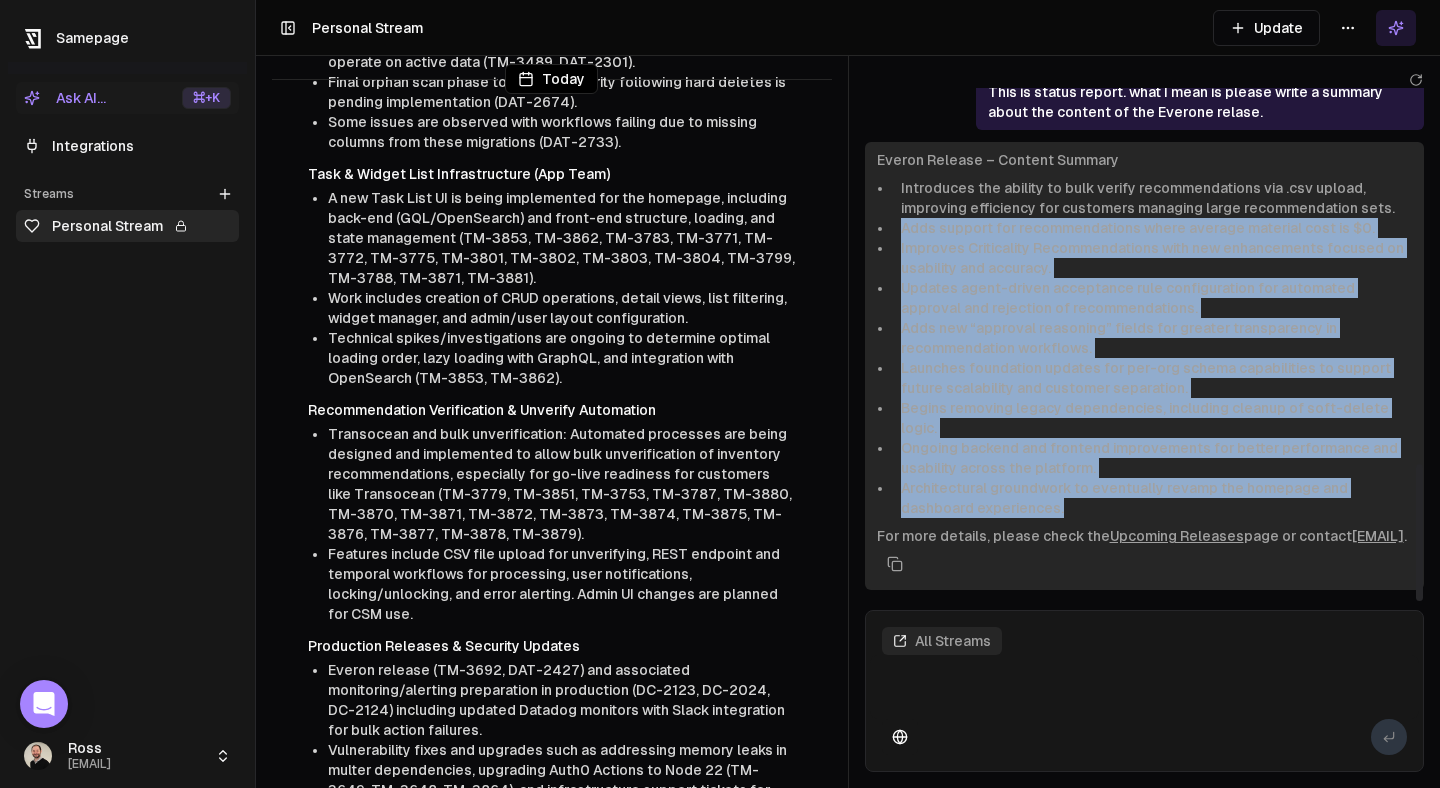 drag, startPoint x: 904, startPoint y: 236, endPoint x: 1115, endPoint y: 492, distance: 331.7484 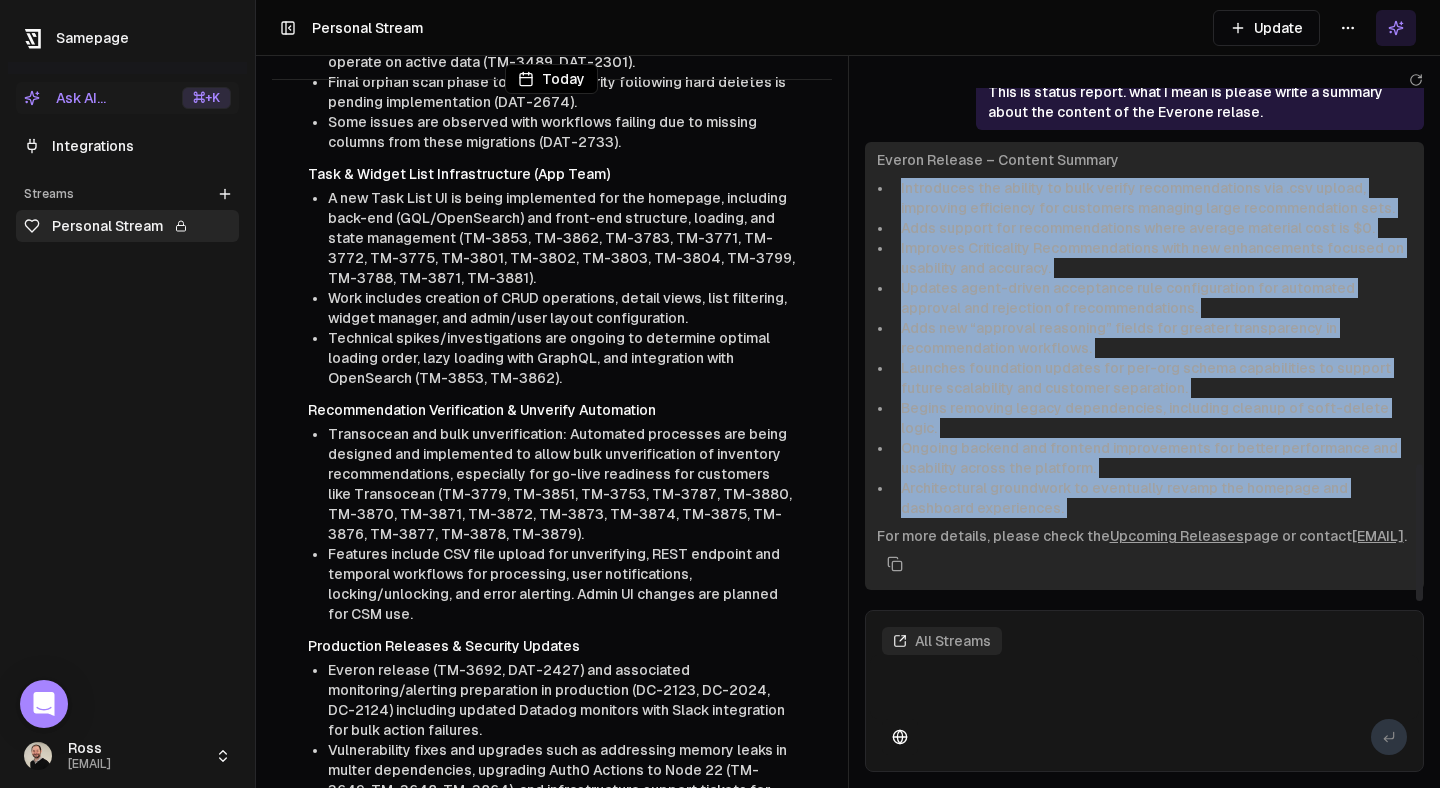 drag, startPoint x: 1115, startPoint y: 492, endPoint x: 888, endPoint y: 173, distance: 391.52267 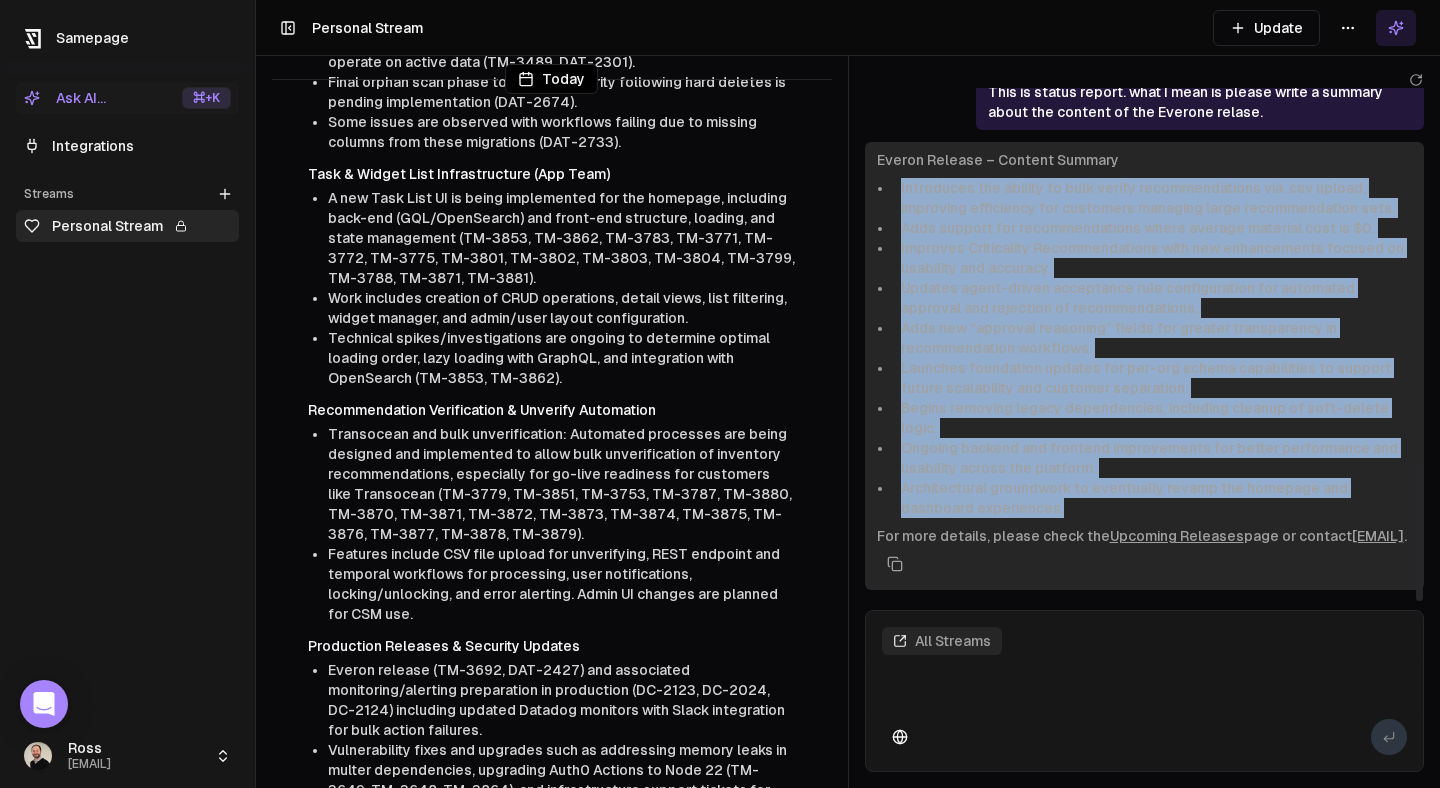 drag, startPoint x: 891, startPoint y: 189, endPoint x: 1178, endPoint y: 488, distance: 414.45145 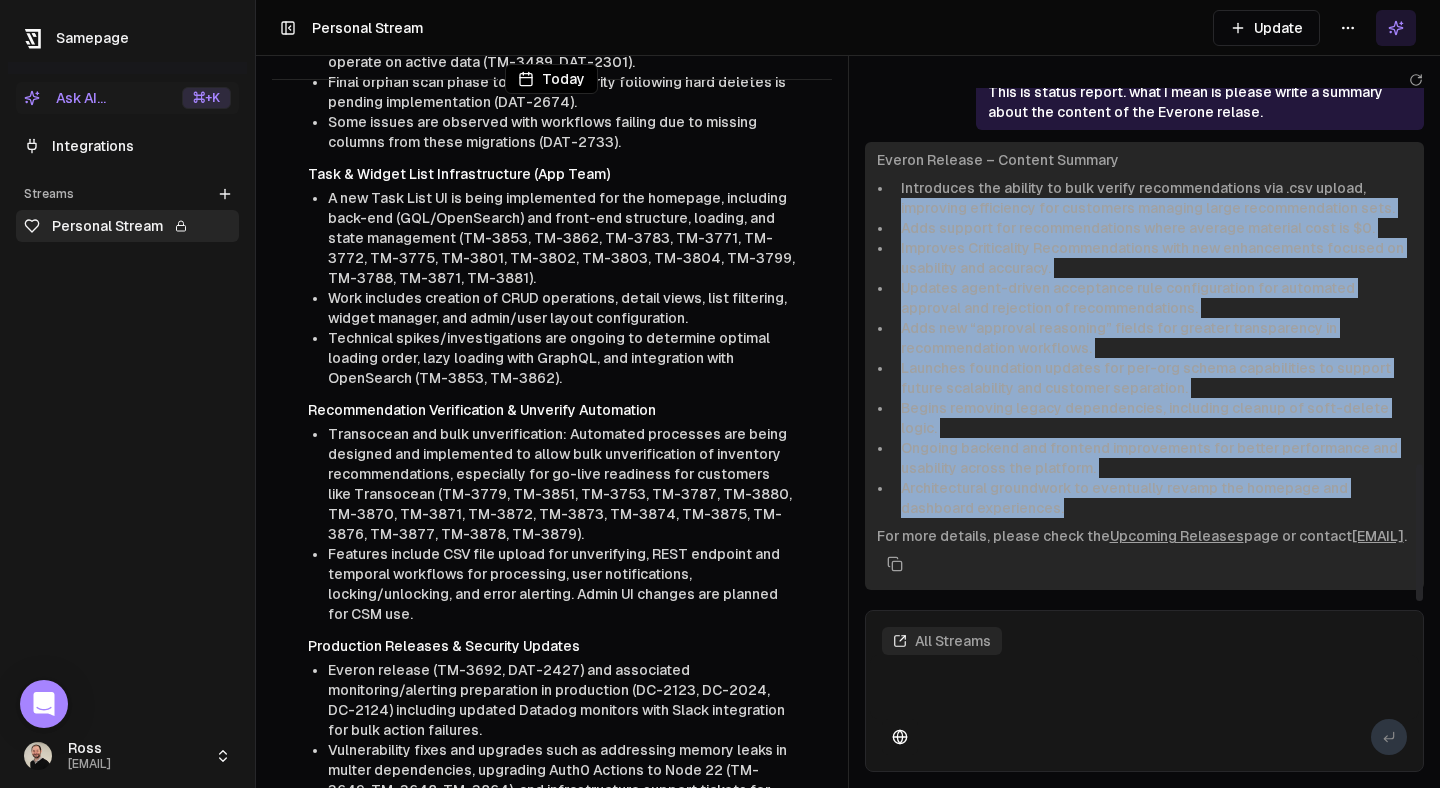 drag, startPoint x: 1178, startPoint y: 491, endPoint x: 887, endPoint y: 200, distance: 411.53613 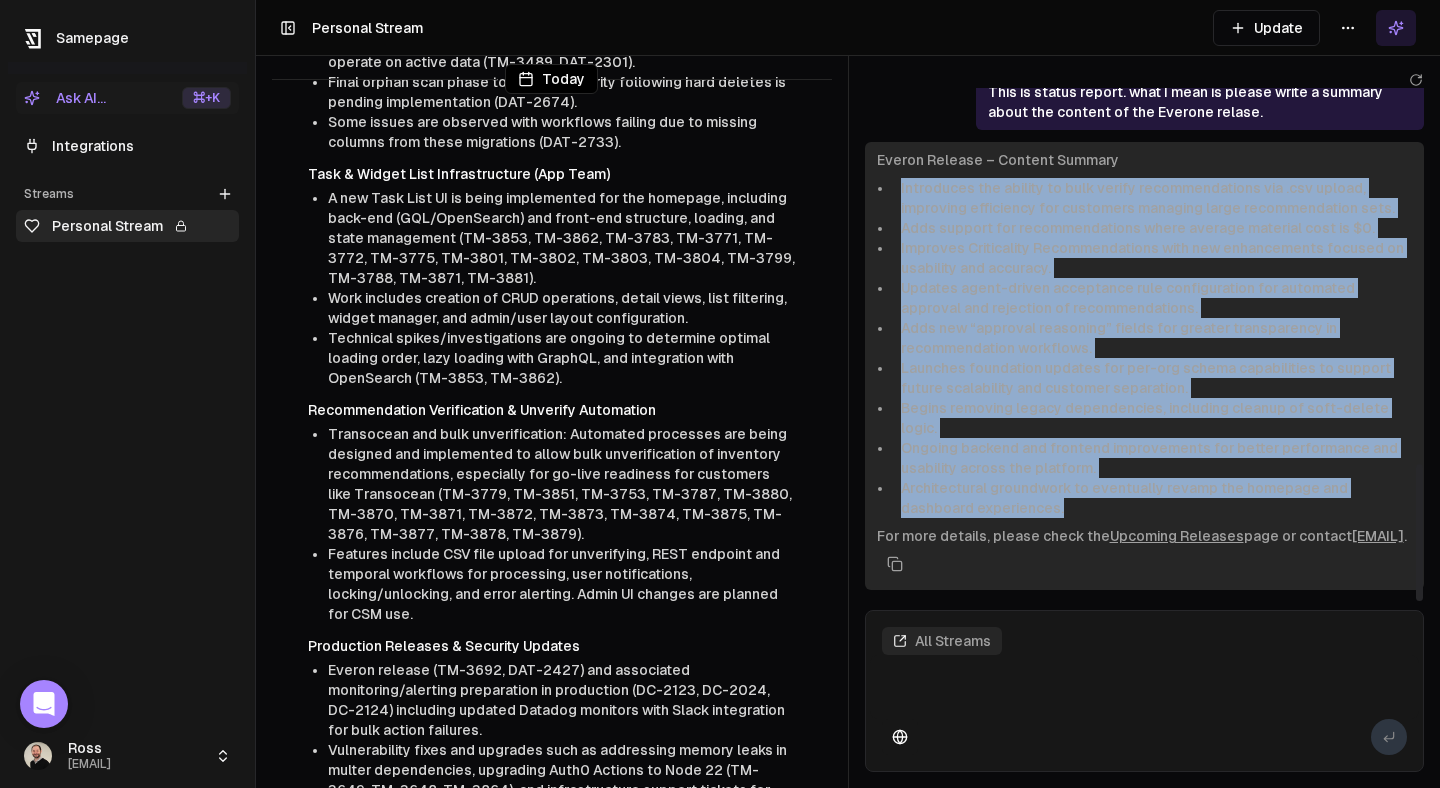 drag, startPoint x: 895, startPoint y: 188, endPoint x: 1185, endPoint y: 487, distance: 416.53452 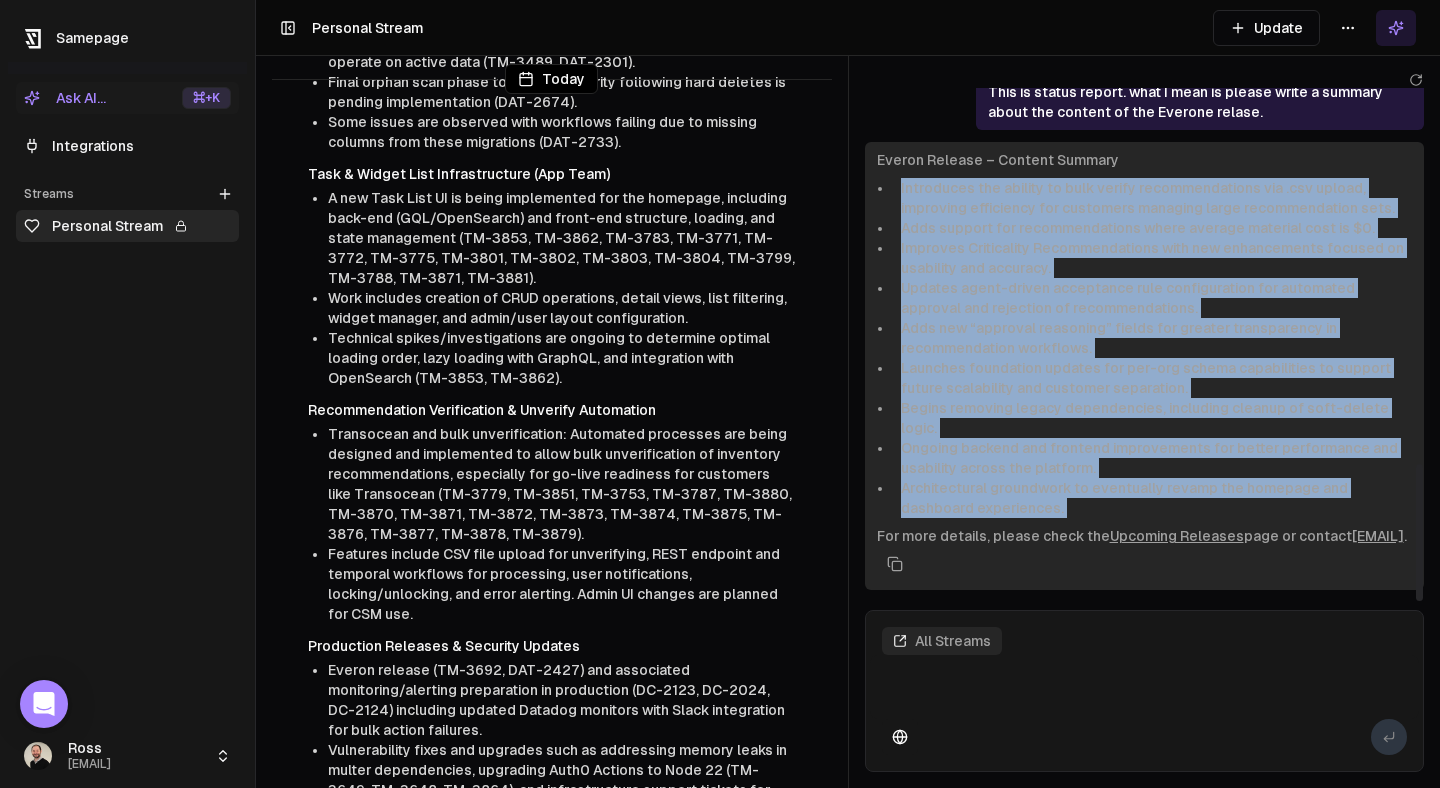 drag, startPoint x: 1185, startPoint y: 487, endPoint x: 890, endPoint y: 183, distance: 423.60477 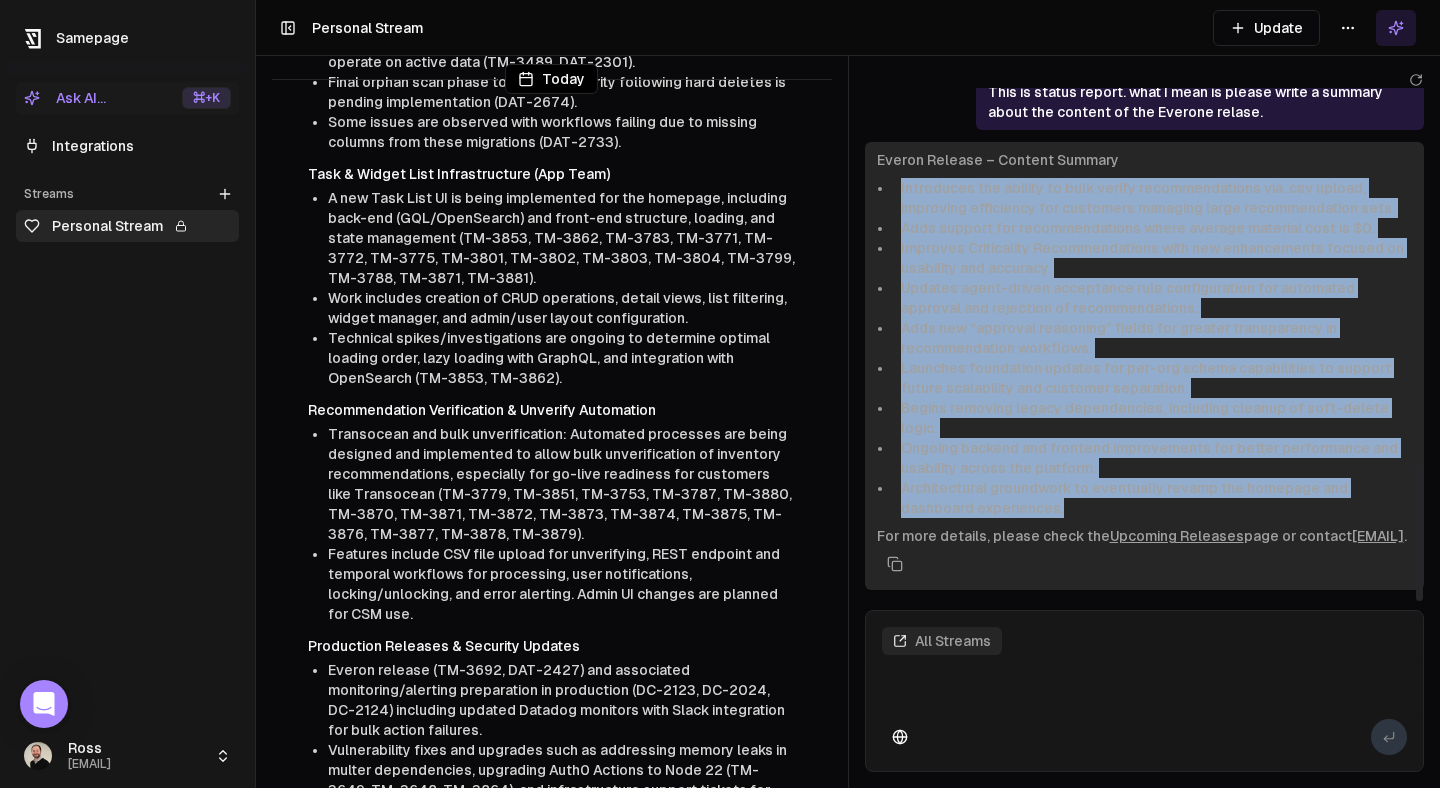 drag, startPoint x: 1205, startPoint y: 482, endPoint x: 887, endPoint y: 188, distance: 433.08197 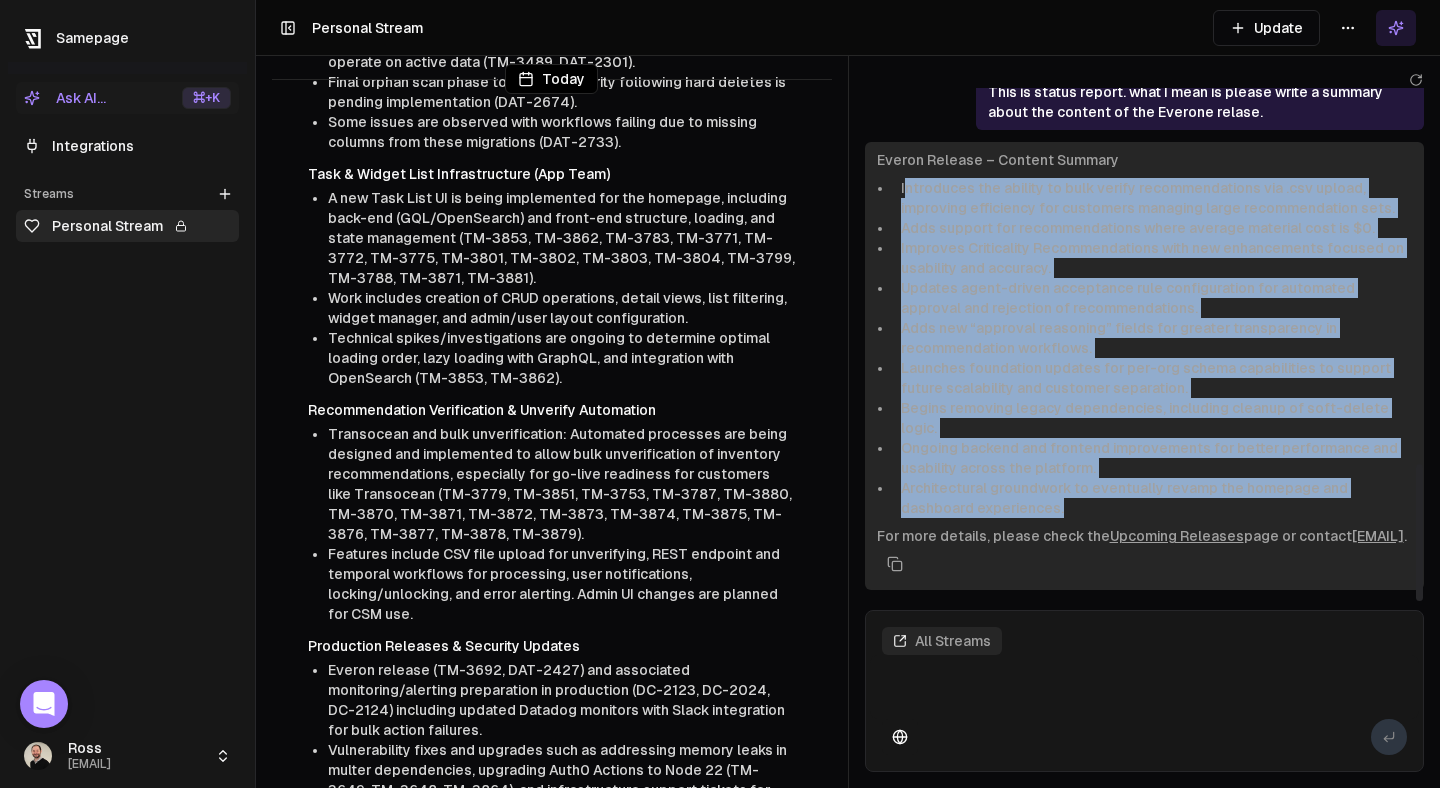 drag, startPoint x: 904, startPoint y: 191, endPoint x: 1263, endPoint y: 485, distance: 464.0226 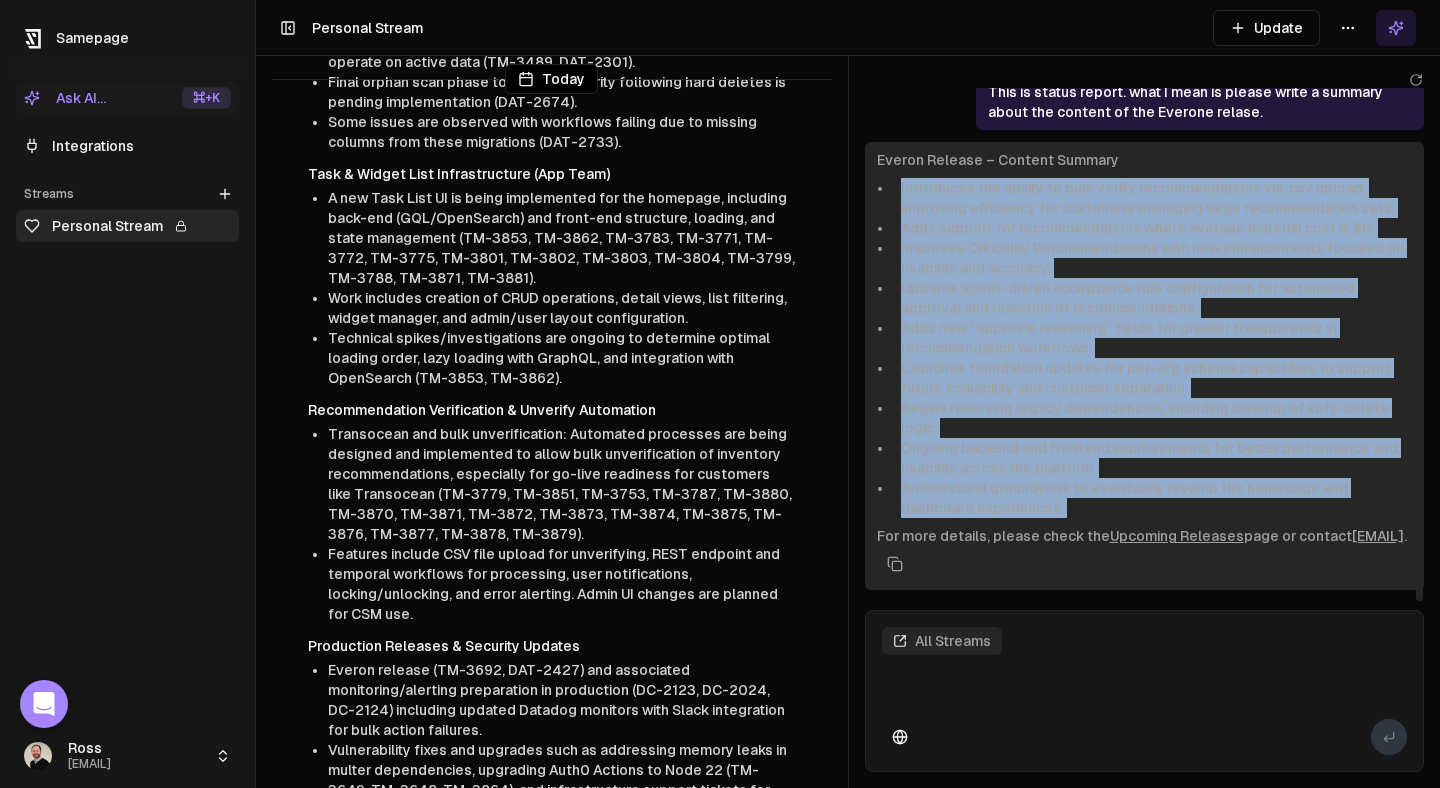 drag, startPoint x: 1263, startPoint y: 485, endPoint x: 900, endPoint y: 190, distance: 467.7542 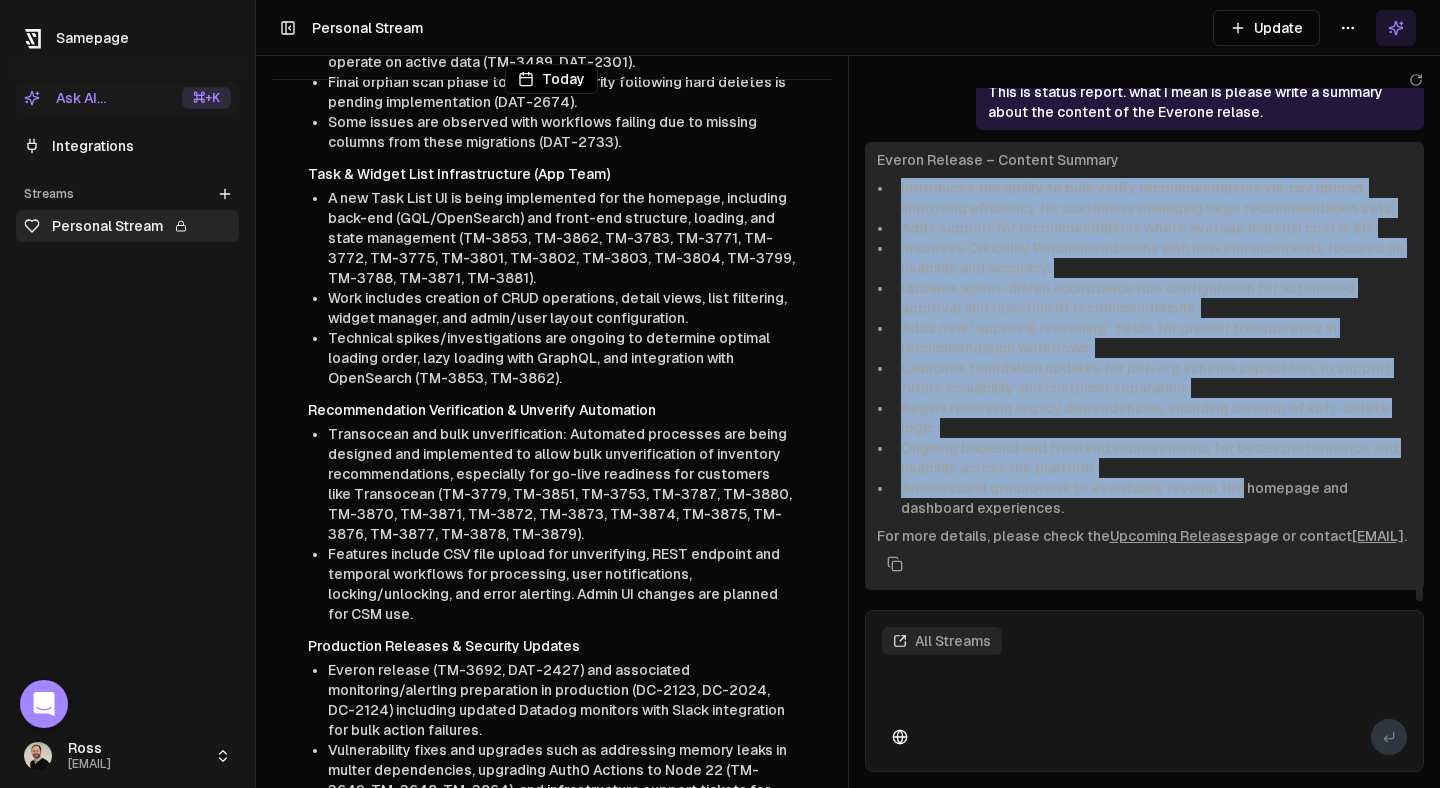 drag, startPoint x: 900, startPoint y: 190, endPoint x: 1219, endPoint y: 476, distance: 428.43552 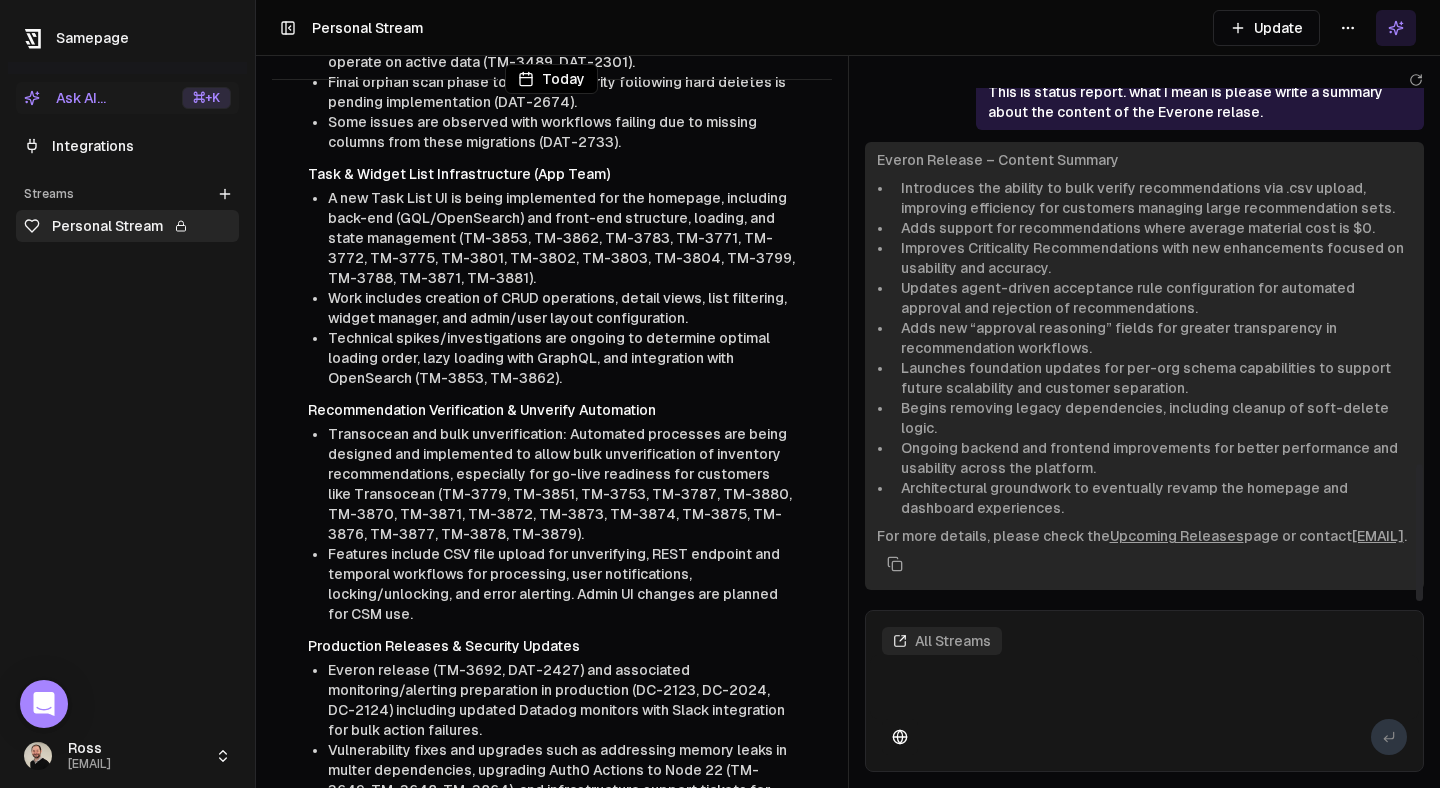 click on "Architectural groundwork to eventually revamp the homepage and dashboard experiences." at bounding box center (1153, 498) 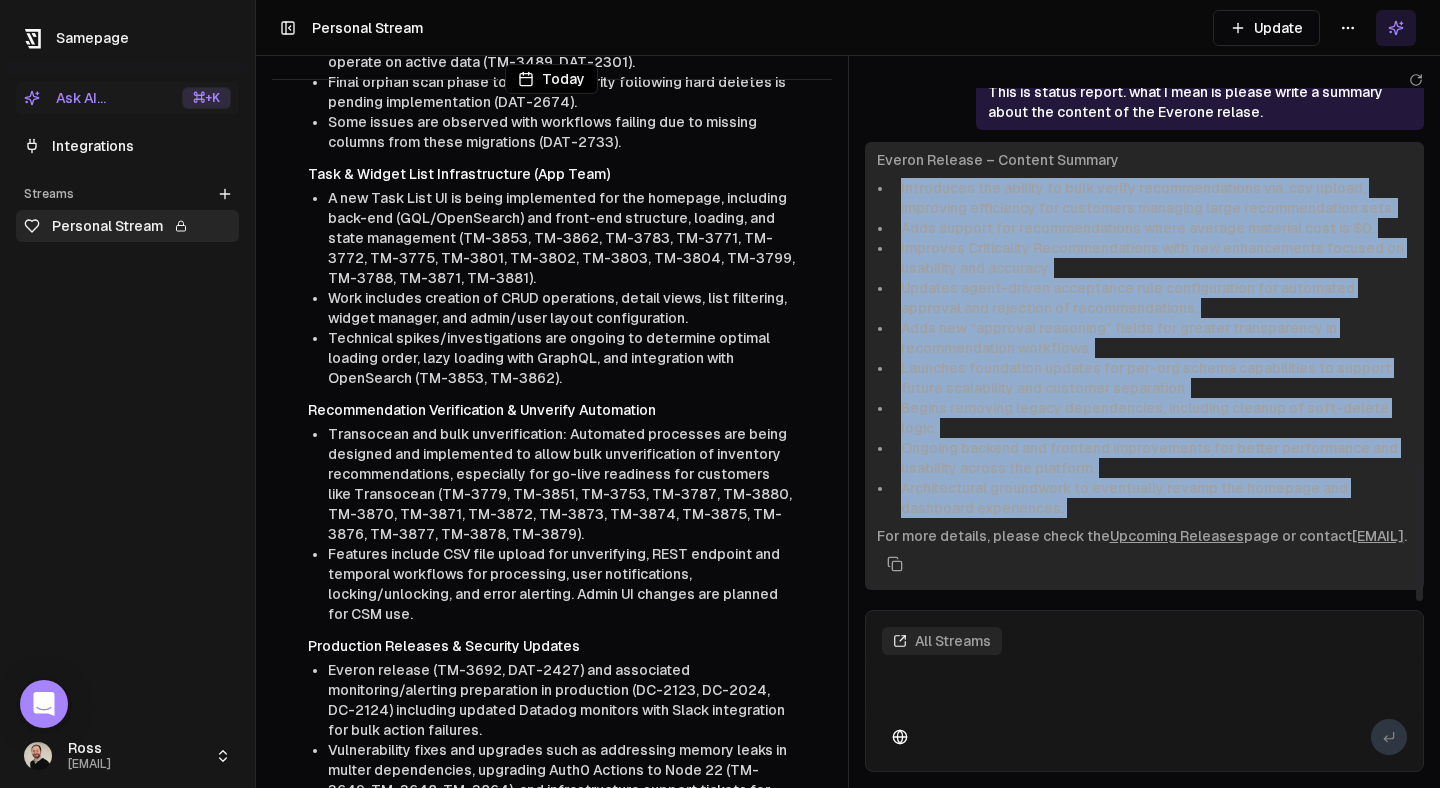 drag, startPoint x: 1204, startPoint y: 482, endPoint x: 939, endPoint y: 183, distance: 399.53223 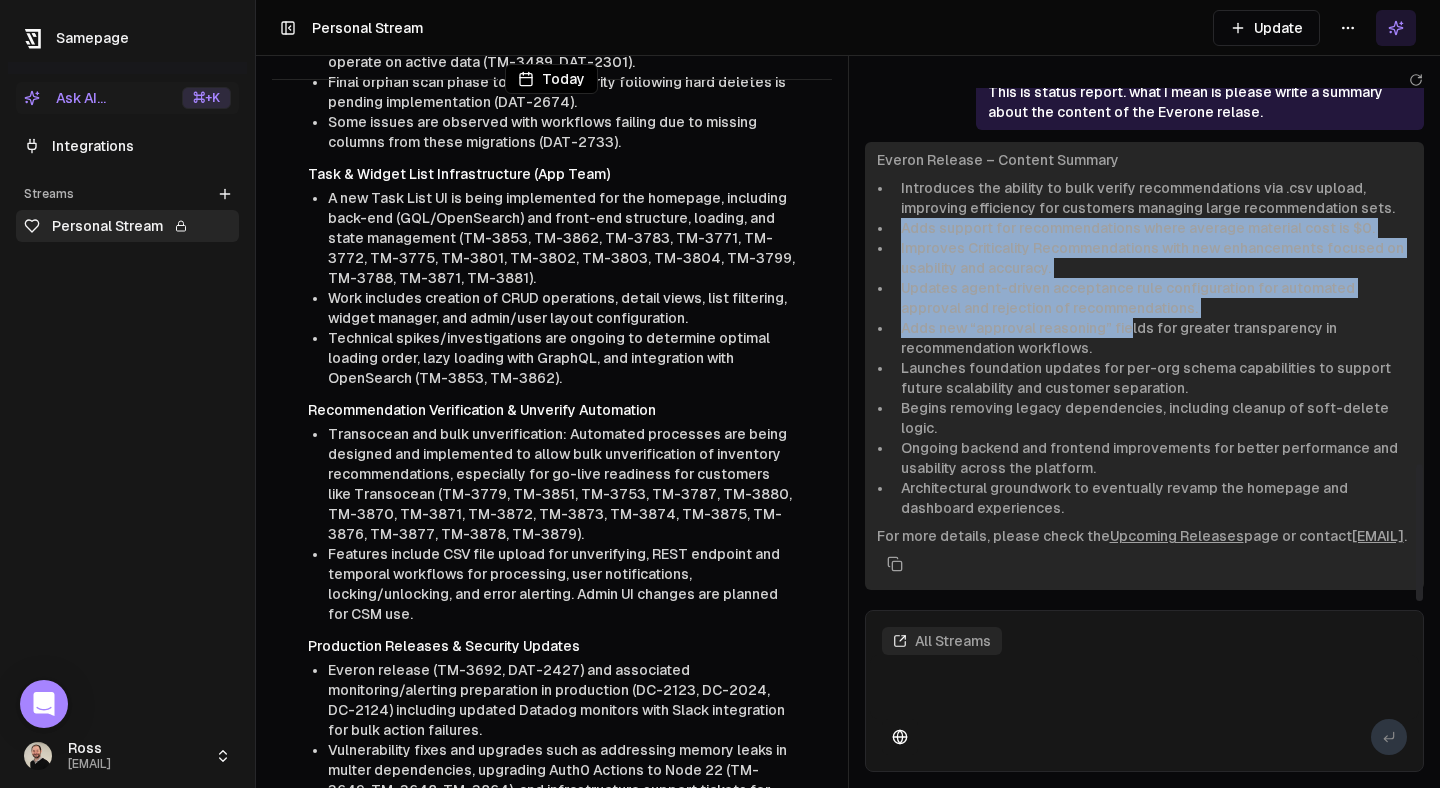 drag, startPoint x: 902, startPoint y: 231, endPoint x: 1125, endPoint y: 330, distance: 243.9877 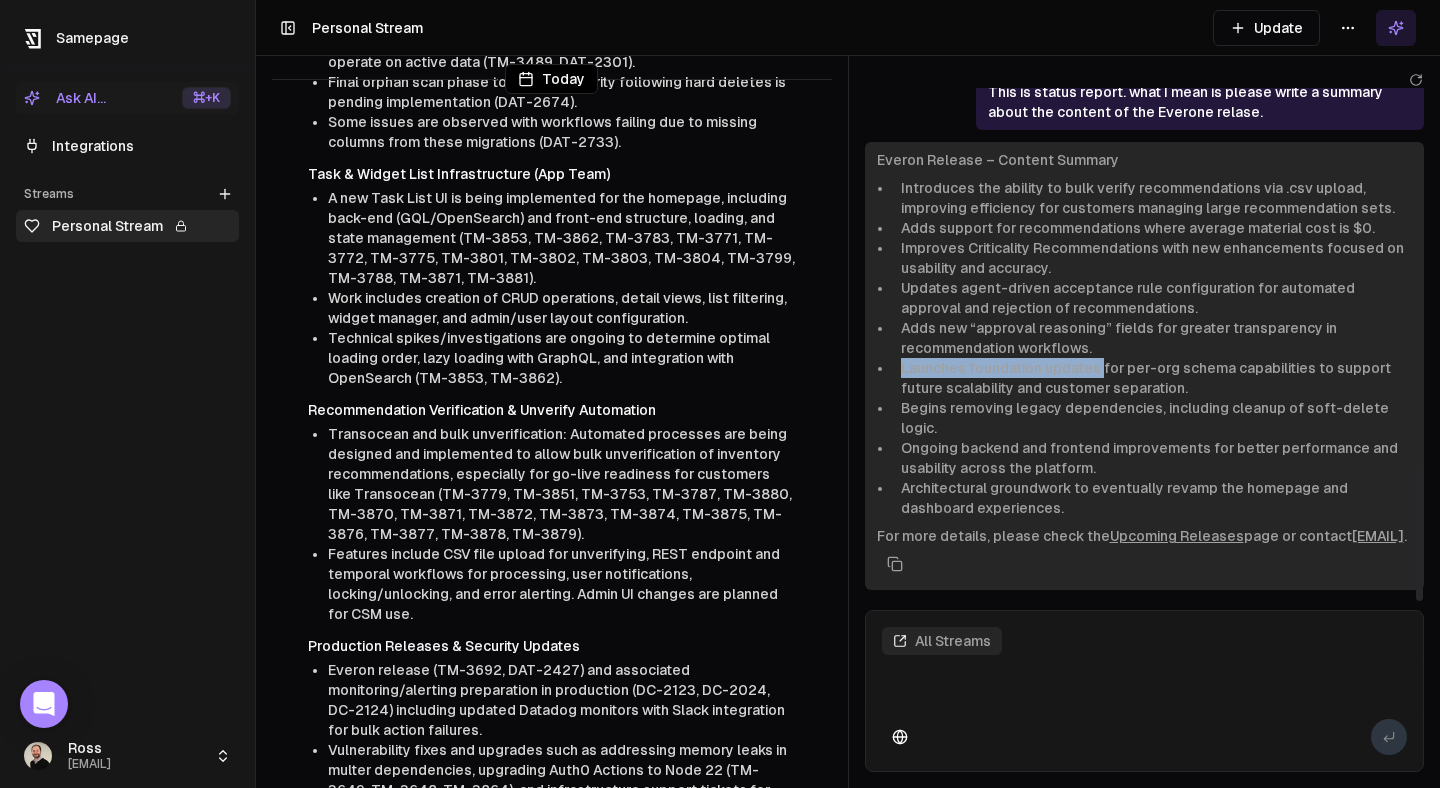 drag, startPoint x: 902, startPoint y: 364, endPoint x: 1099, endPoint y: 376, distance: 197.36514 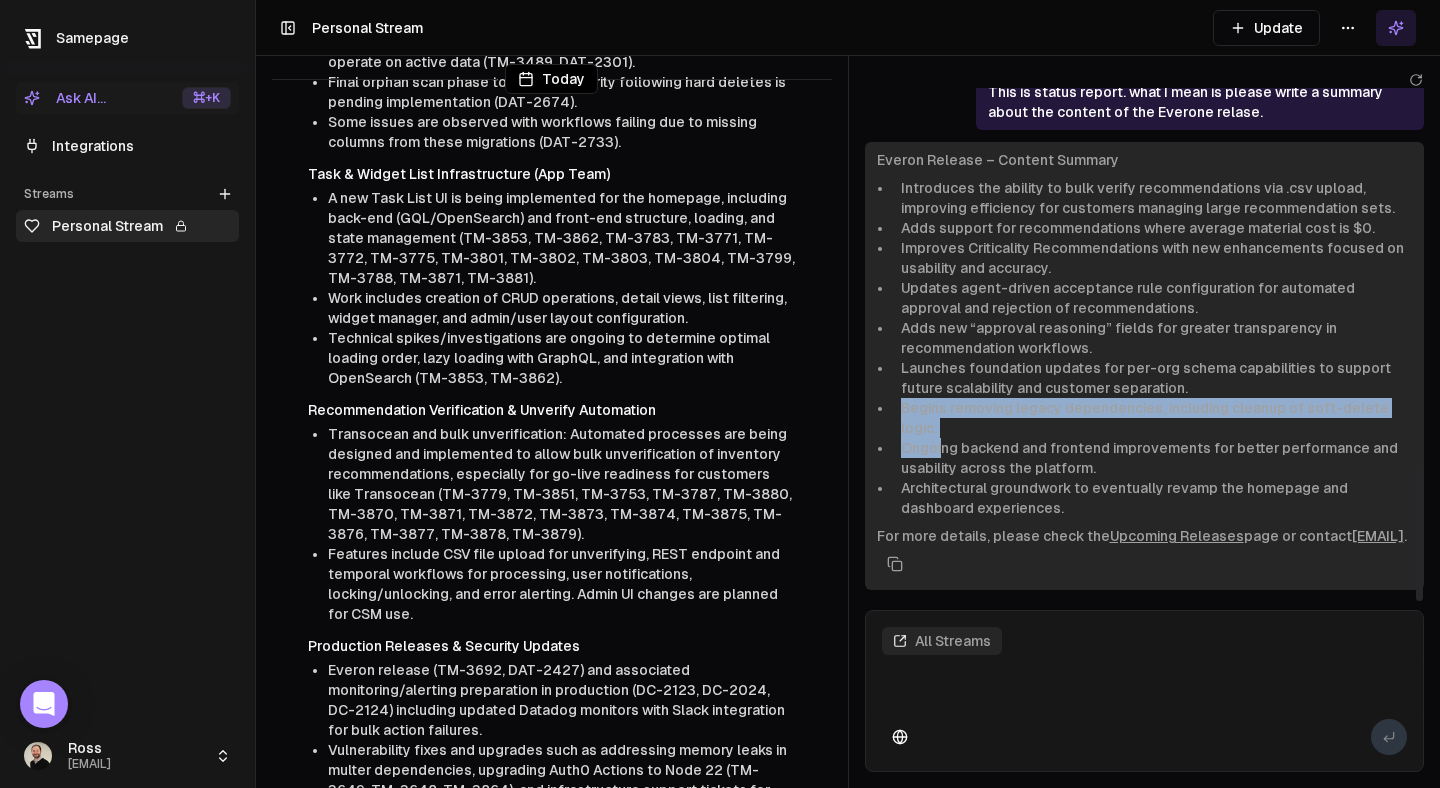 drag, startPoint x: 900, startPoint y: 409, endPoint x: 940, endPoint y: 418, distance: 41 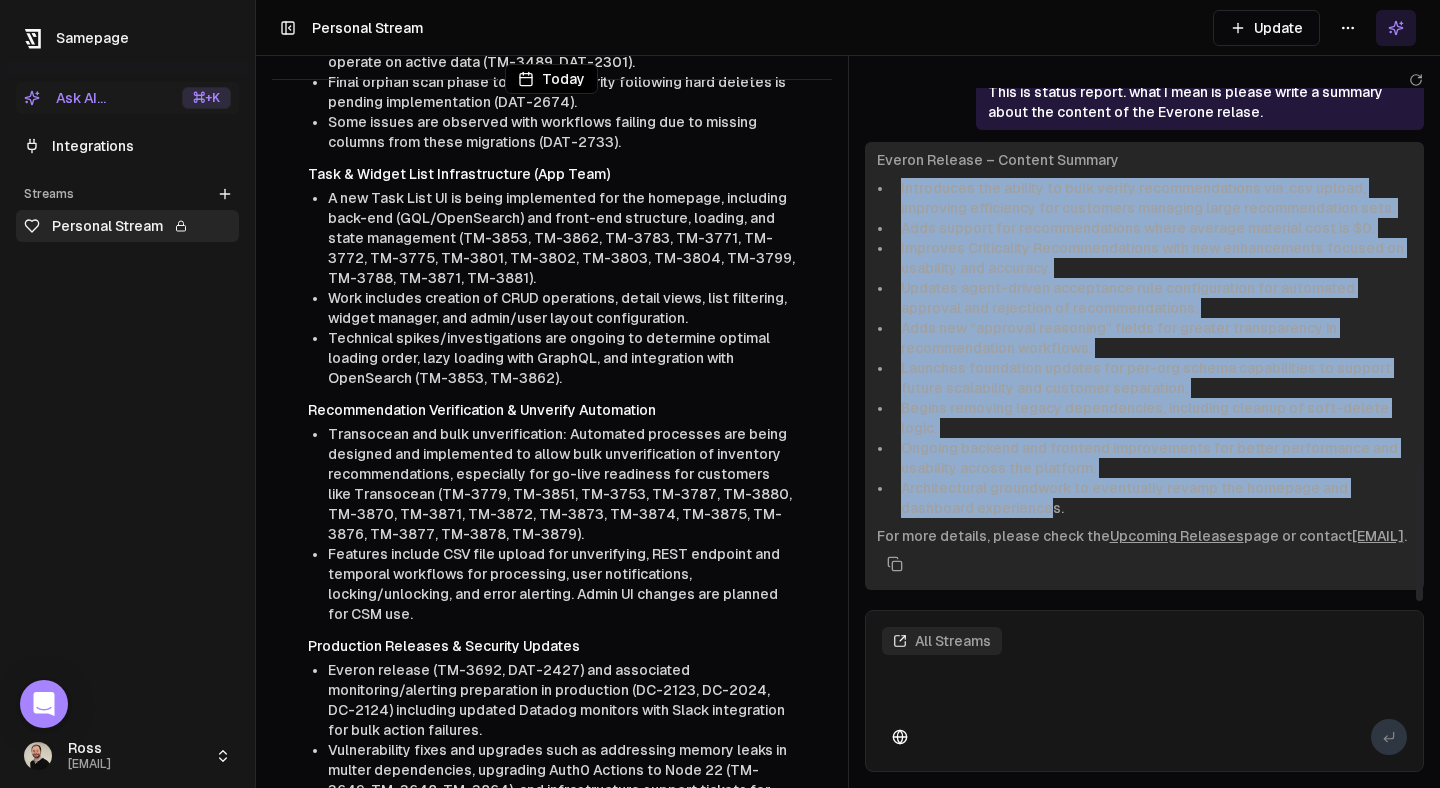drag, startPoint x: 1048, startPoint y: 492, endPoint x: 896, endPoint y: 186, distance: 341.67236 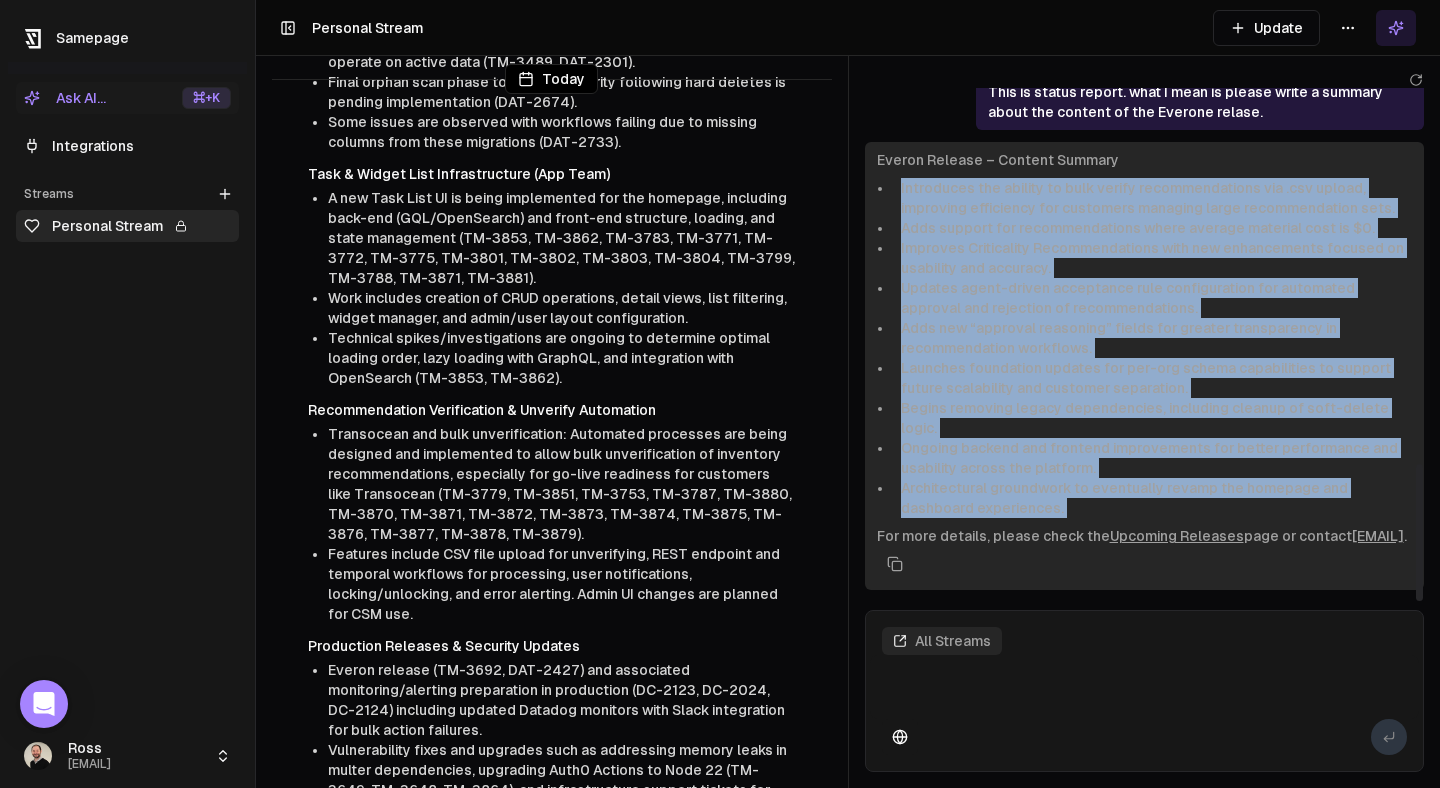 drag, startPoint x: 896, startPoint y: 186, endPoint x: 1209, endPoint y: 487, distance: 434.24646 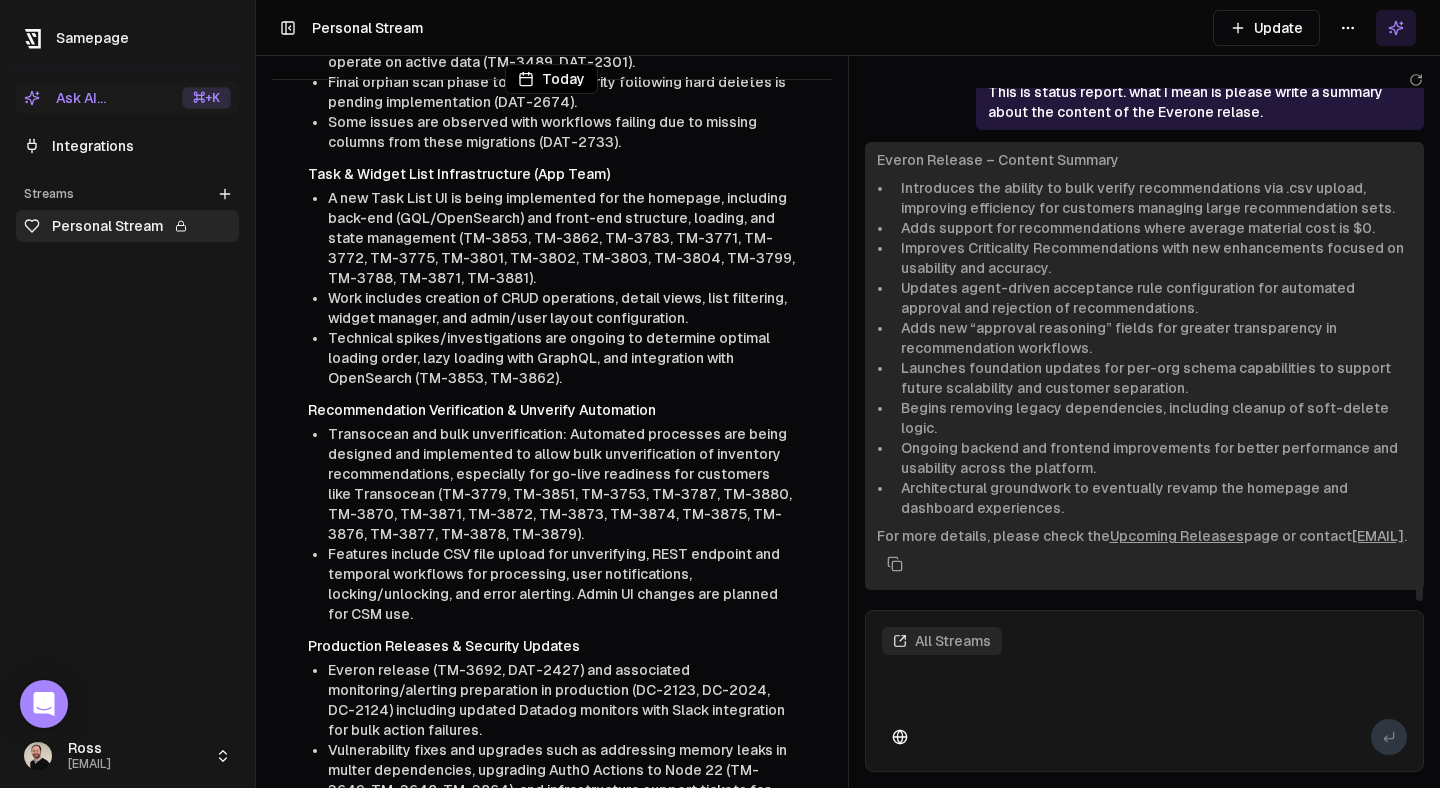 drag, startPoint x: 894, startPoint y: 189, endPoint x: 1170, endPoint y: 175, distance: 276.35486 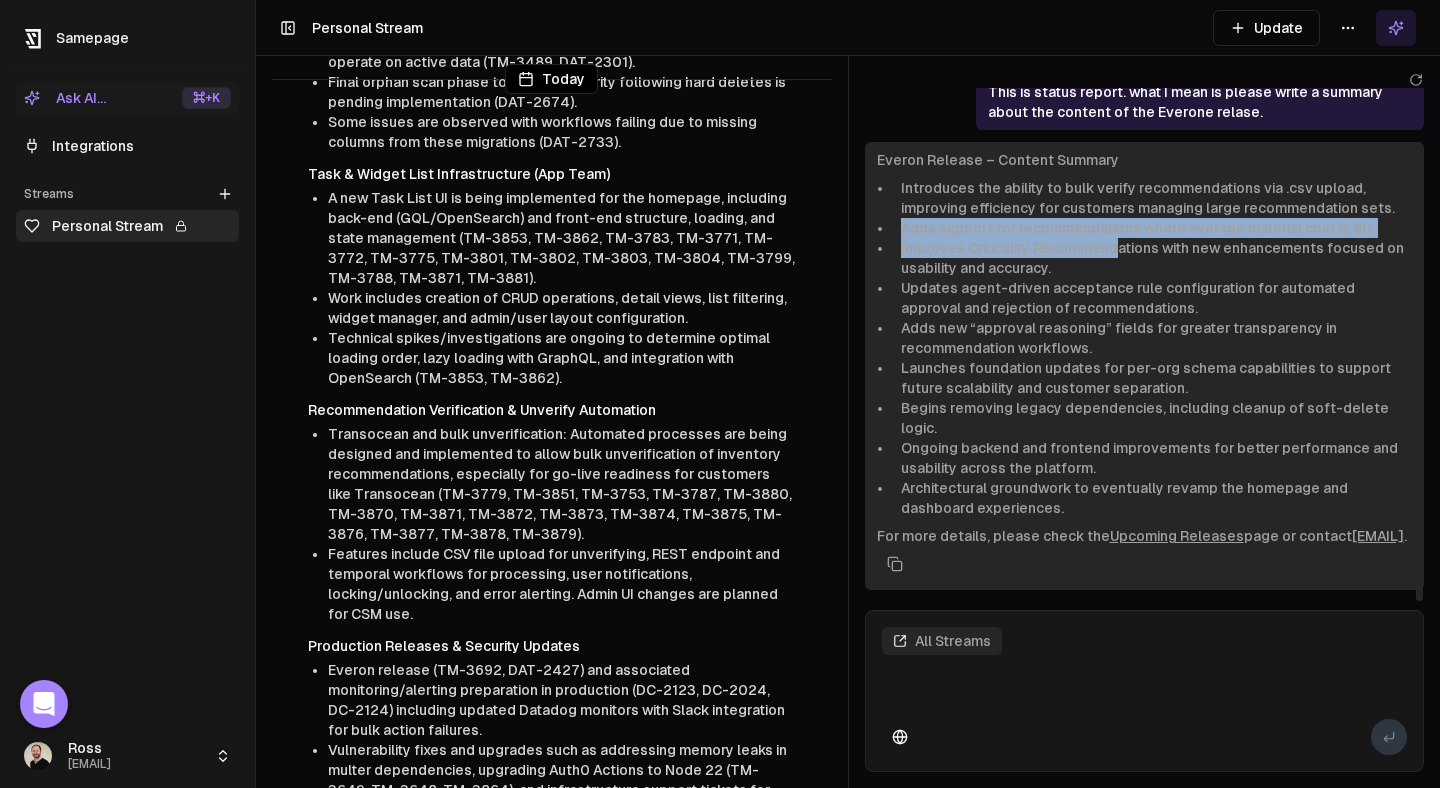 drag, startPoint x: 903, startPoint y: 233, endPoint x: 1114, endPoint y: 239, distance: 211.0853 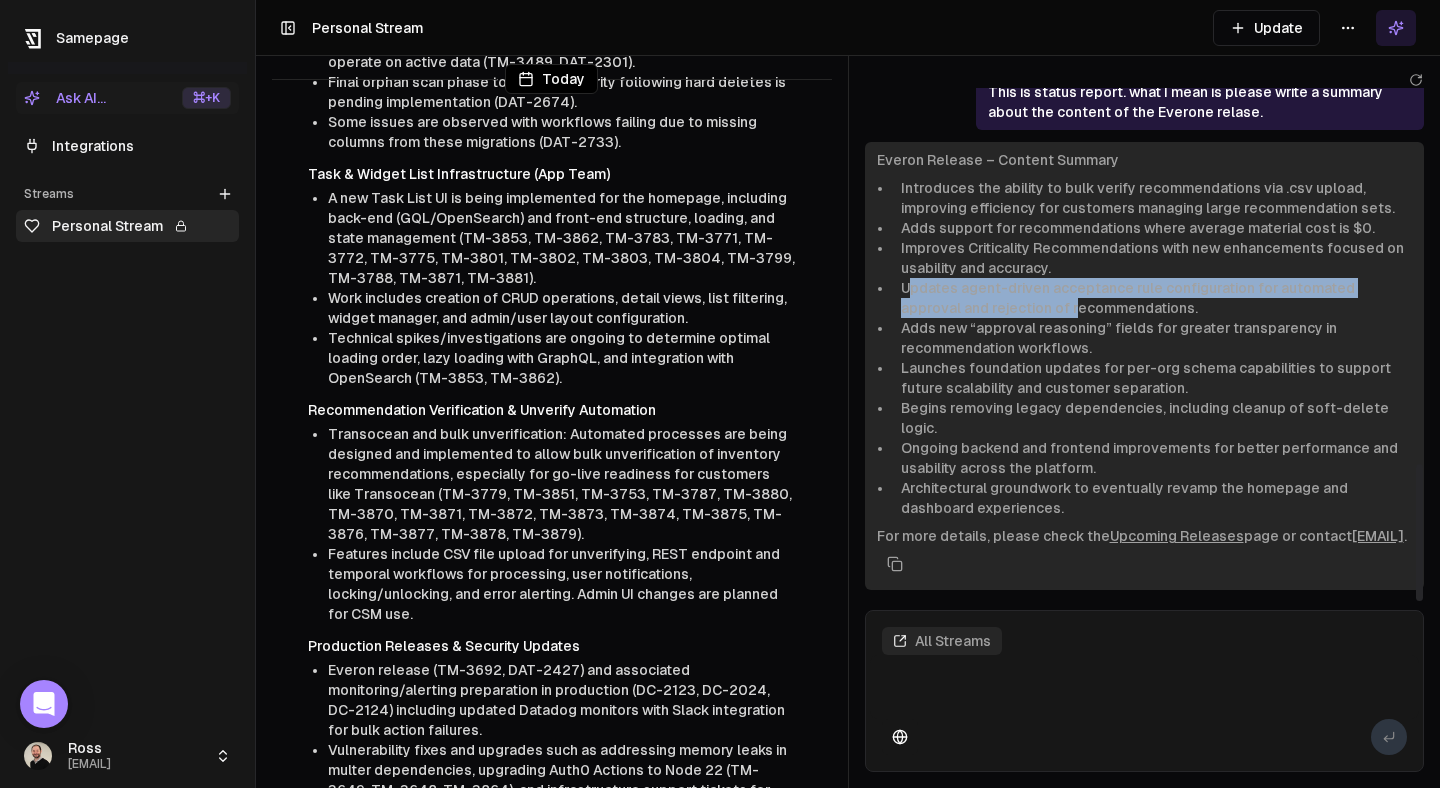 drag, startPoint x: 907, startPoint y: 294, endPoint x: 1011, endPoint y: 299, distance: 104.120125 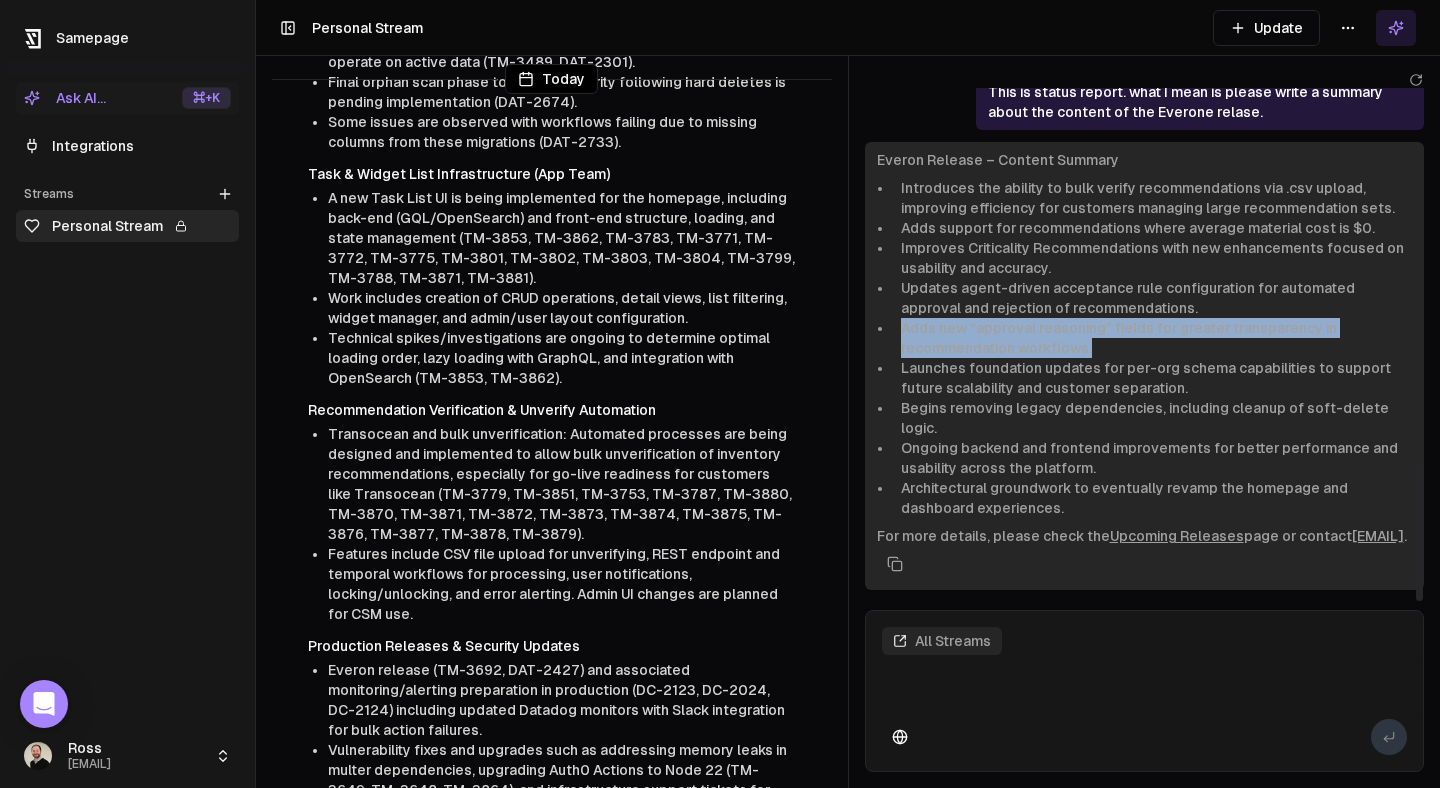 drag, startPoint x: 904, startPoint y: 329, endPoint x: 1092, endPoint y: 344, distance: 188.59746 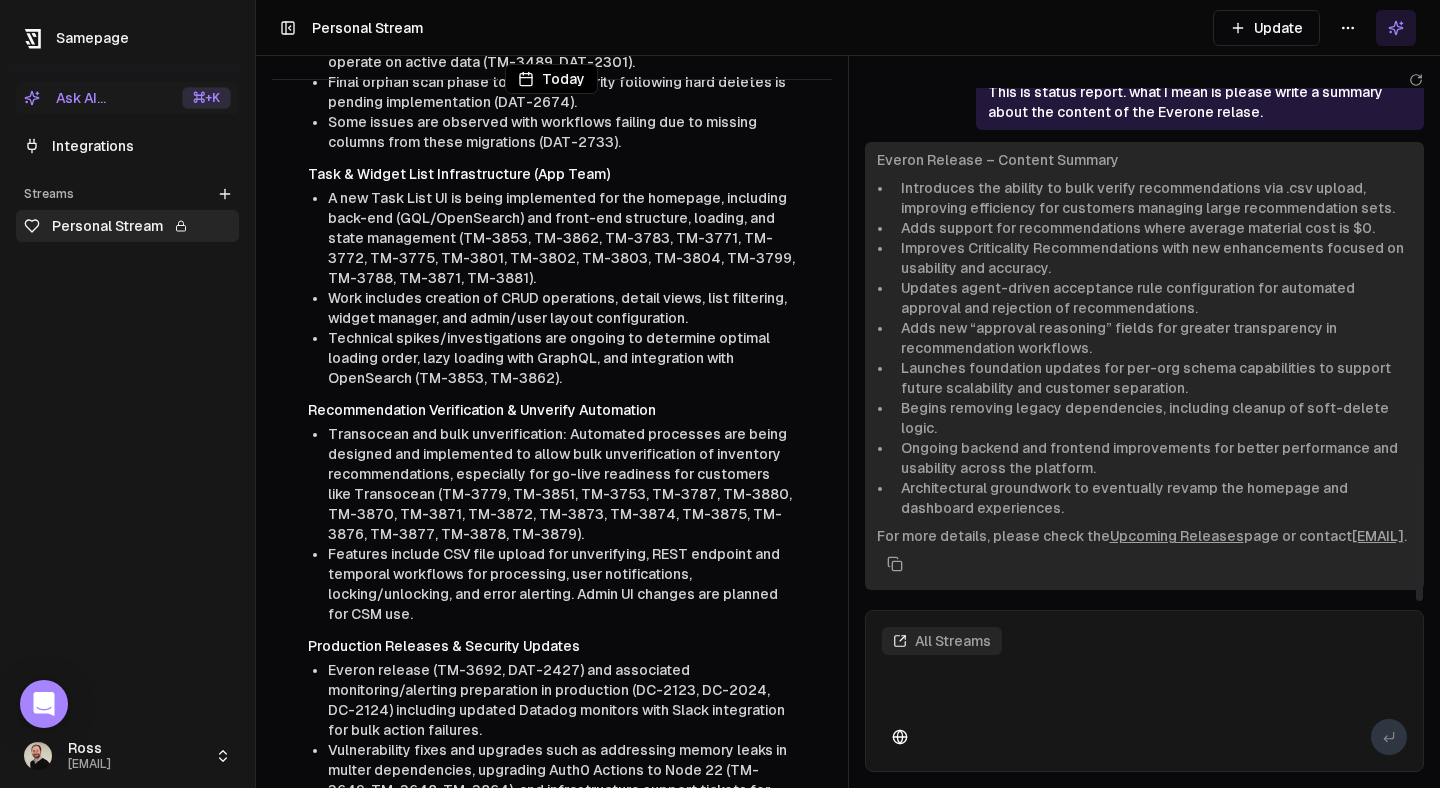 click on "All Streams" at bounding box center [1145, 635] 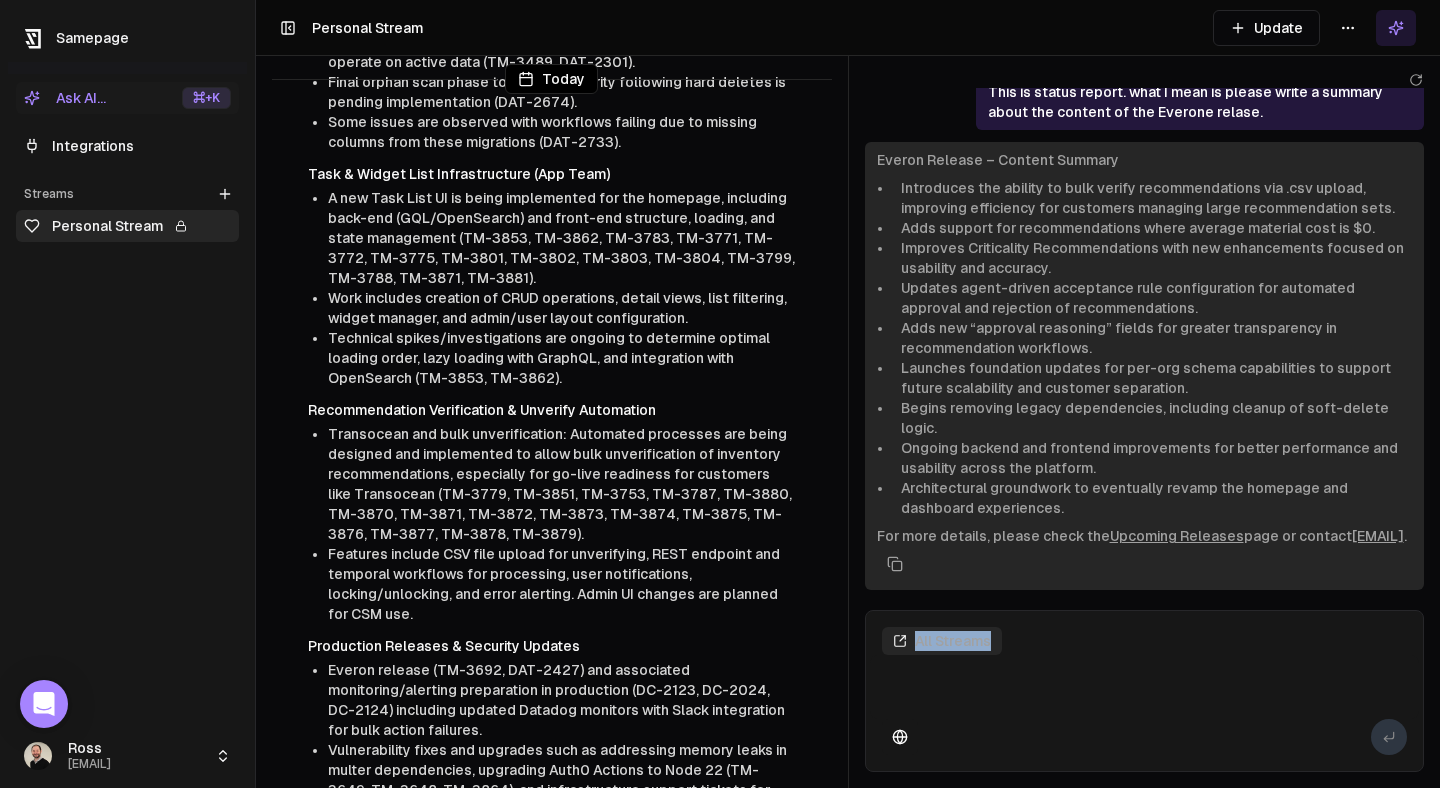 click on "All Streams" at bounding box center (1145, 635) 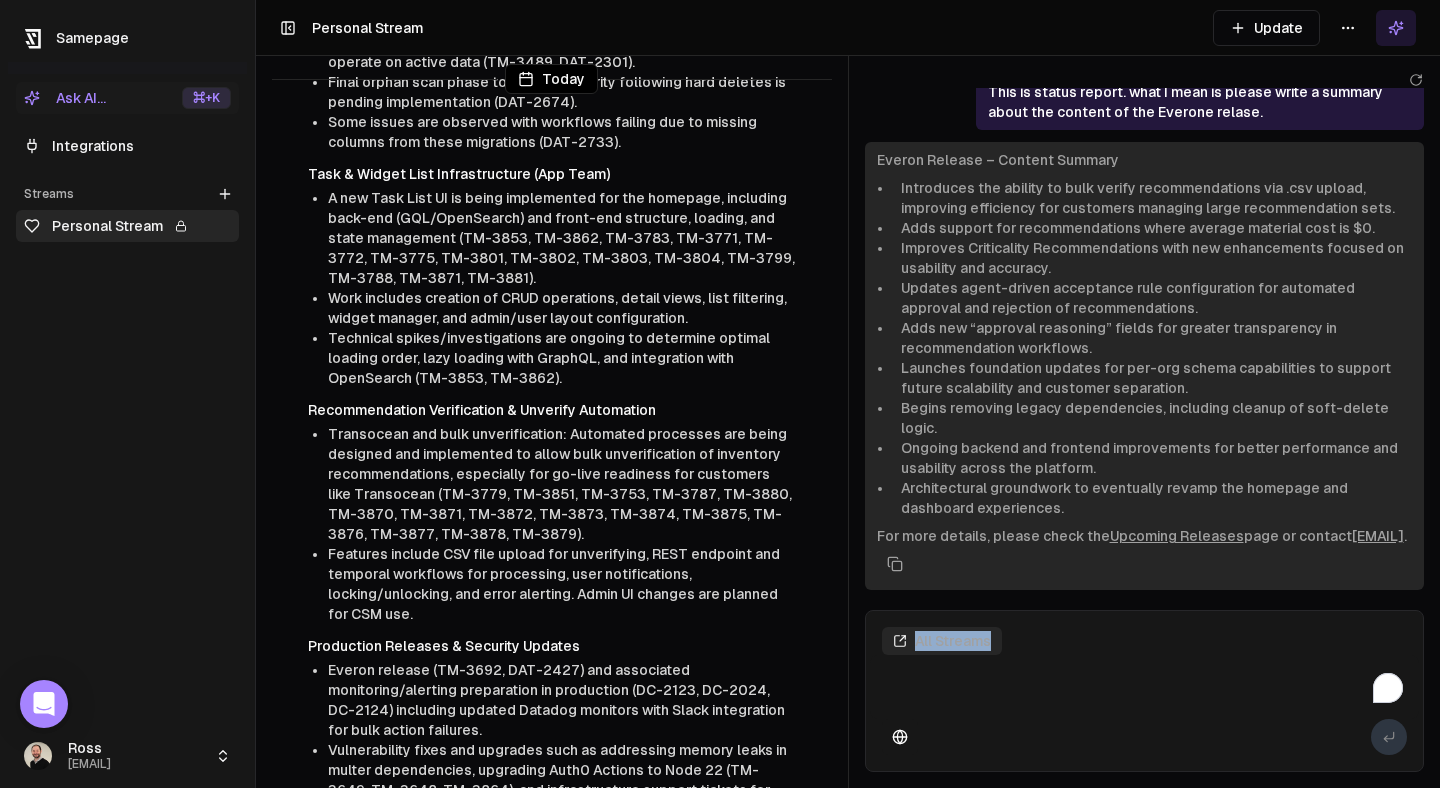 click at bounding box center [1145, 687] 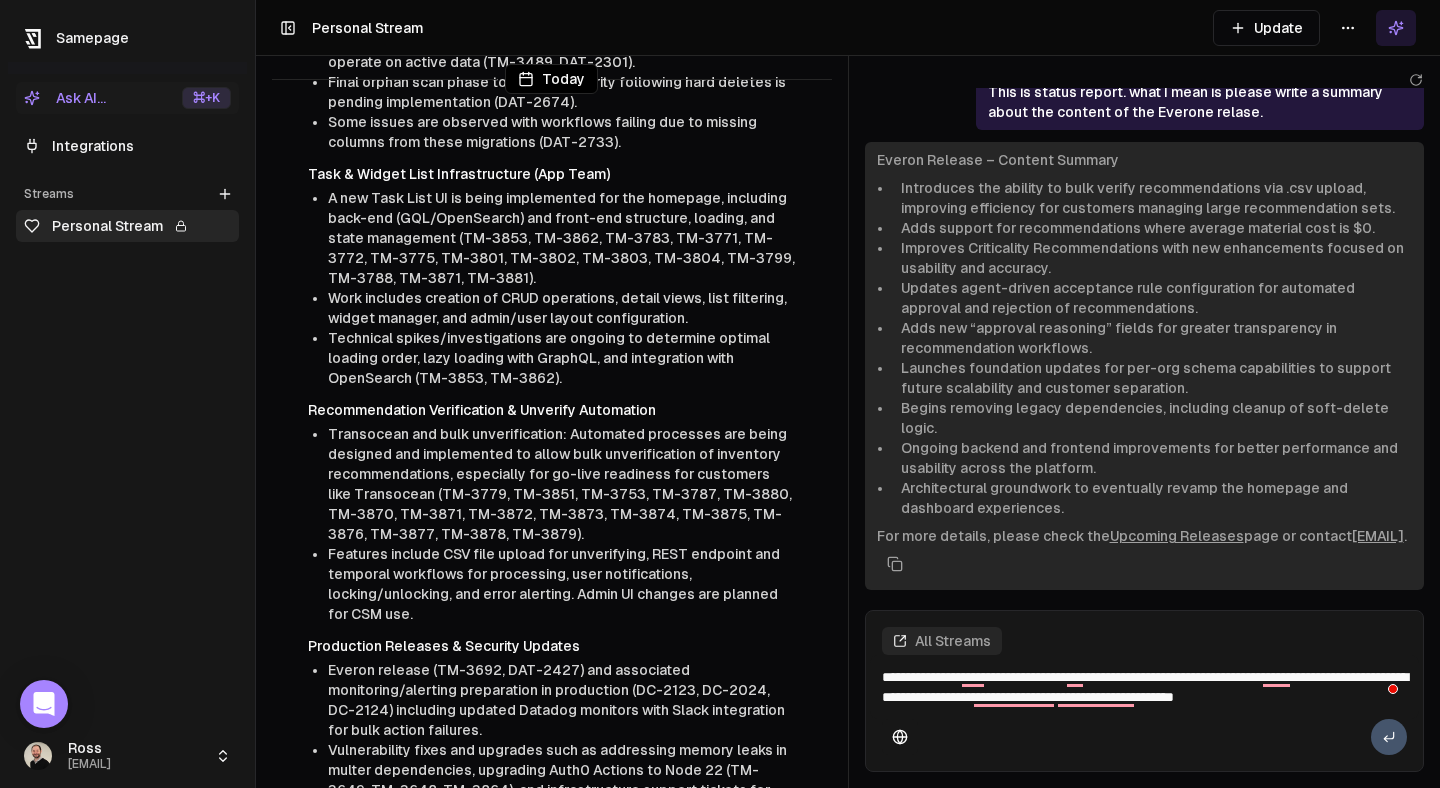 scroll, scrollTop: 1426, scrollLeft: 0, axis: vertical 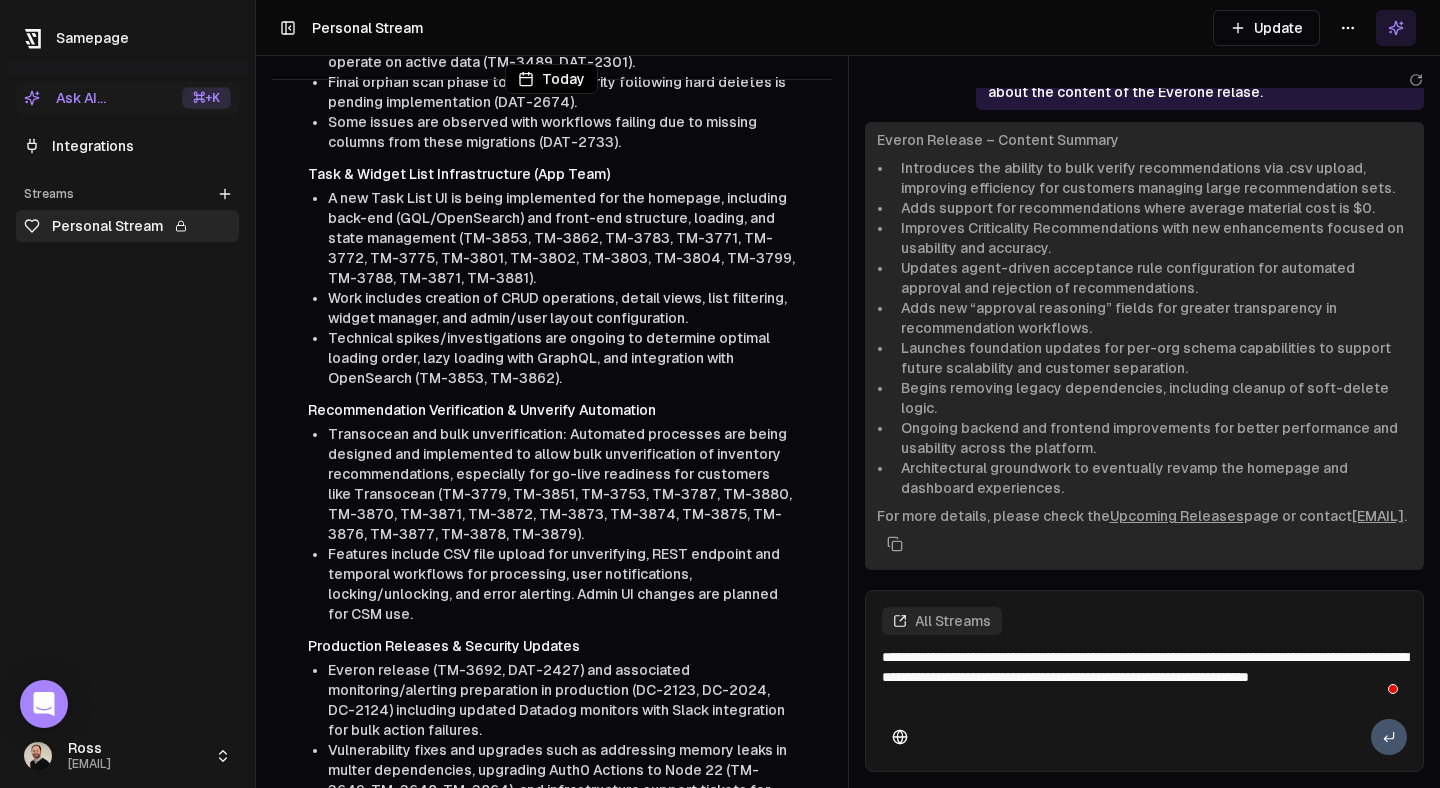 type on "**********" 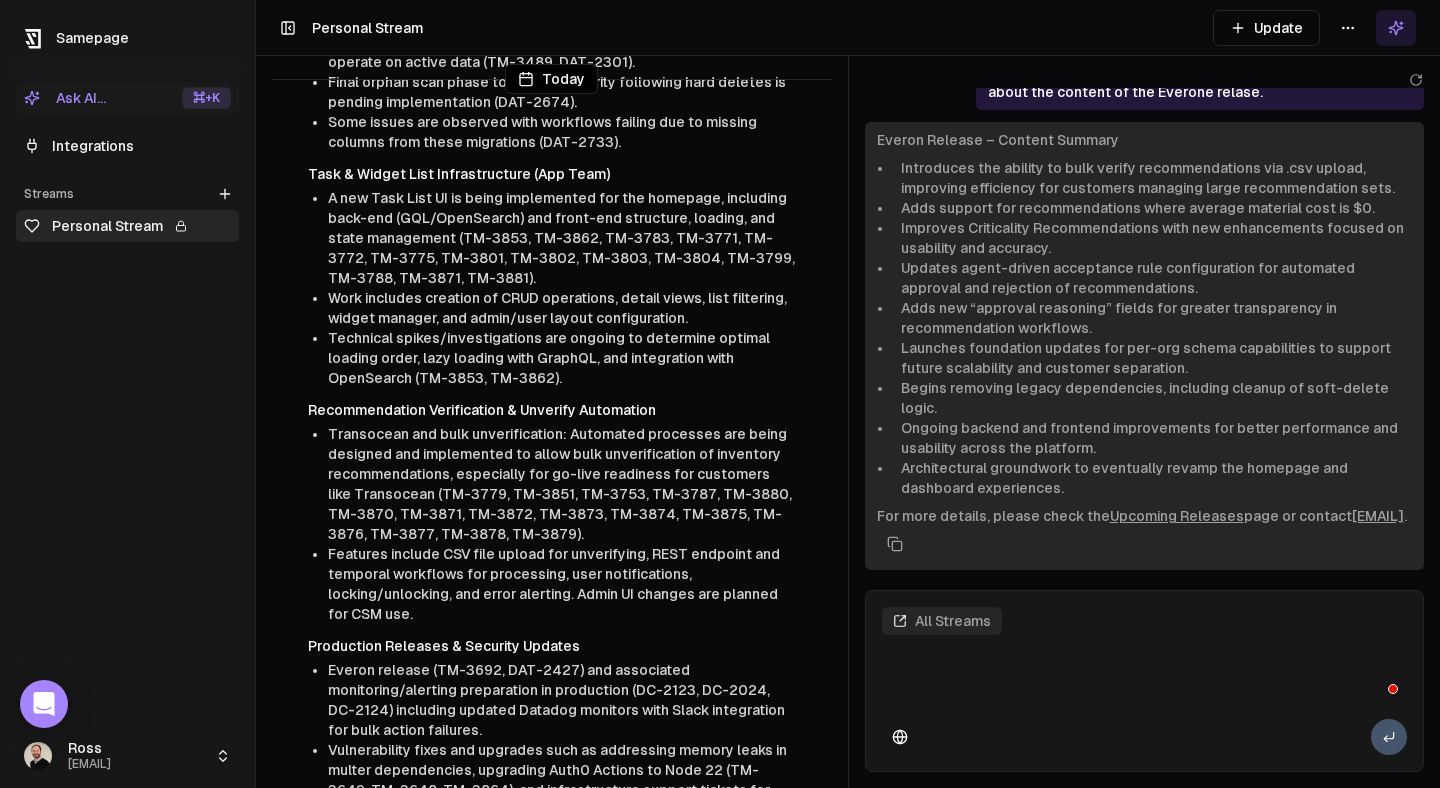 scroll, scrollTop: 1542, scrollLeft: 0, axis: vertical 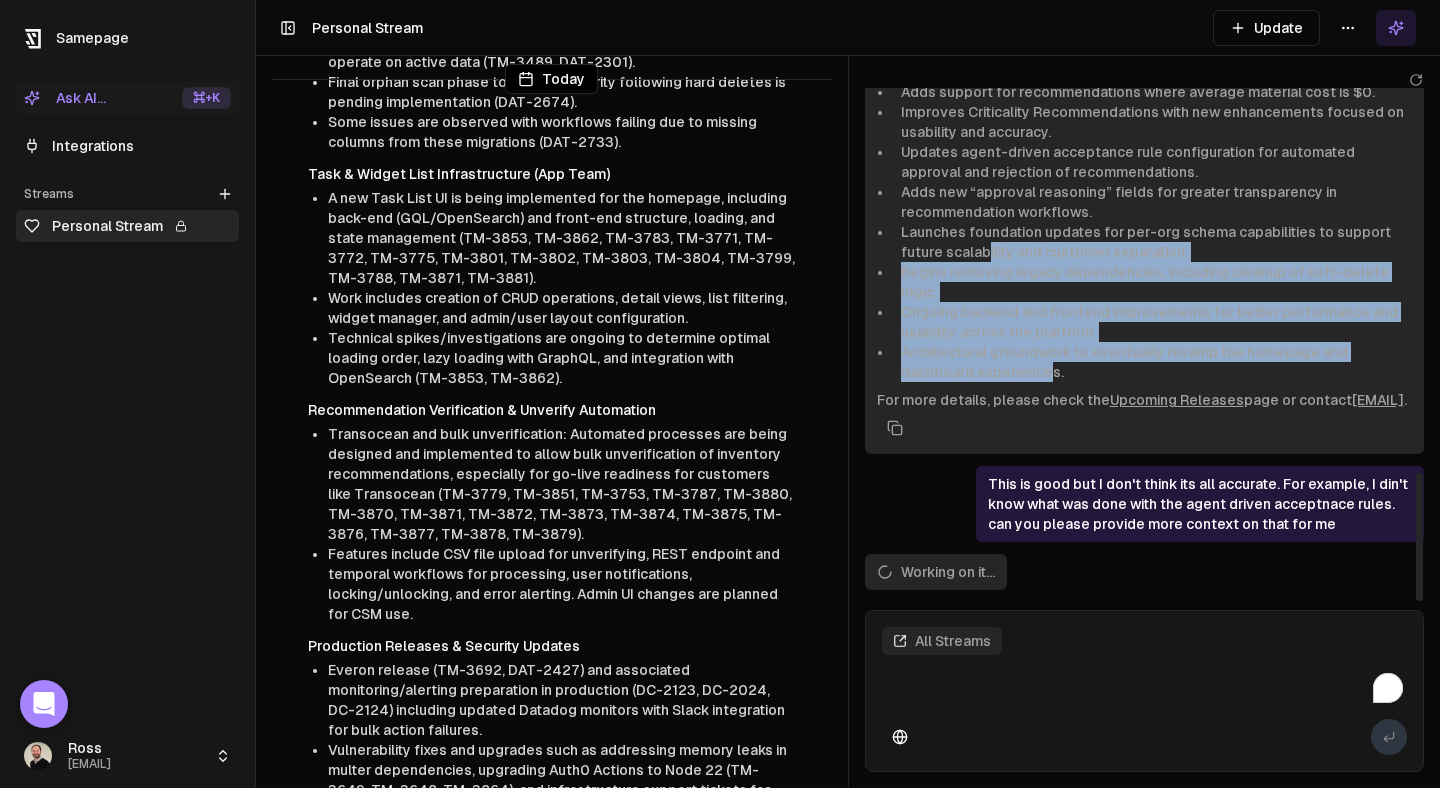 drag, startPoint x: 1051, startPoint y: 351, endPoint x: 986, endPoint y: 253, distance: 117.59677 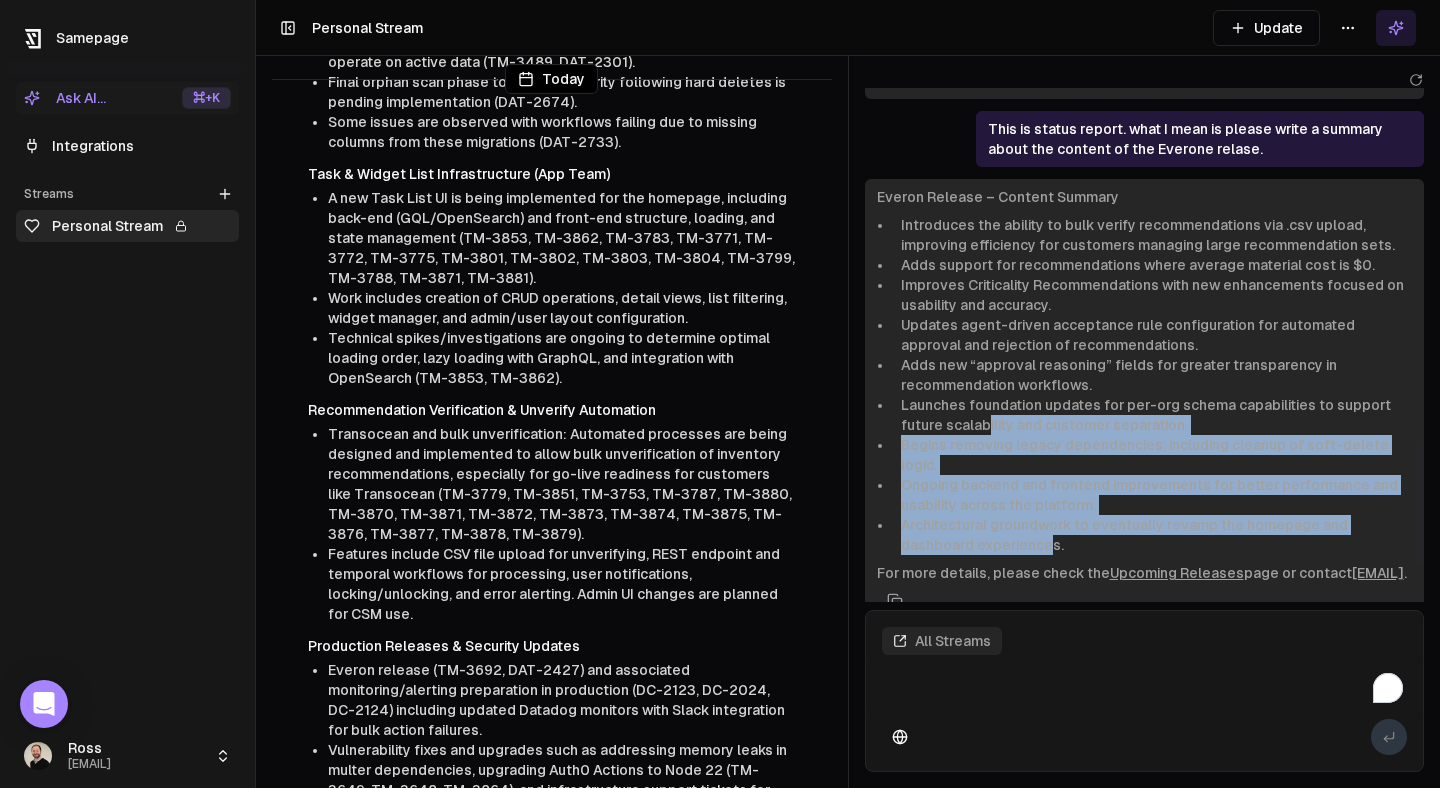 scroll, scrollTop: 1360, scrollLeft: 0, axis: vertical 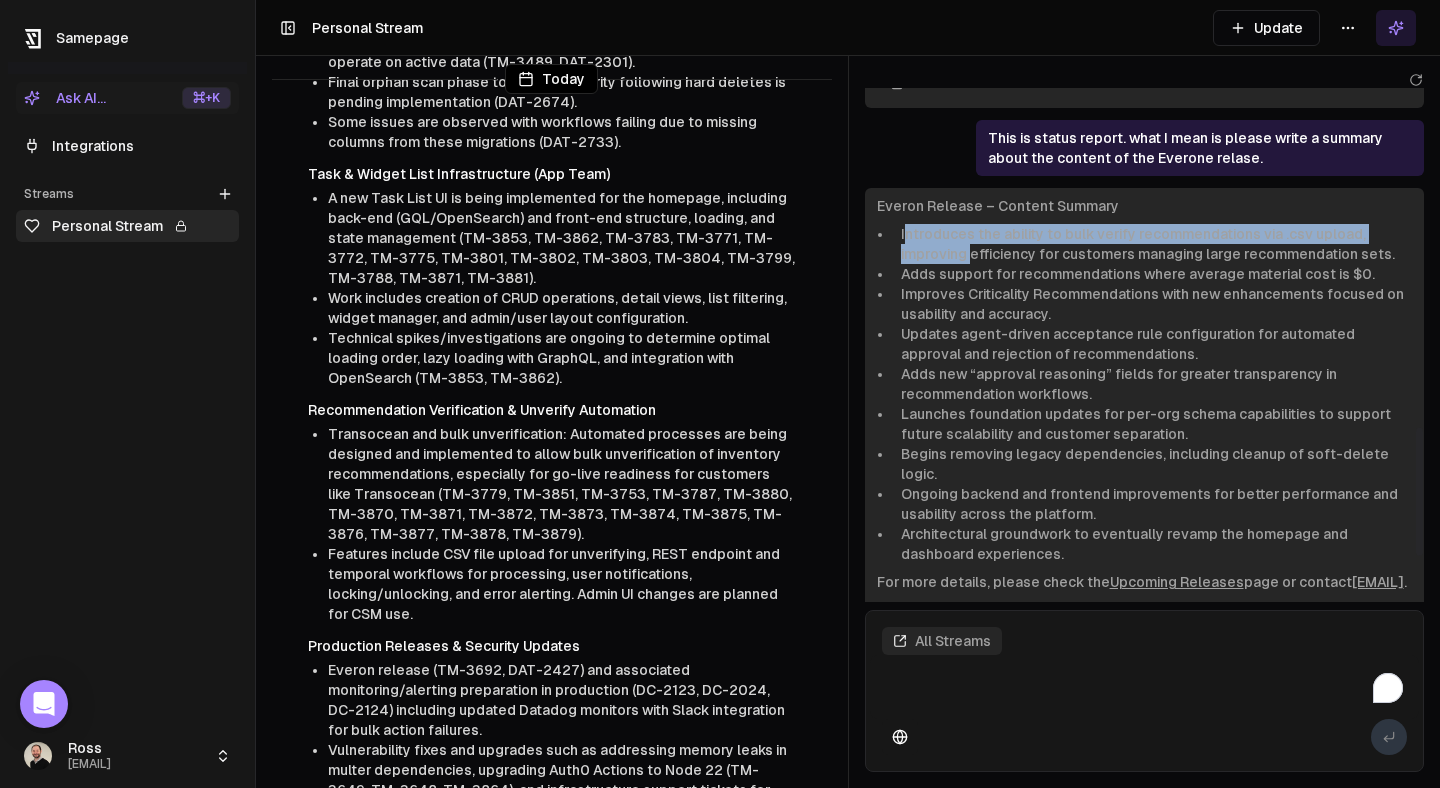 drag, startPoint x: 903, startPoint y: 227, endPoint x: 968, endPoint y: 250, distance: 68.94926 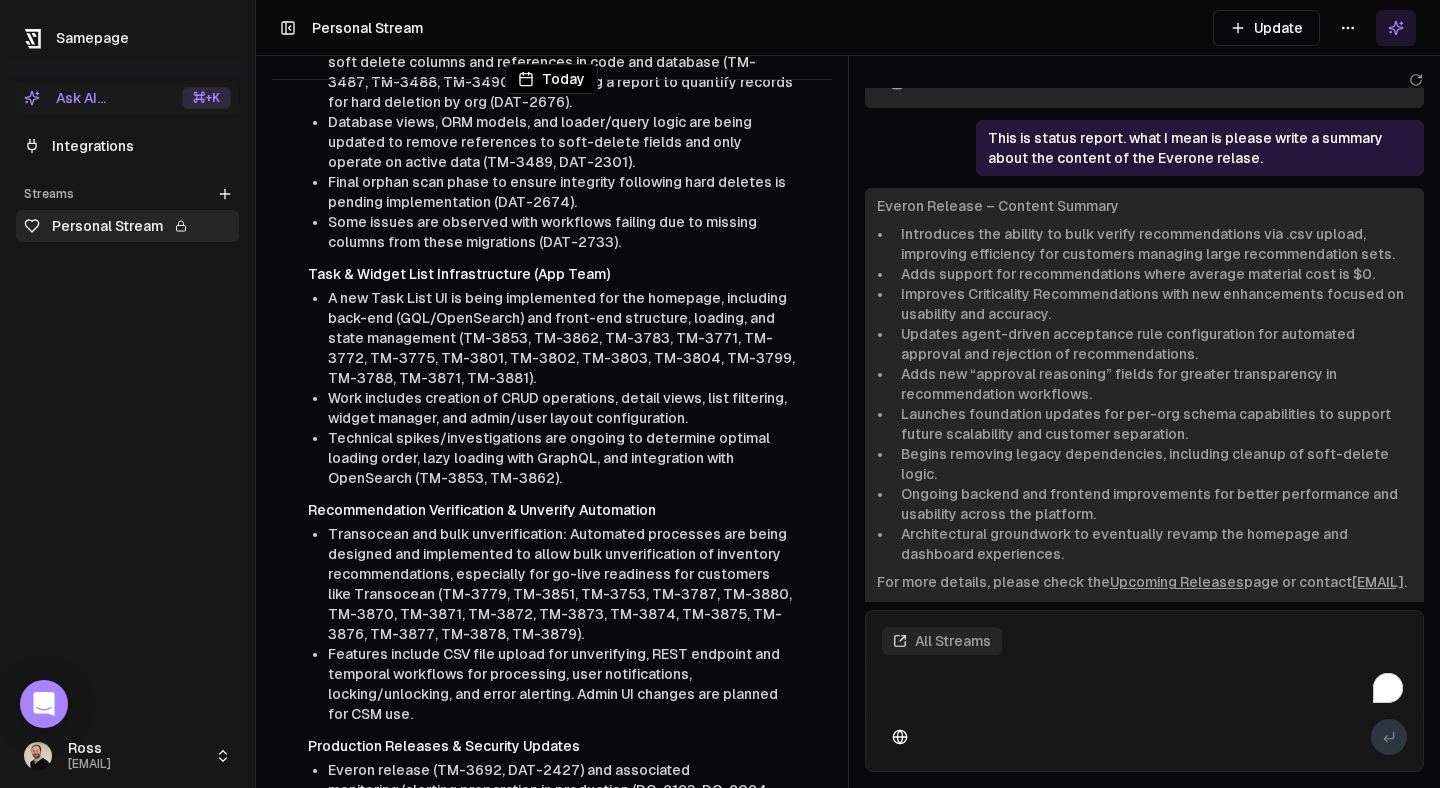 scroll, scrollTop: 1084, scrollLeft: 0, axis: vertical 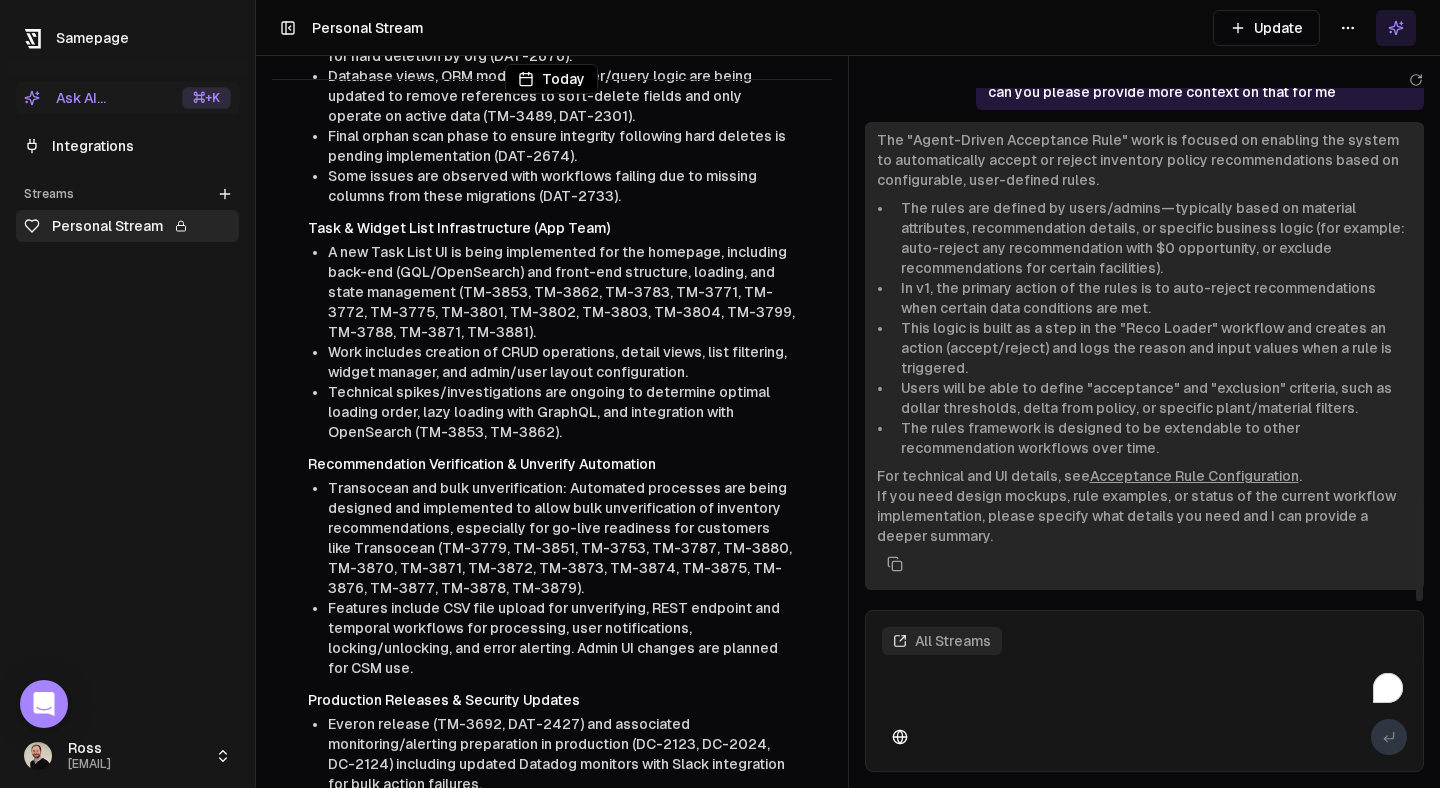 click at bounding box center [1145, 687] 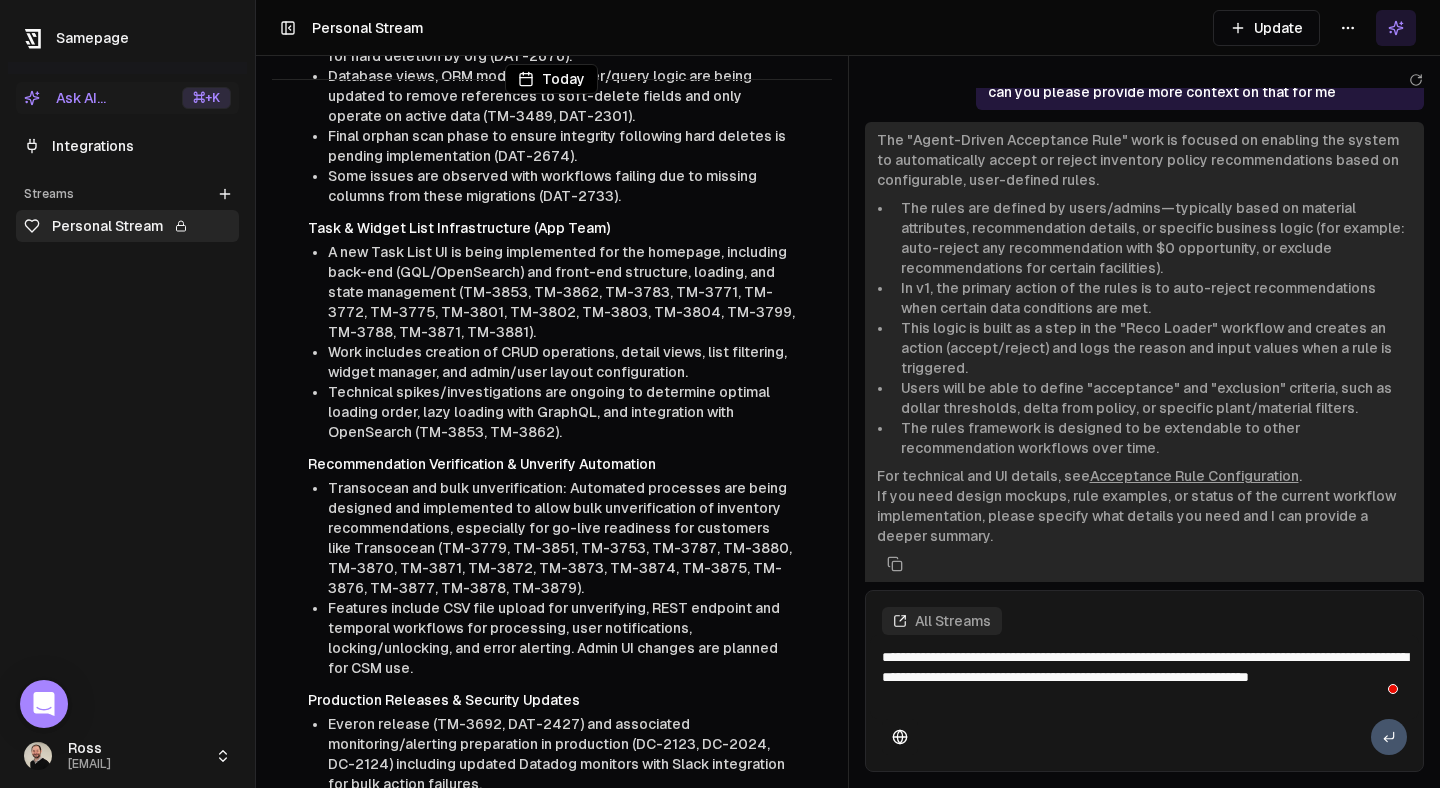 type on "**********" 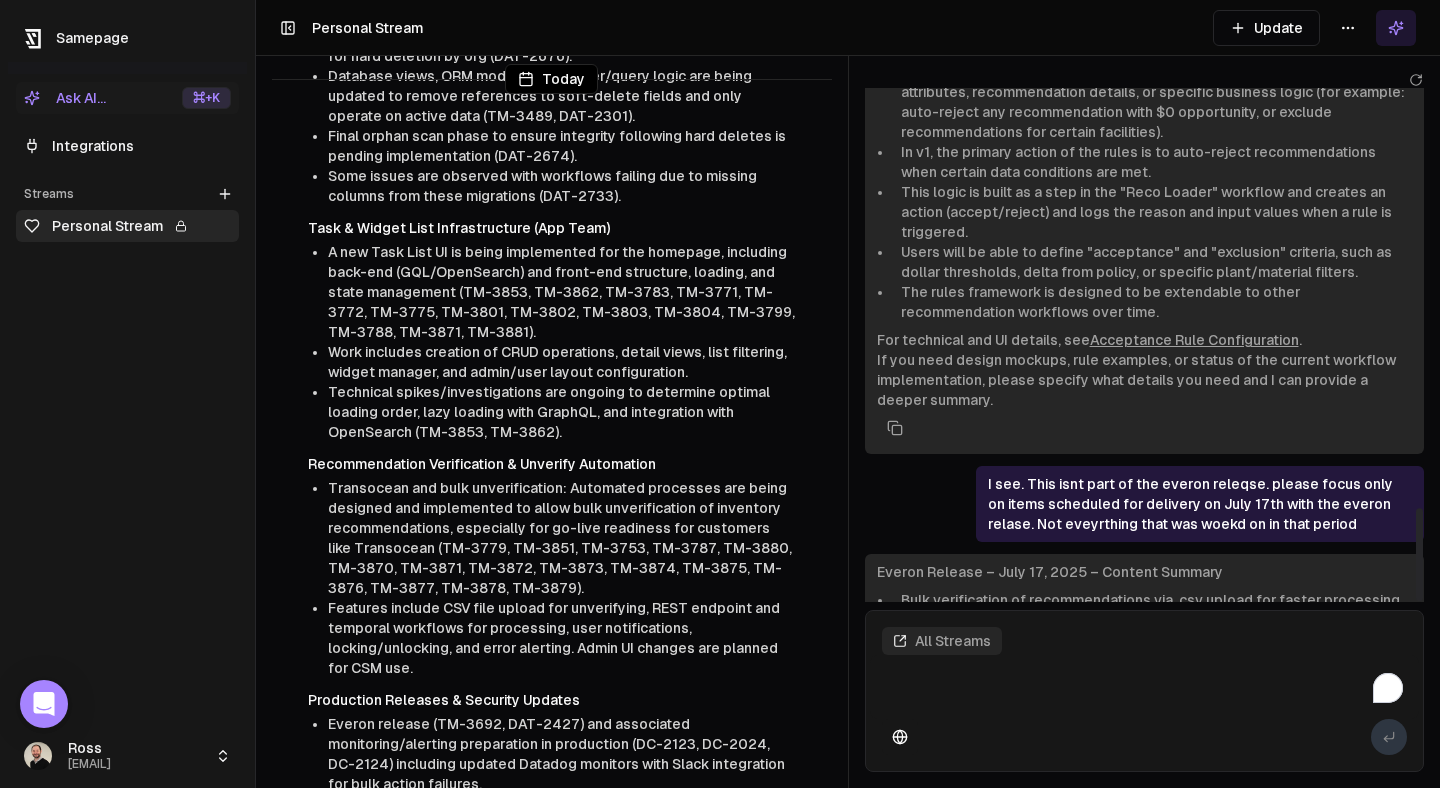 scroll, scrollTop: 2322, scrollLeft: 0, axis: vertical 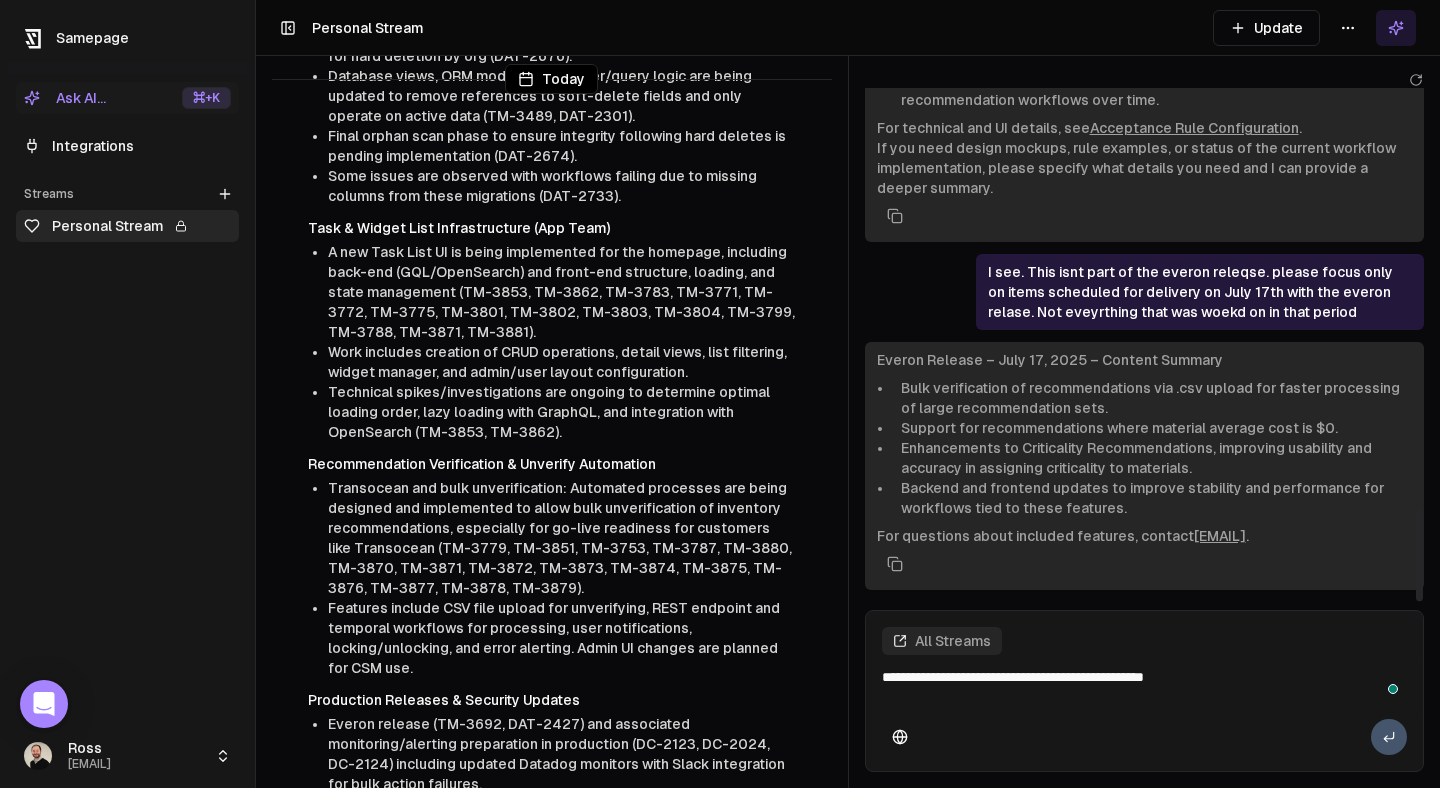 type on "**********" 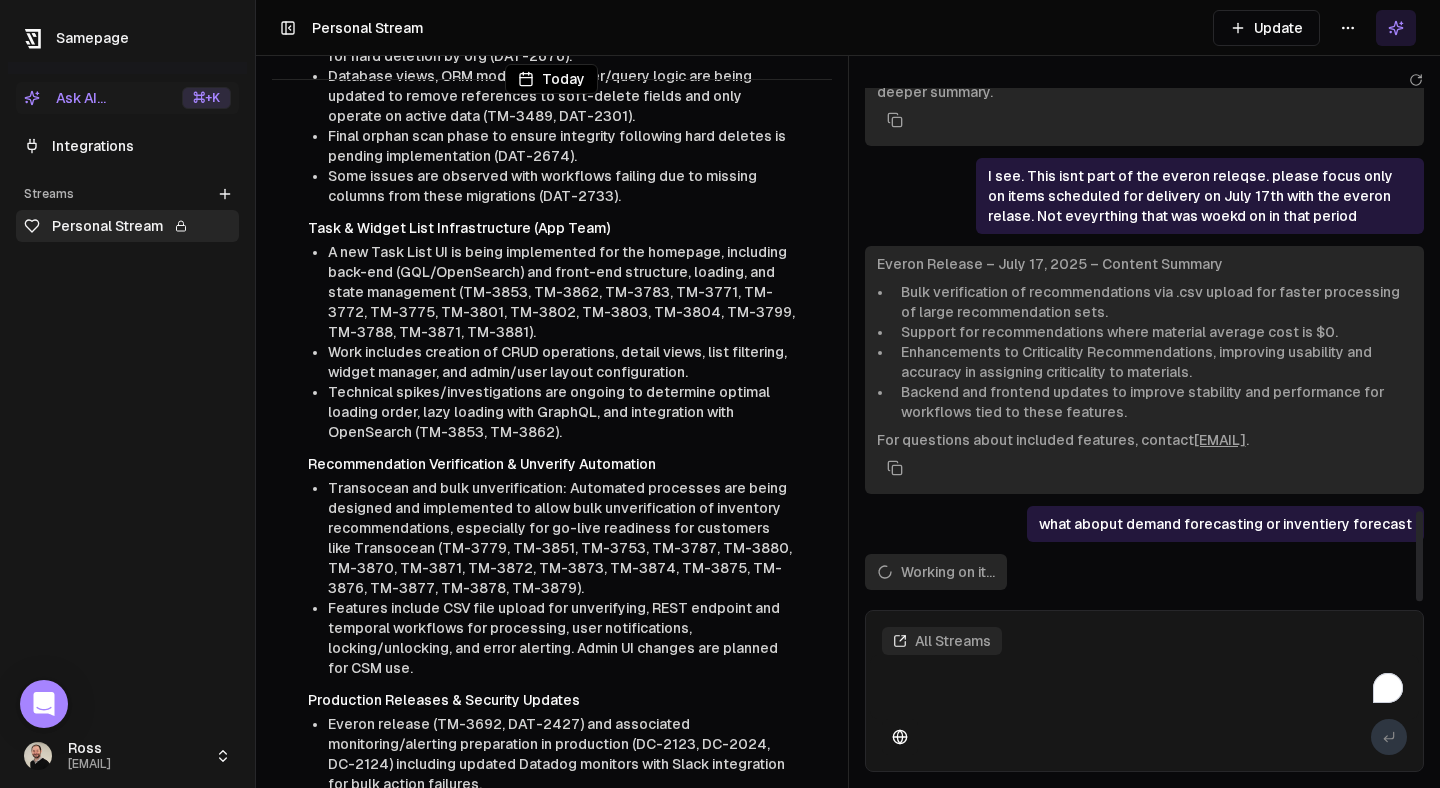 scroll, scrollTop: 2534, scrollLeft: 0, axis: vertical 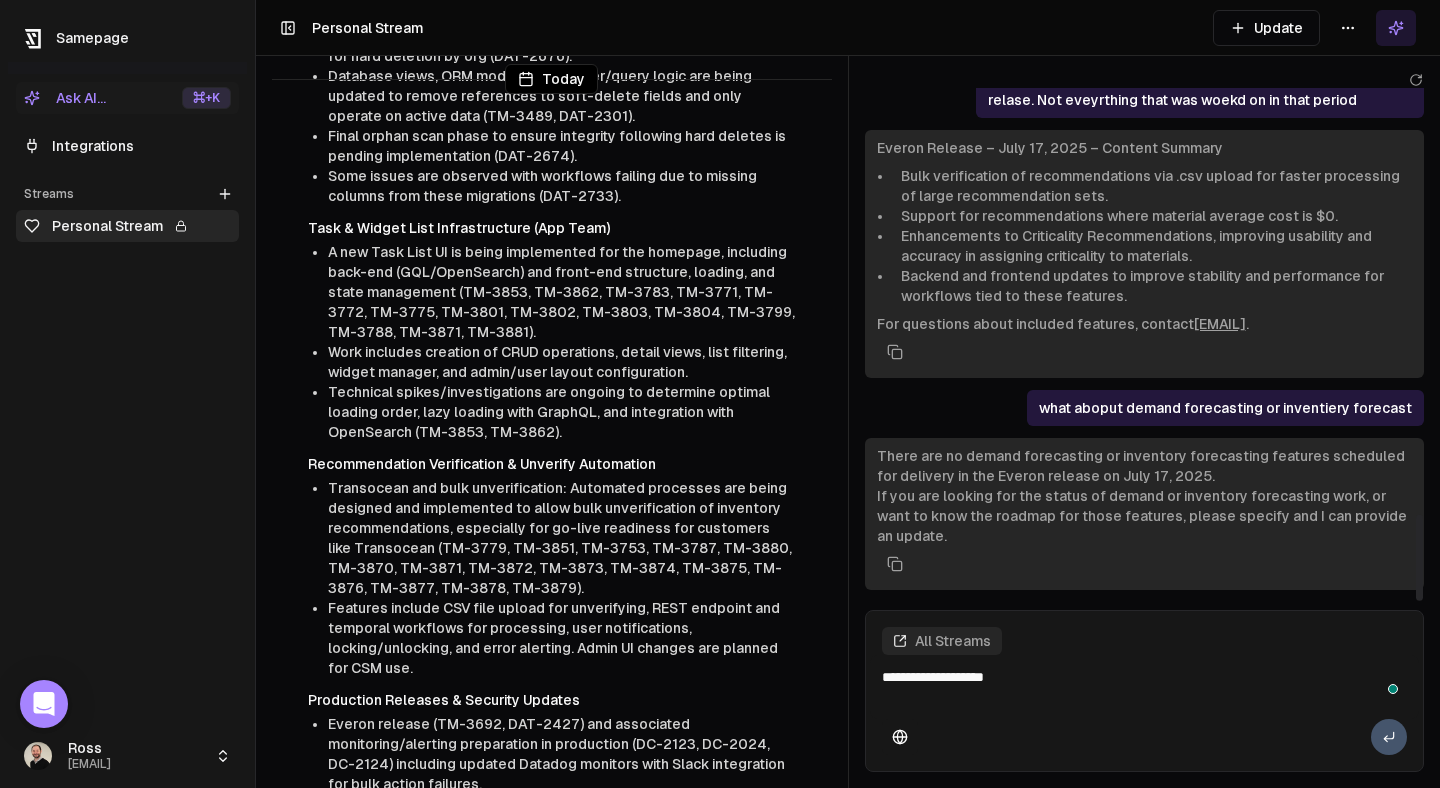 type on "**********" 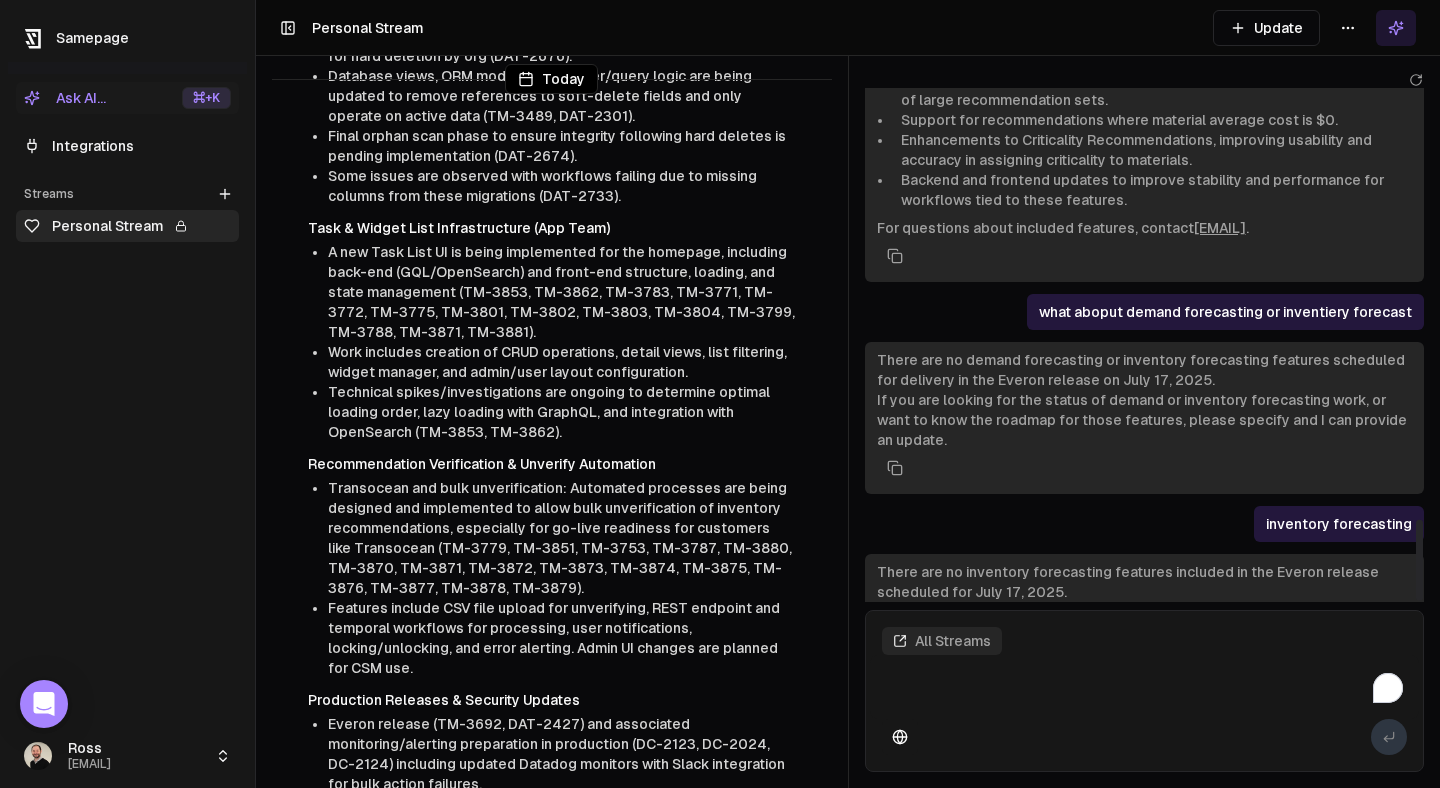 scroll, scrollTop: 2726, scrollLeft: 0, axis: vertical 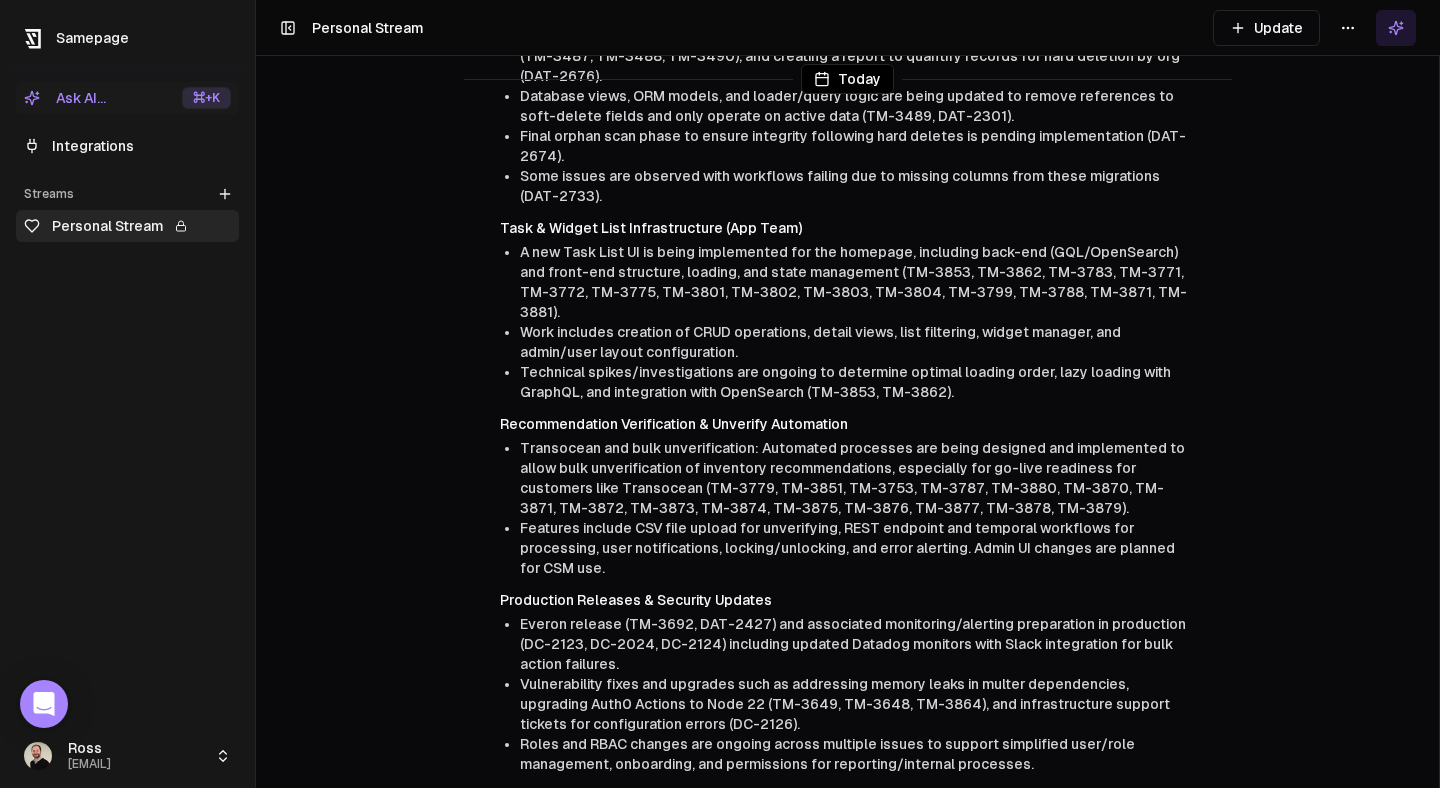 click on "Today Gmail 5 minutes ago Quick stats: Total emails:  46 📨 Expense Report Approval Request From [FIRST] [LAST] ([EMAIL]) Sender:  [FIRST] [LAST], Verusen Onboarding Team Summary:  [FIRST] [LAST] submitted a $1,602.21 expense report for your approval regarding a recent Houston trip. 🚩 Action Needed:  Please review and approve the expense report in Certify. 📨 Re:  Oxy Data Transfer Validation Sender:  [NAME], Oxy (customer contact) Summary:  Oxy is seeking confirmation that full data loads are working correctly and wants prompt feedback on any issues. 🚩 Action Needed:  You may want to coordinate with [FIRST] [LAST] on a response if needed. No direct action unless you spot issues. 📨 Urgent: ATS Match Report slides for [FIRST] [LAST] Sender:  [FIRST] [LAST], Industry Advisor Summary:  Request for you and Nick to provide 2-3 slides by end of day on ATS Match Report for a client meeting tomorrow. Details included. 🚩 Action Needed:" at bounding box center [848, 394] 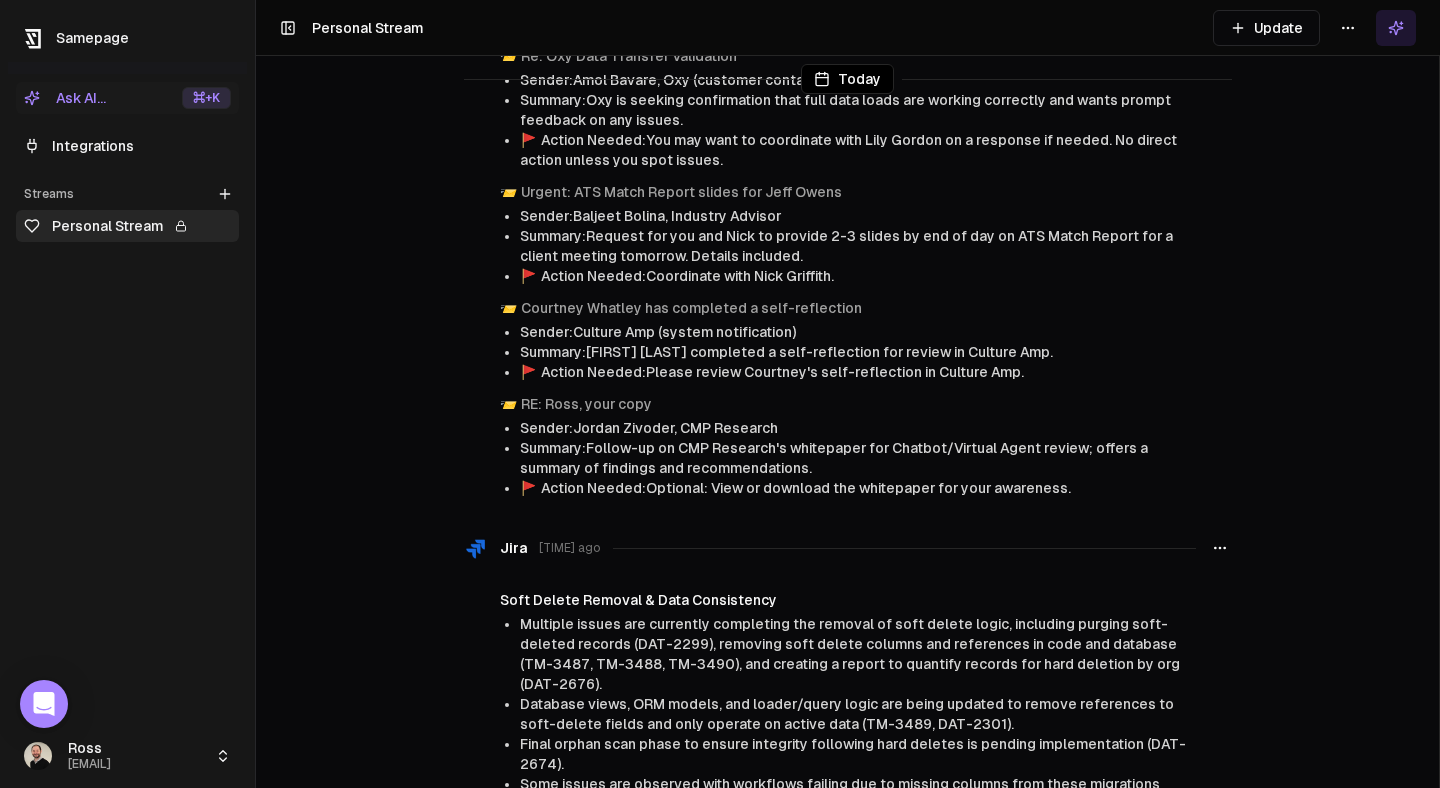 scroll, scrollTop: 46, scrollLeft: 0, axis: vertical 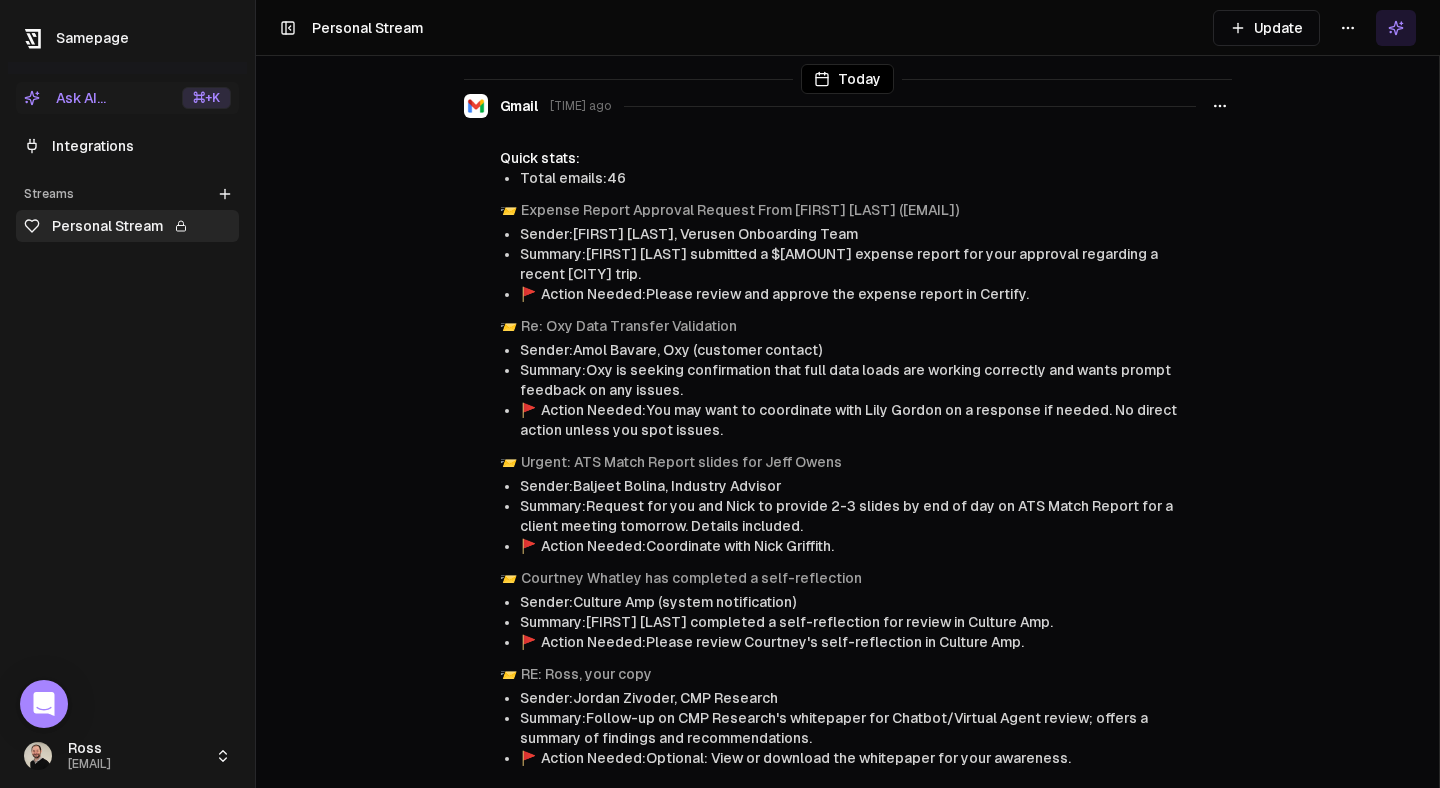 click on "Today" at bounding box center (848, 79) 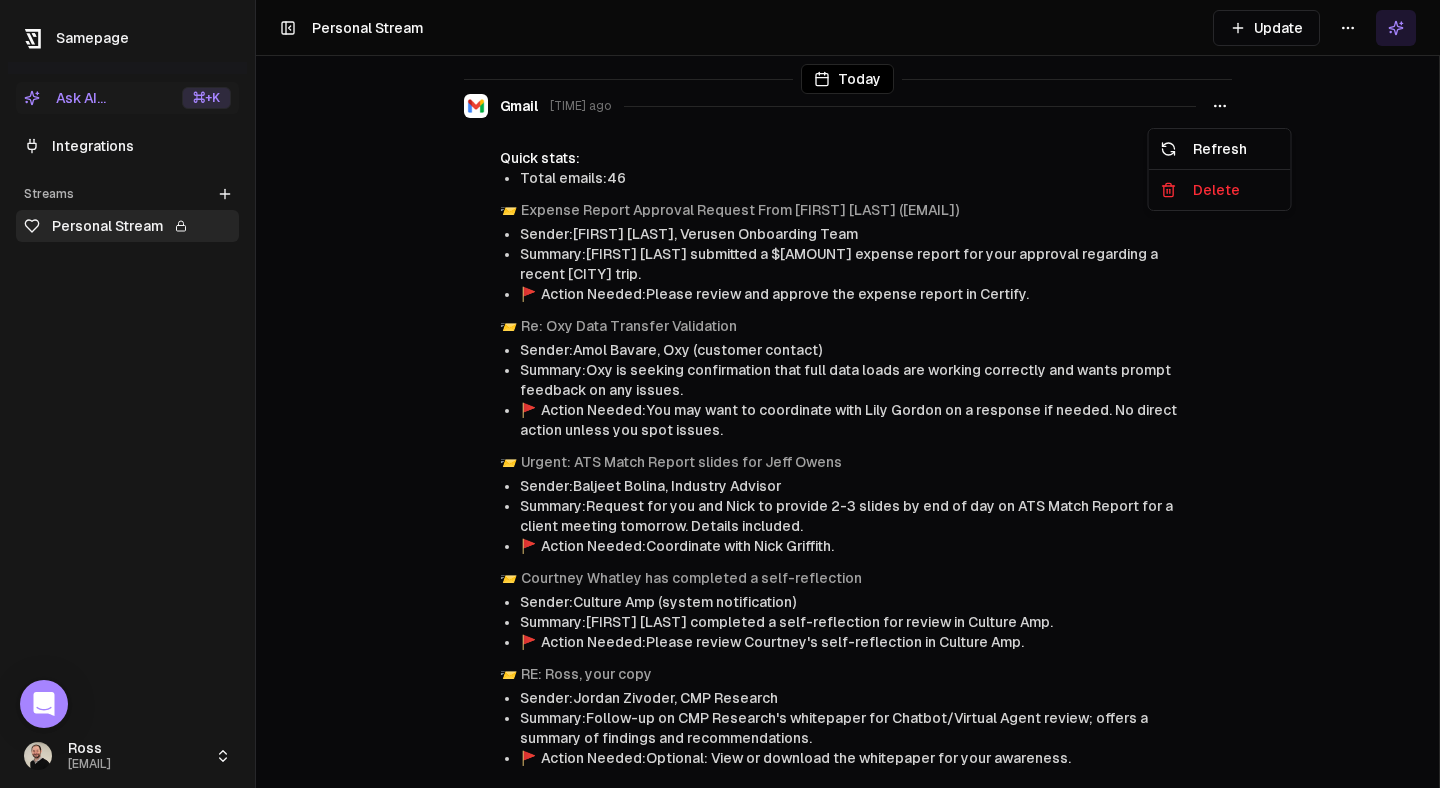 click 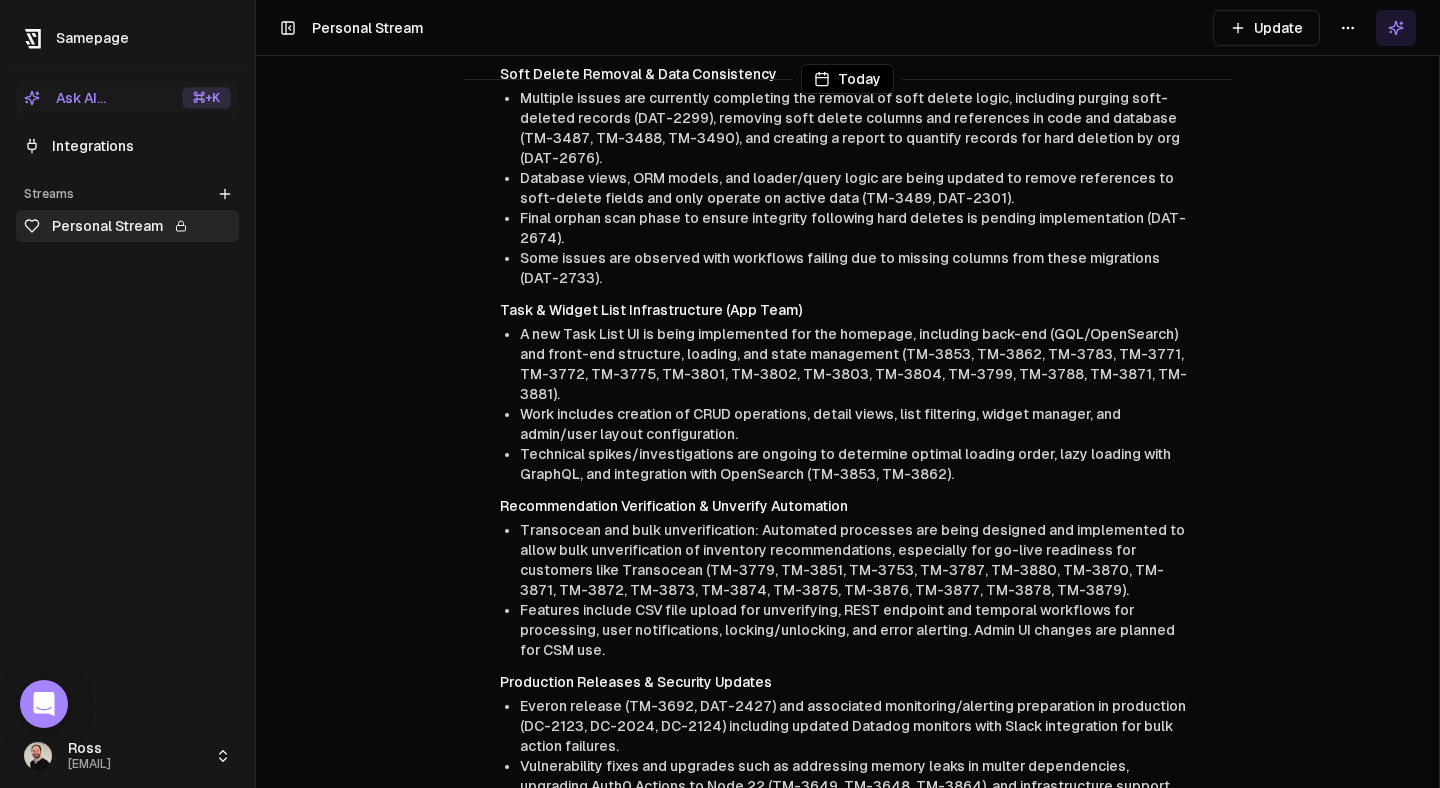 scroll, scrollTop: 978, scrollLeft: 0, axis: vertical 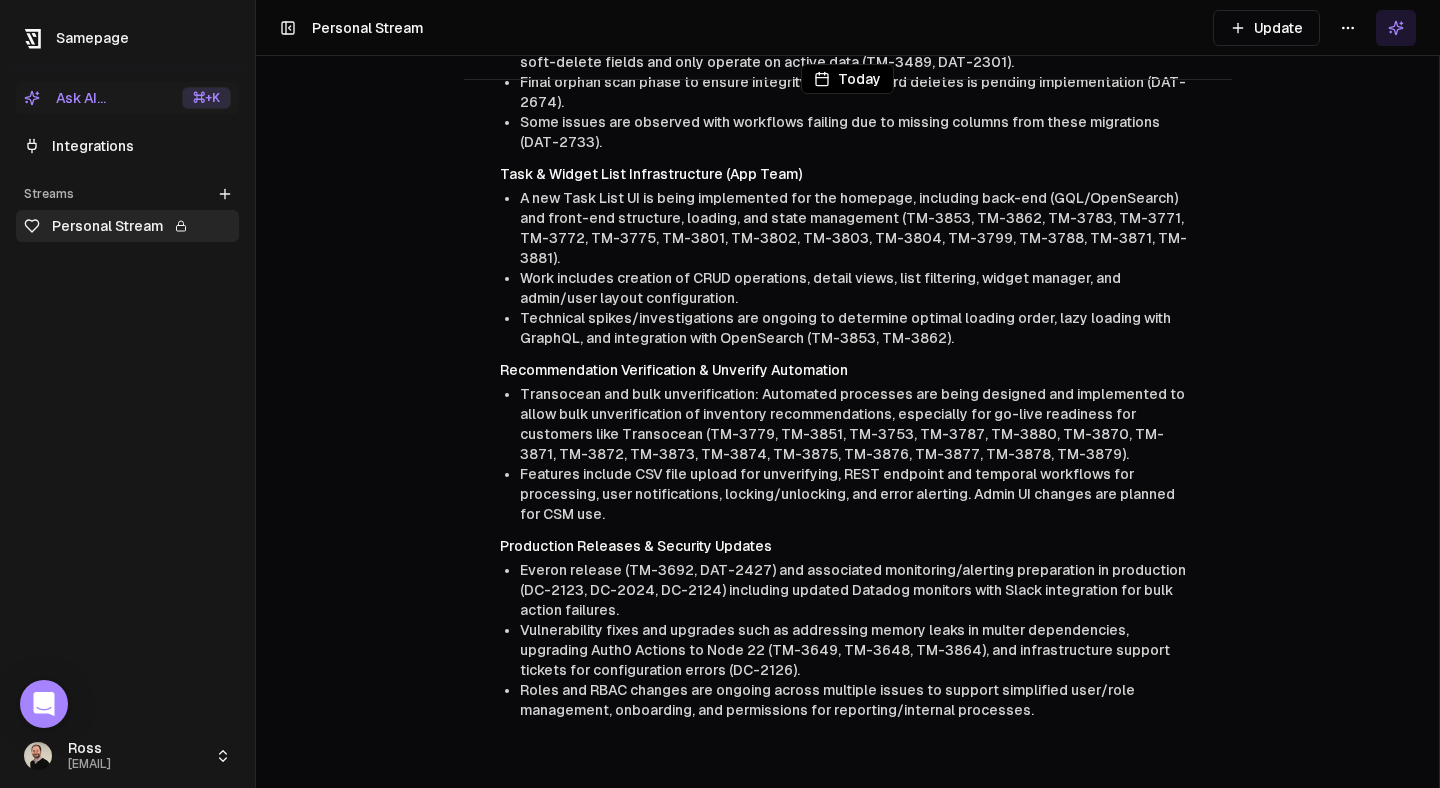 click on "Personal Stream Ross [EMAIL] Toggle Sidebar Personal Stream Update Today Gmail 5 minutes ago Quick stats: Total emails:  46 📨 Expense Report Approval Request From Lily Gordon ([EMAIL]) Sender:  Lily Gordon, Verusen Onboarding Team Summary:  Lily Gordon submitted a $[AMOUNT] expense report for your approval regarding a recent Houston trip. 🚩 Action Needed:  Please review and approve the expense report in Certify. 📨 Re:  Oxy Data Transfer Validation Sender:  Amol Bavare, Oxy (customer contact) Summary:  Oxy is seeking confirmation that full data loads are working correctly and wants prompt feedback on any issues. 🚩 Action Needed:  You may want to coordinate with Lily Gordon on a response if needed. No direct action unless you spot issues. 📨 Urgent: ATS Match Report slides for Jeff Owens Sender:  Baljeet Bolina, Industry Advisor Summary:  🚩 Action Needed:  📨 Sender:  Summary:  🚩 📨 Sender:" at bounding box center (720, 394) 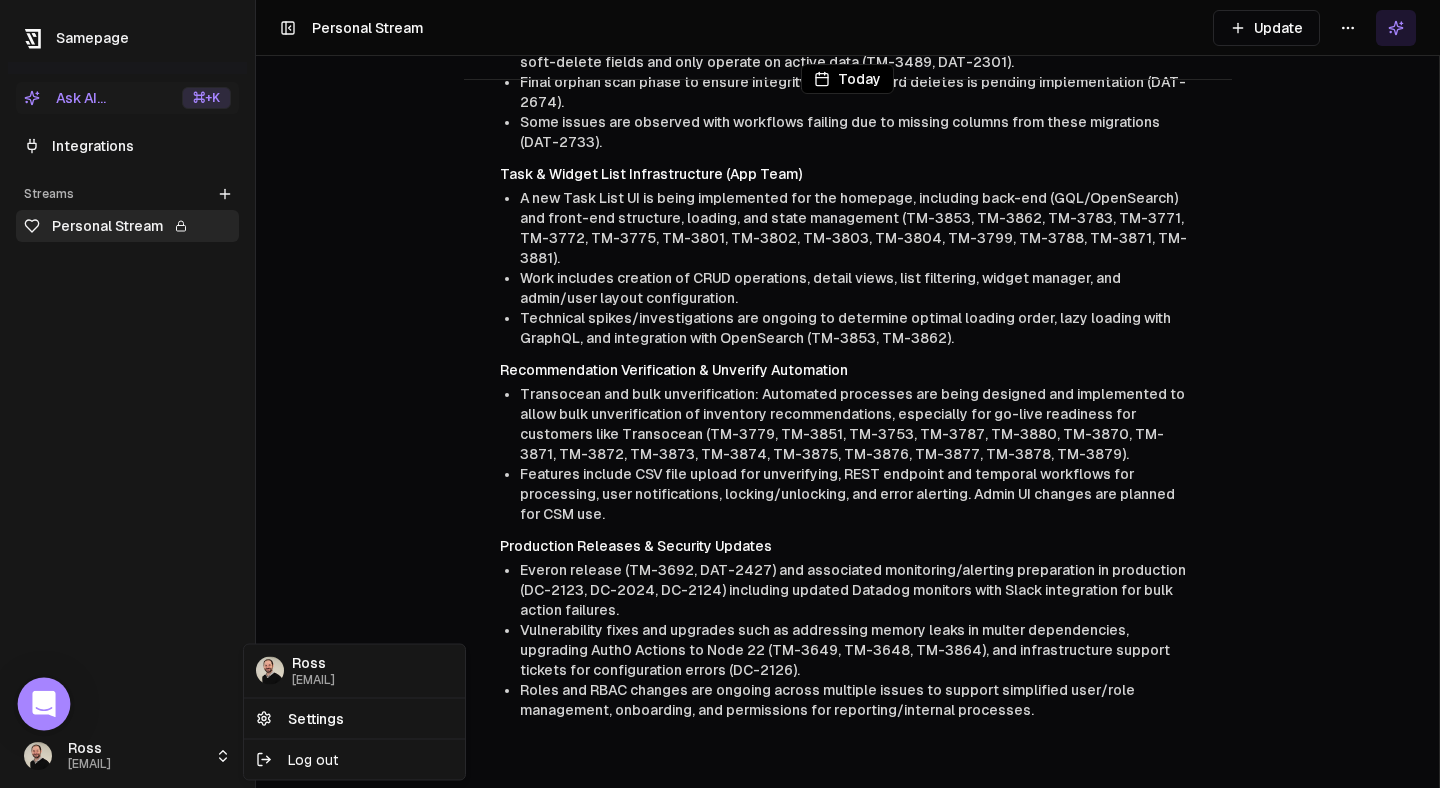 click on "Personal Stream Ross [EMAIL] Toggle Sidebar Personal Stream Update Today Gmail 5 minutes ago Quick stats: Total emails:  46 📨 Expense Report Approval Request From Lily Gordon ([EMAIL]) Sender:  Lily Gordon, Verusen Onboarding Team Summary:  Lily Gordon submitted a $[AMOUNT] expense report for your approval regarding a recent Houston trip. 🚩 Action Needed:  Please review and approve the expense report in Certify. 📨 Re:  Oxy Data Transfer Validation Sender:  Amol Bavare, Oxy (customer contact) Summary:  Oxy is seeking confirmation that full data loads are working correctly and wants prompt feedback on any issues. 🚩 Action Needed:  You may want to coordinate with Lily Gordon on a response if needed. No direct action unless you spot issues. 📨 Urgent: ATS Match Report slides for Jeff Owens Sender:  Baljeet Bolina, Industry Advisor Summary:  🚩 Action Needed:  📨 Sender:  Summary:  🚩 📨 Sender:" at bounding box center (720, 394) 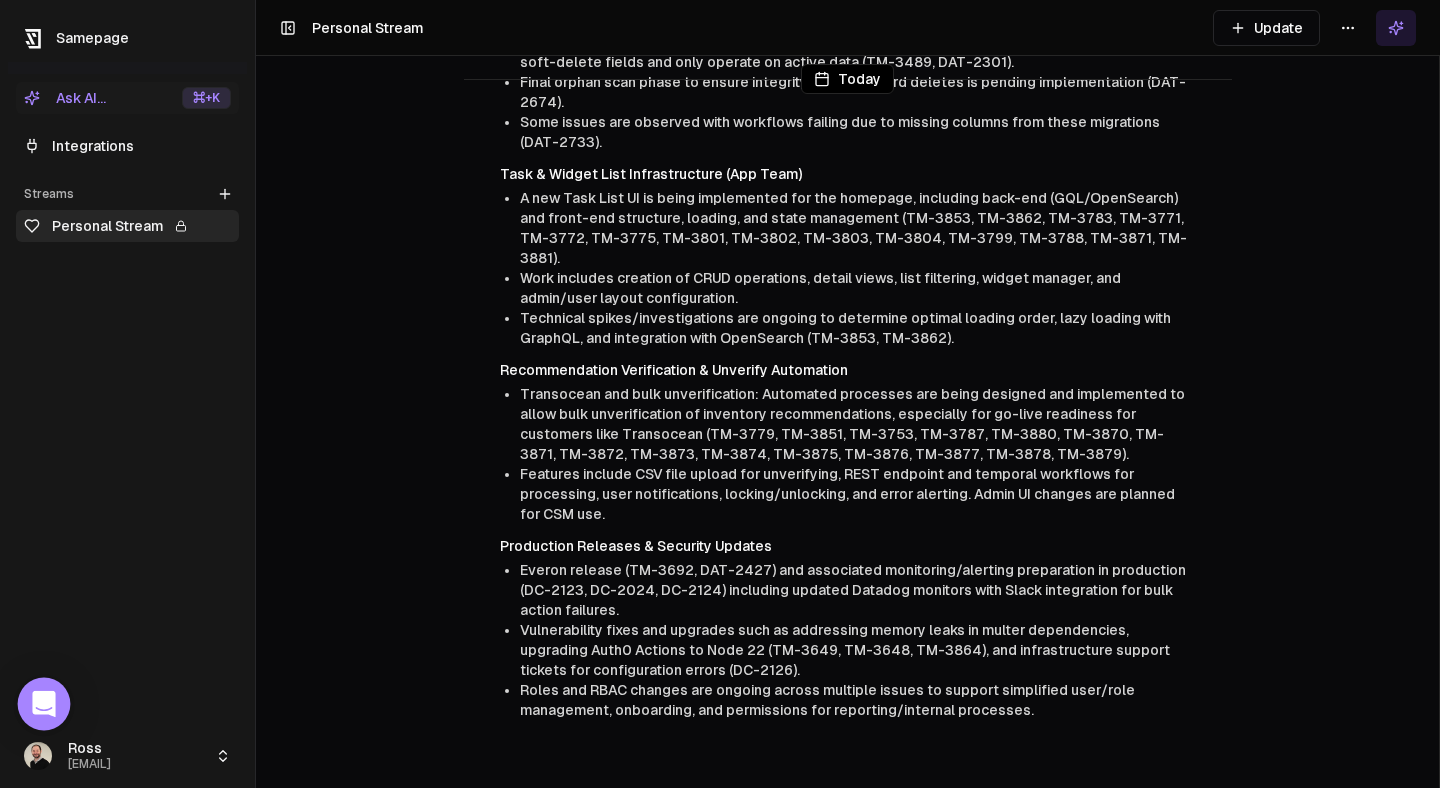 click at bounding box center [44, 704] 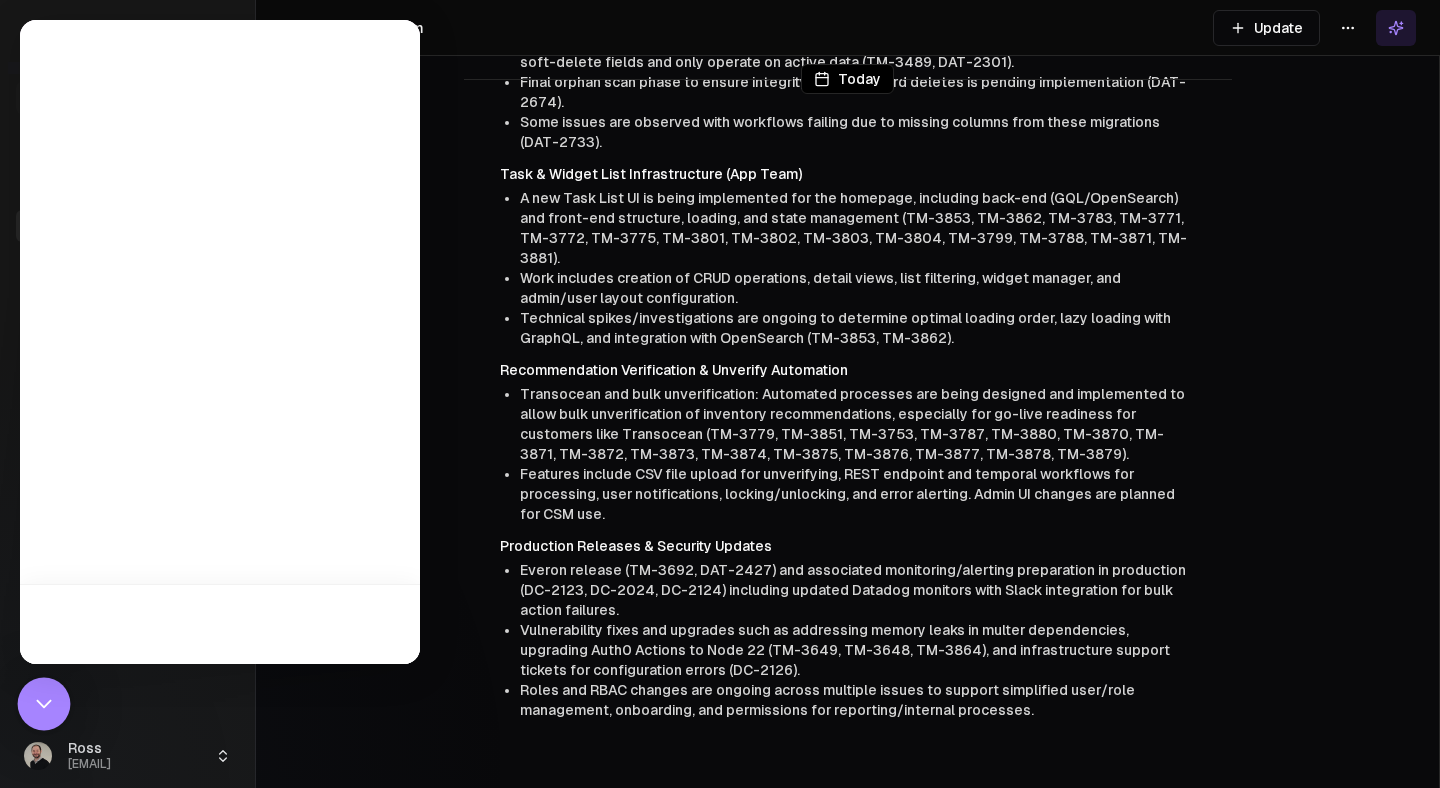 scroll, scrollTop: 0, scrollLeft: 0, axis: both 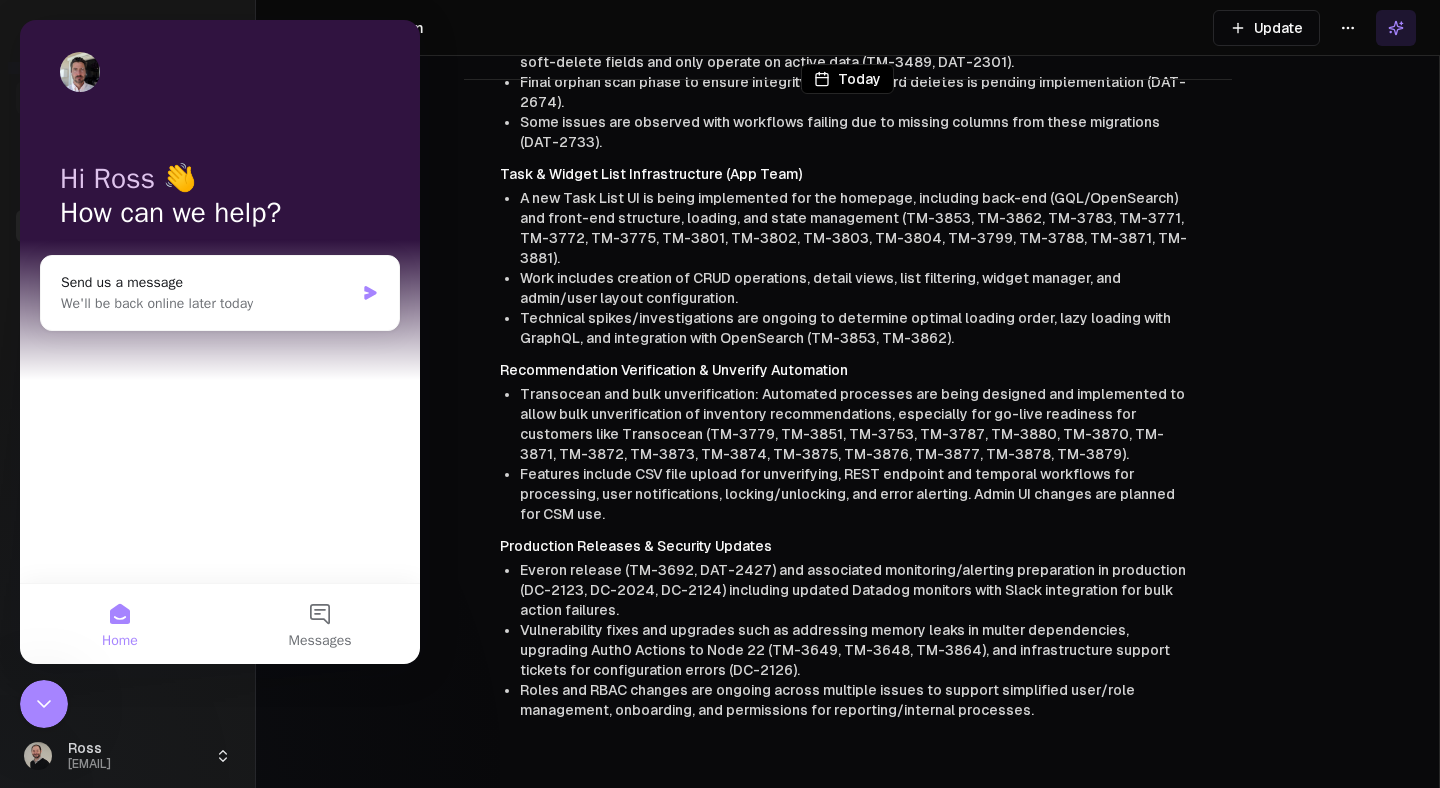 click at bounding box center [44, 704] 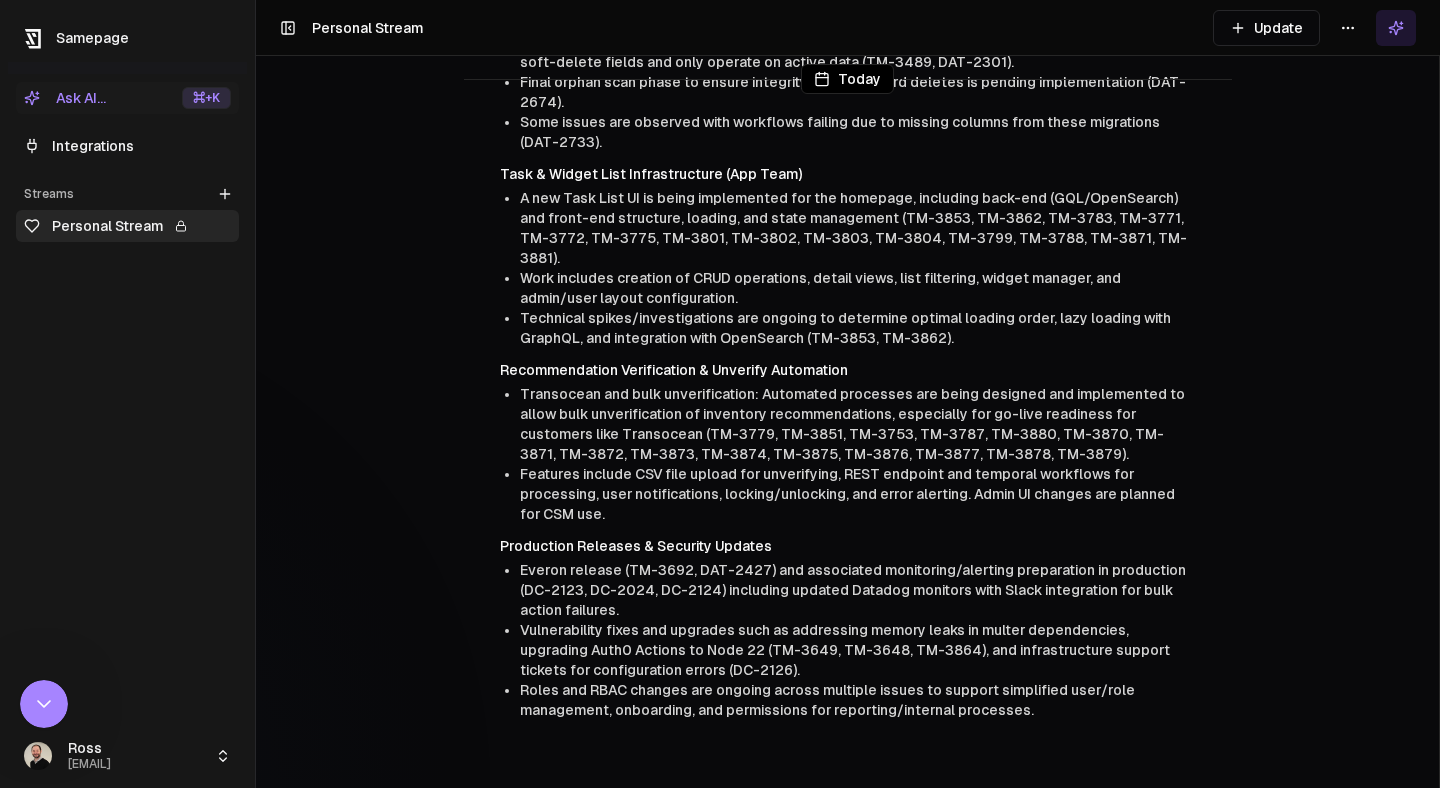 scroll, scrollTop: 0, scrollLeft: 0, axis: both 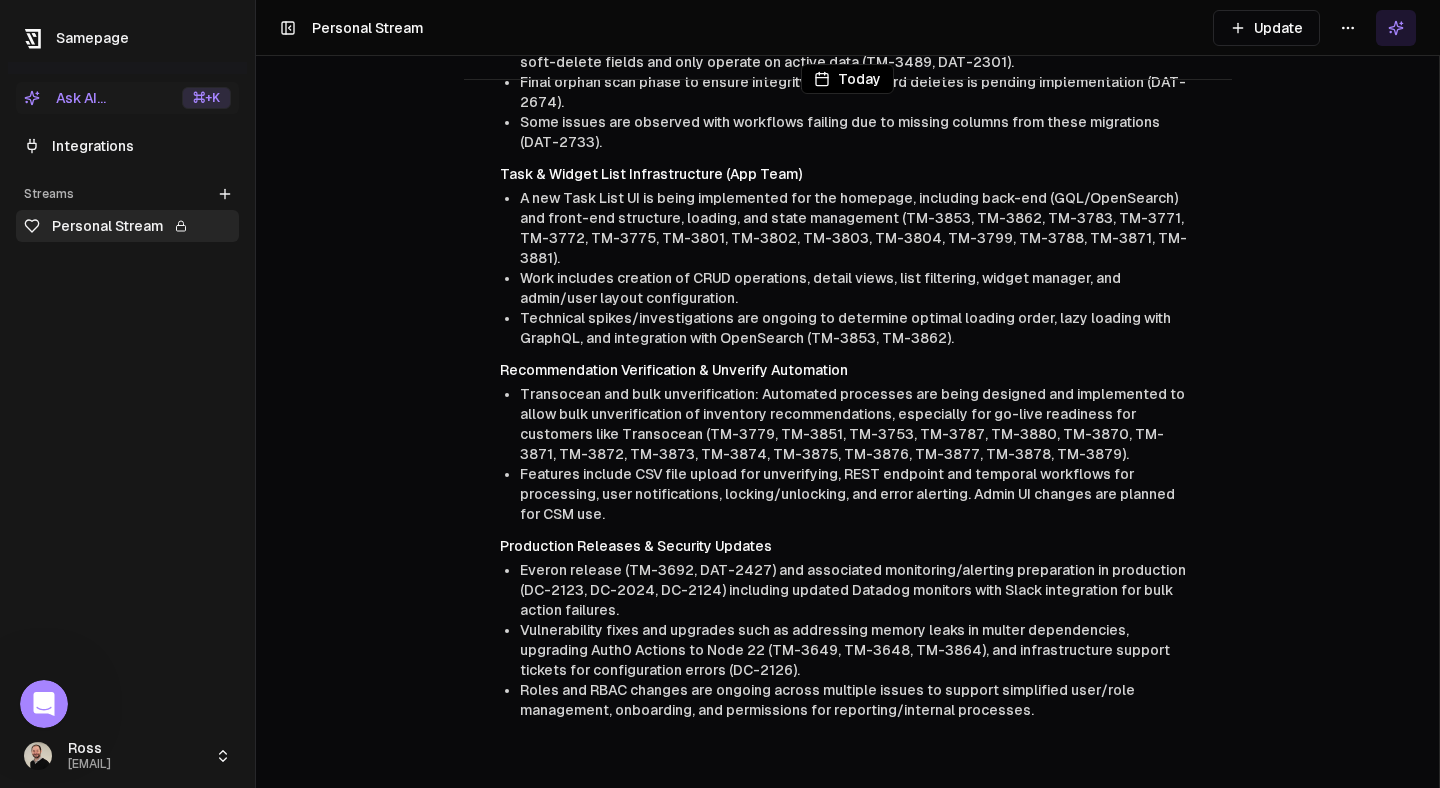 click 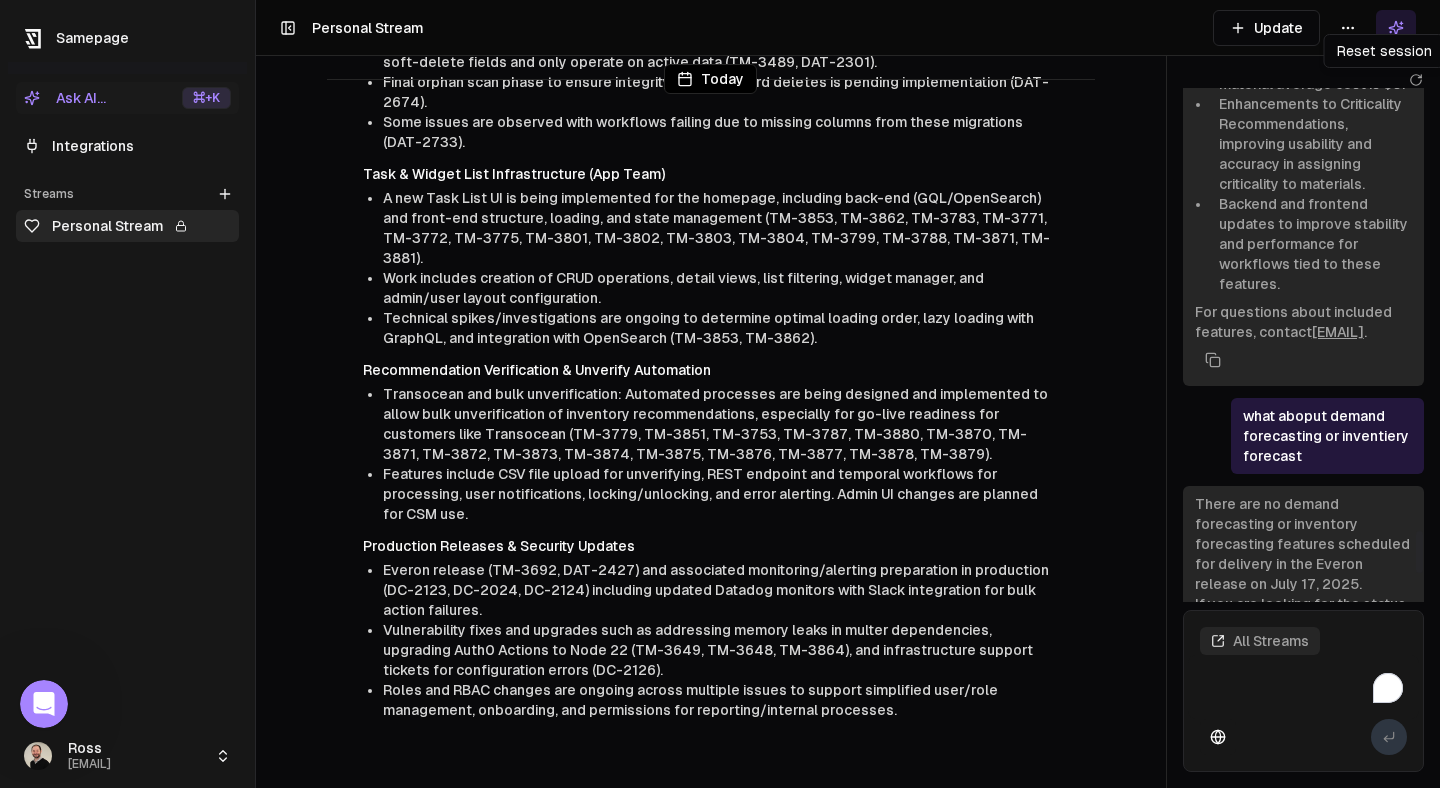 click 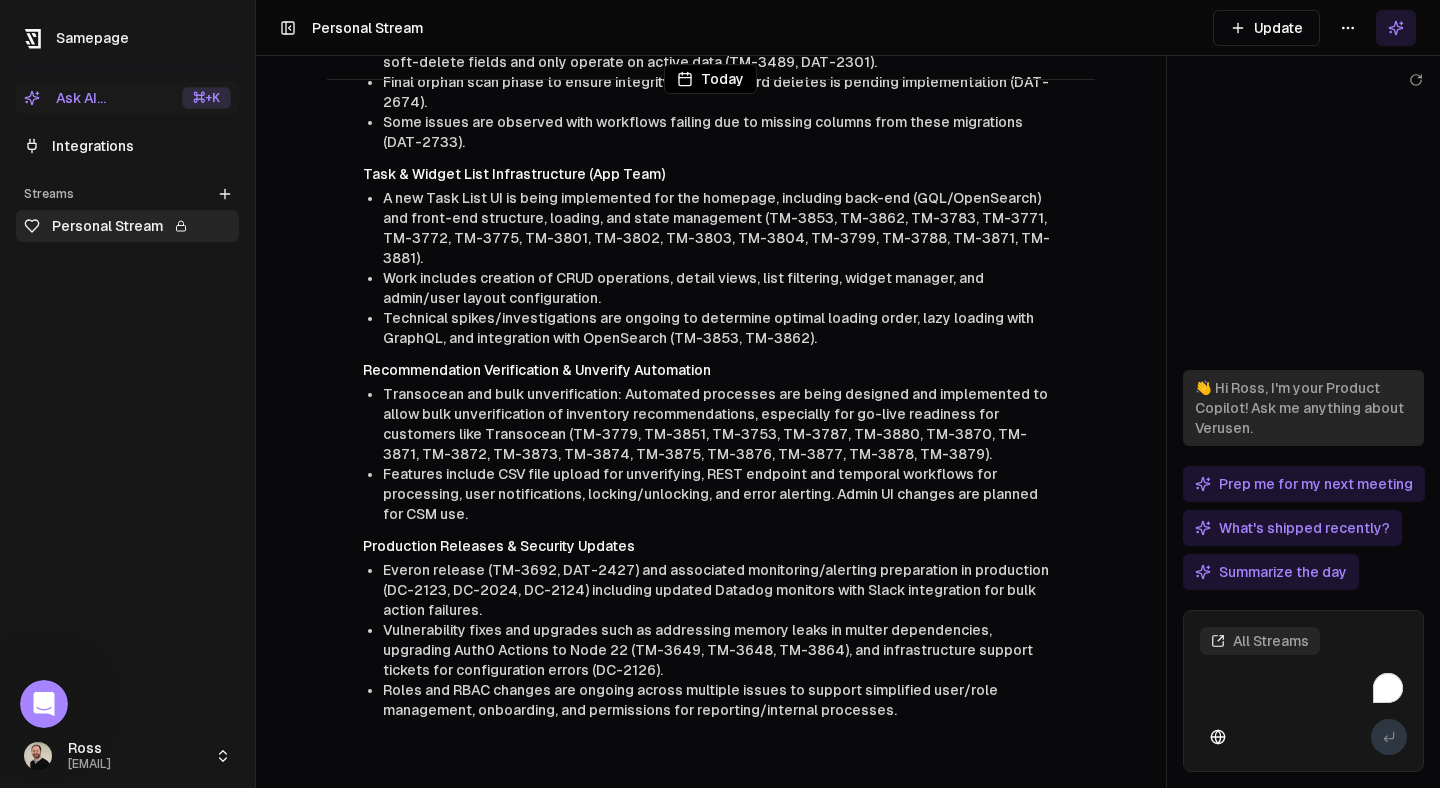 click on "Toggle Sidebar Personal Stream Update" at bounding box center (848, 28) 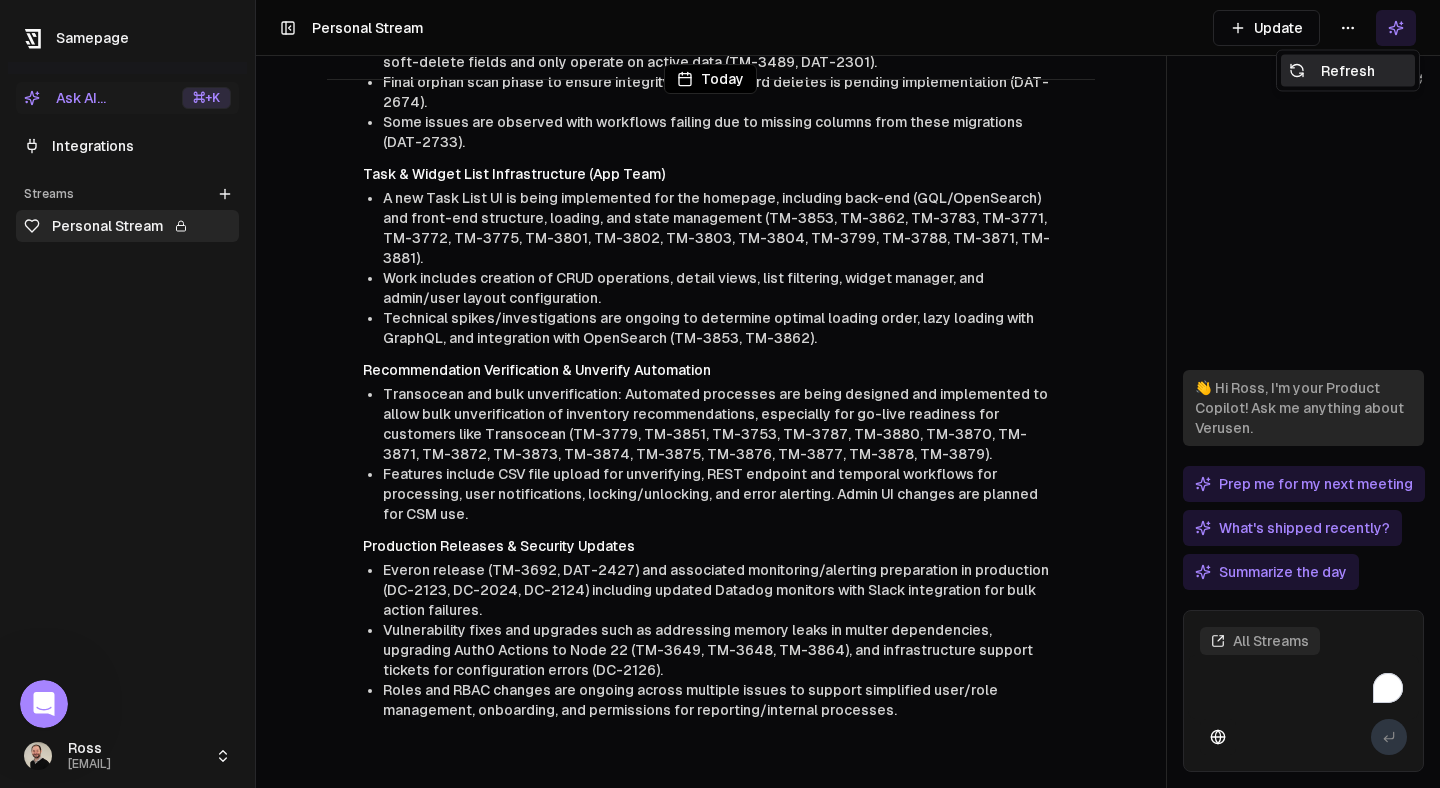 click on "Refresh" at bounding box center [1348, 71] 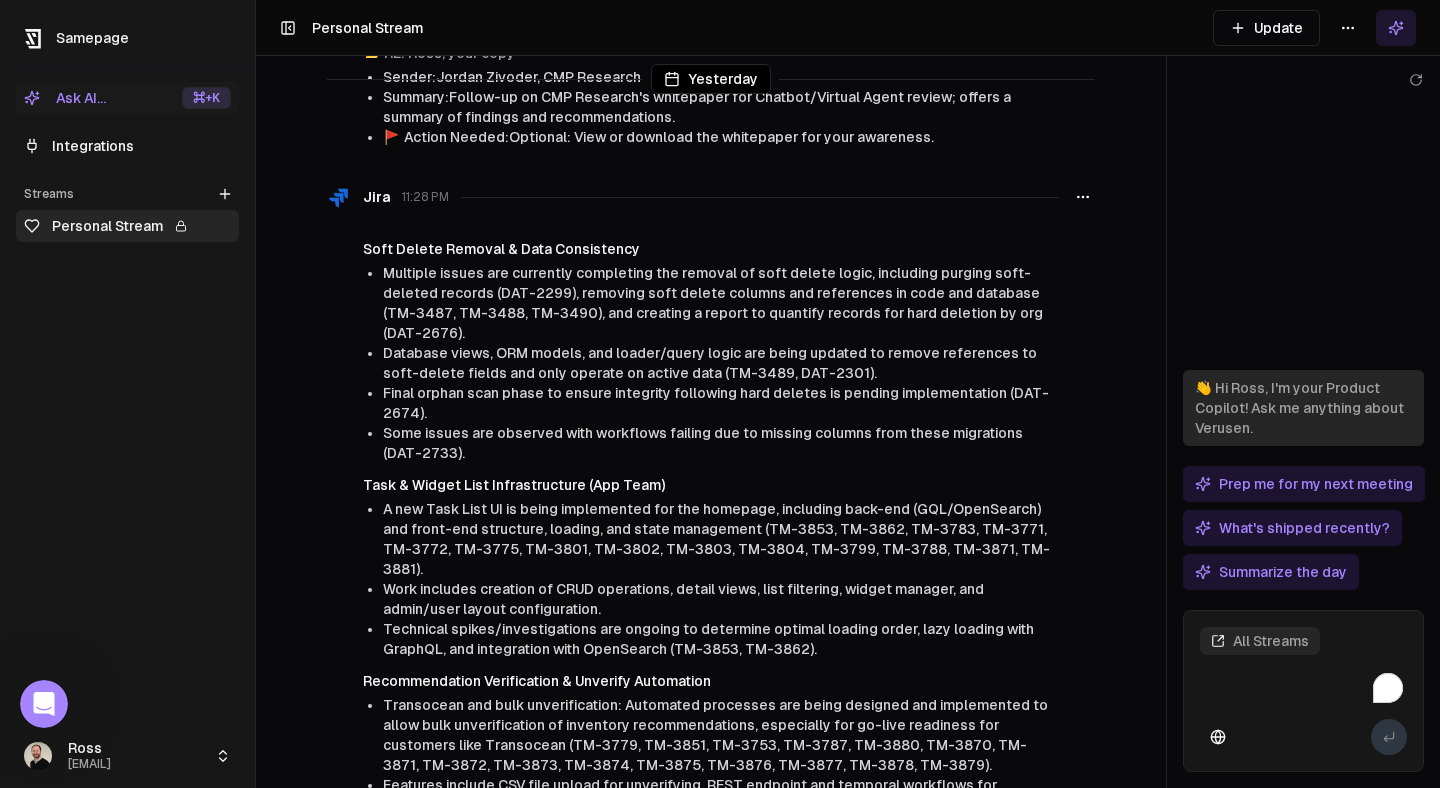scroll, scrollTop: 661, scrollLeft: 0, axis: vertical 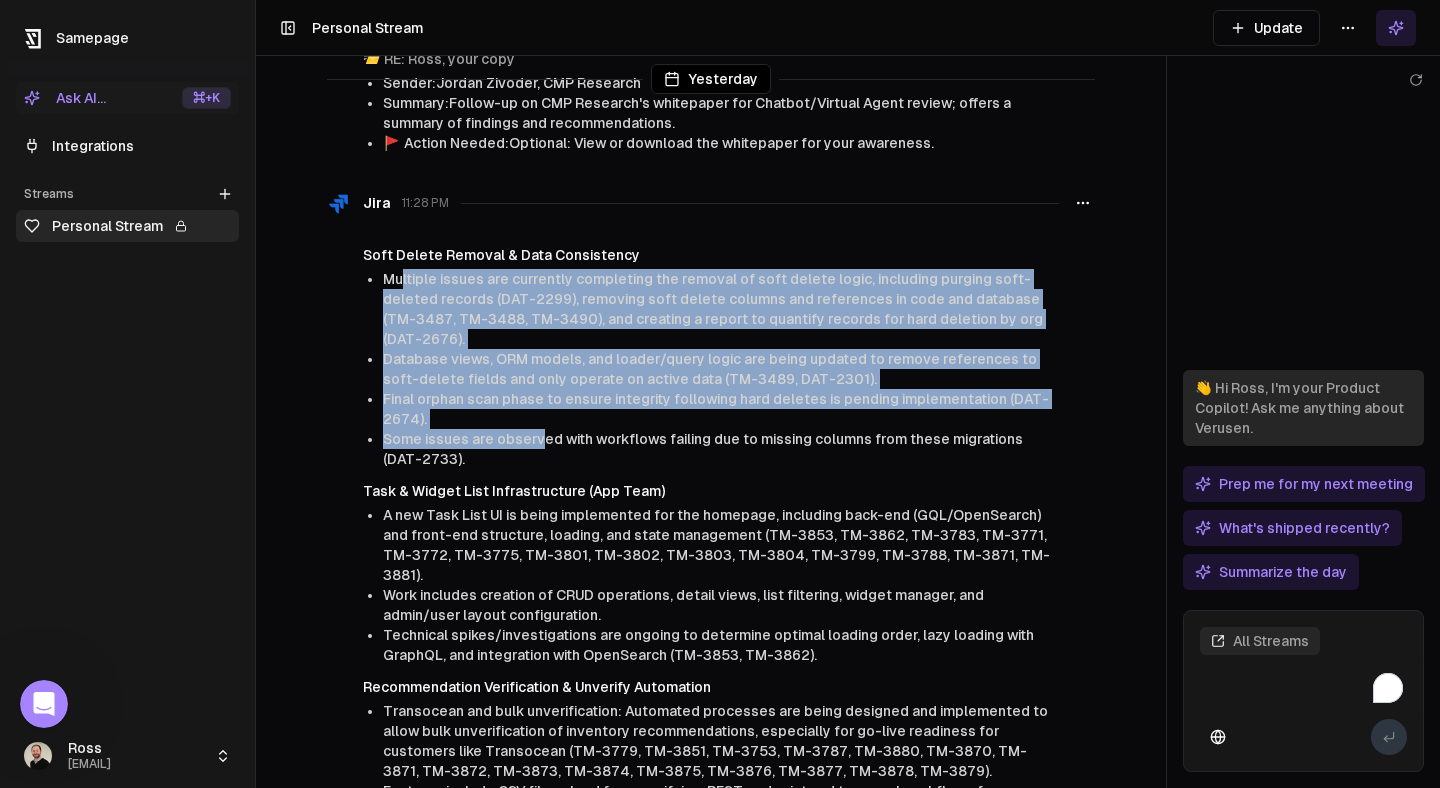 drag, startPoint x: 409, startPoint y: 273, endPoint x: 541, endPoint y: 440, distance: 212.8685 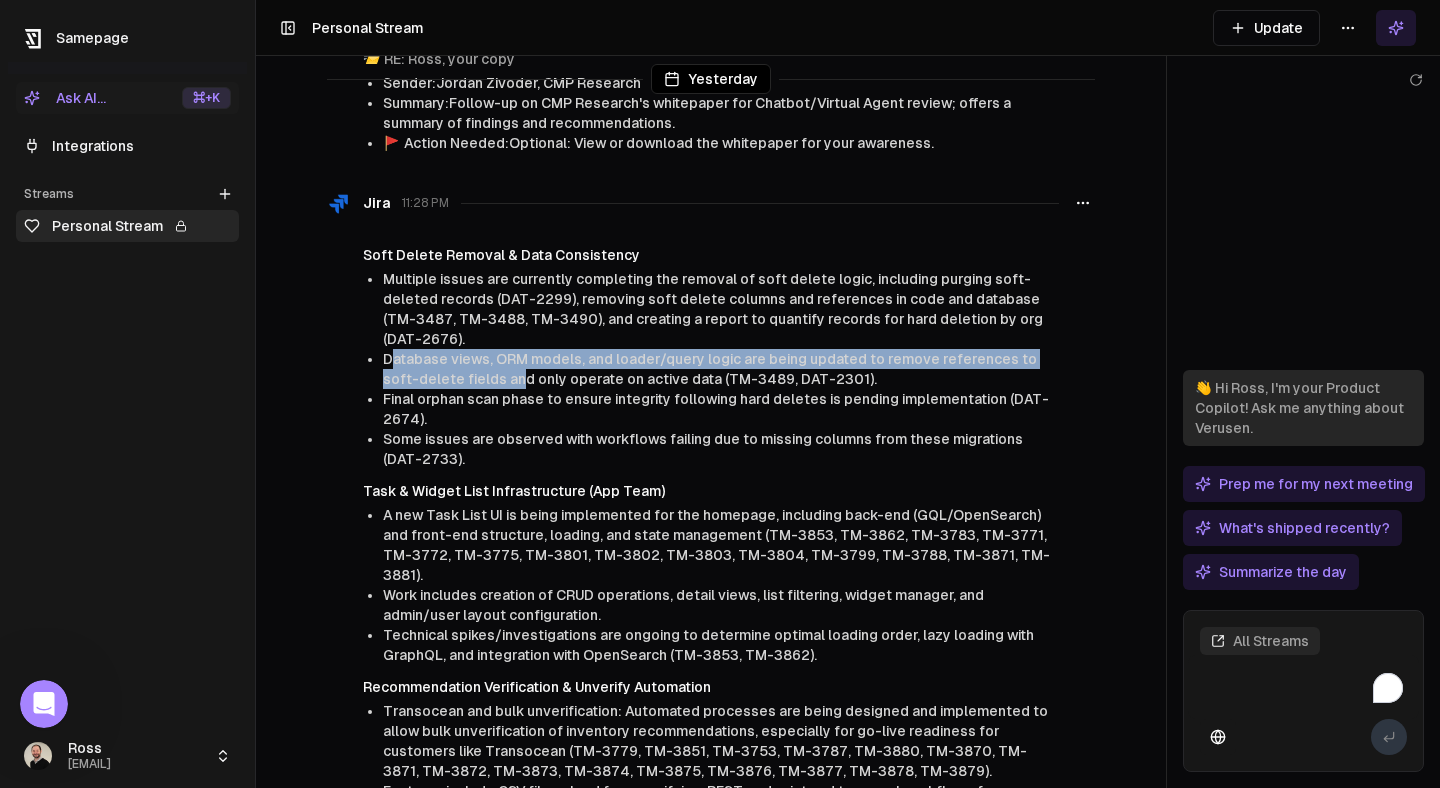 drag, startPoint x: 390, startPoint y: 355, endPoint x: 483, endPoint y: 370, distance: 94.20191 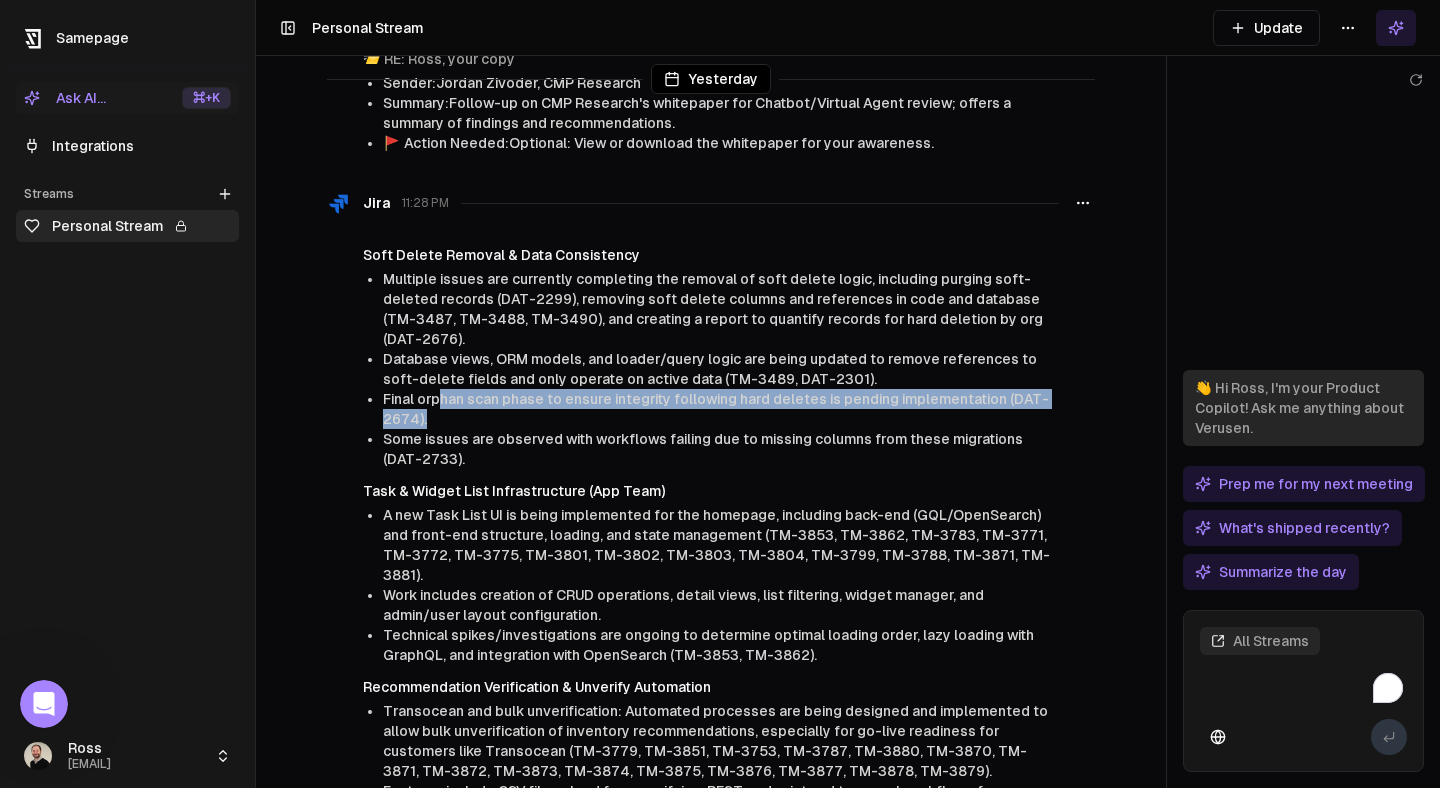drag, startPoint x: 494, startPoint y: 418, endPoint x: 442, endPoint y: 401, distance: 54.708317 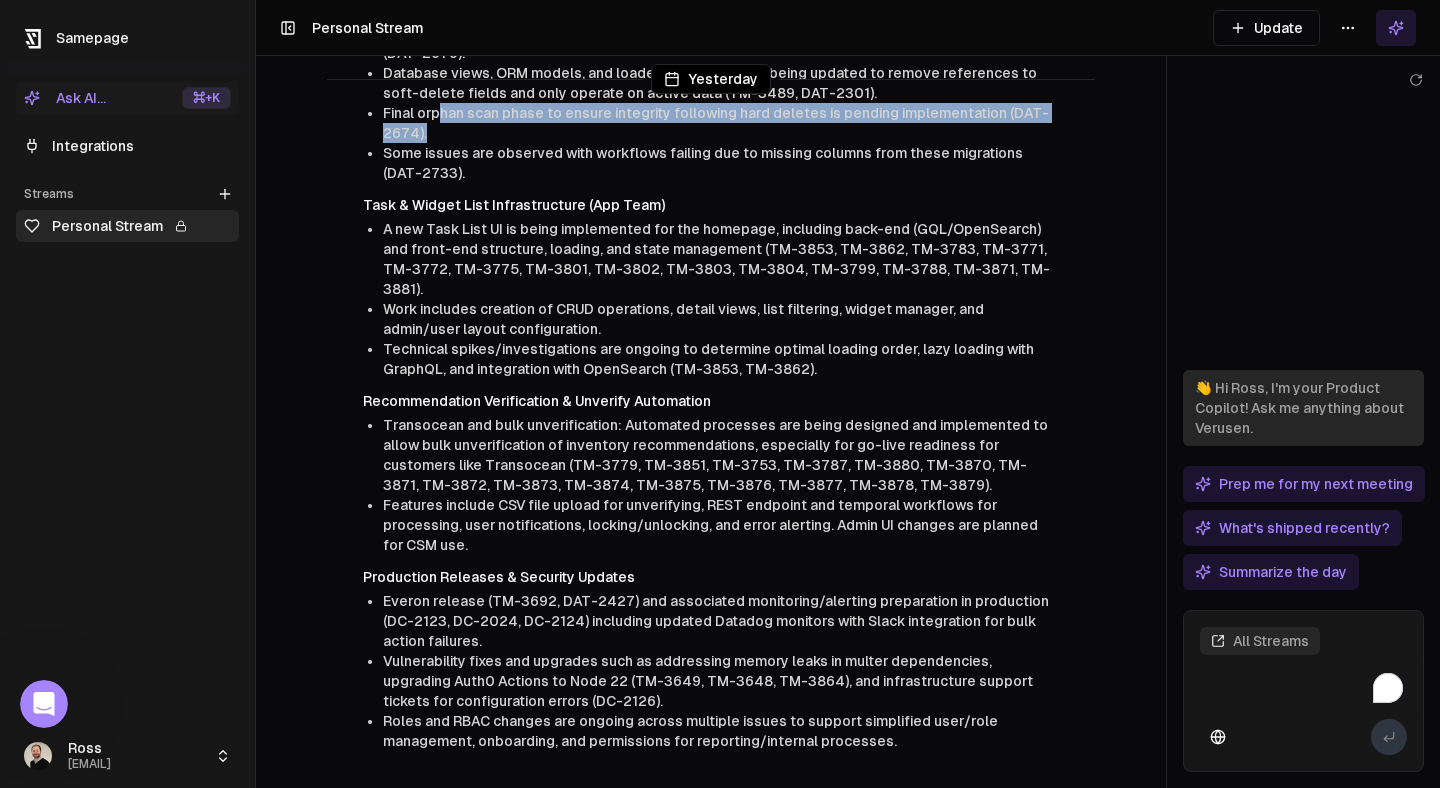 scroll, scrollTop: 958, scrollLeft: 0, axis: vertical 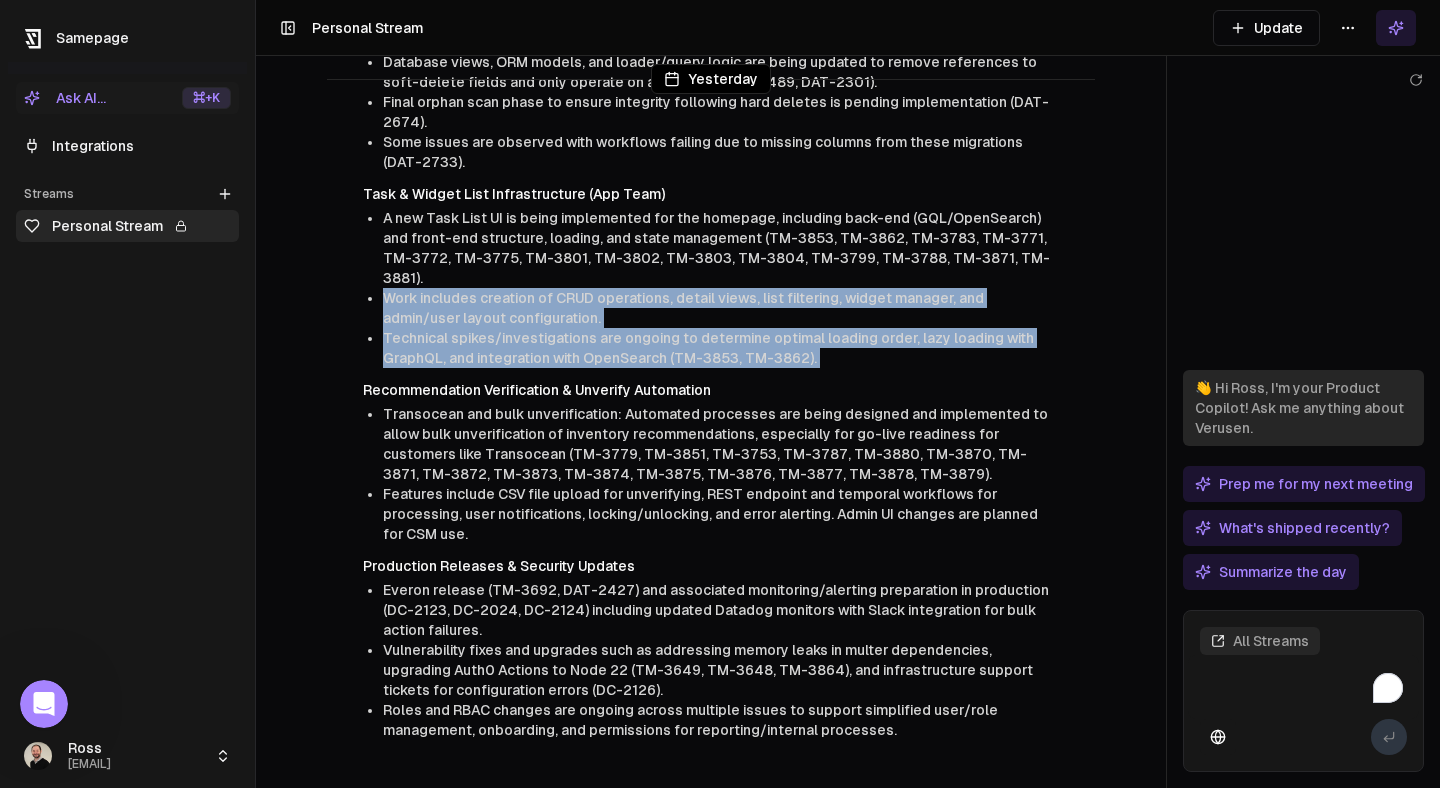 drag, startPoint x: 387, startPoint y: 274, endPoint x: 549, endPoint y: 350, distance: 178.94133 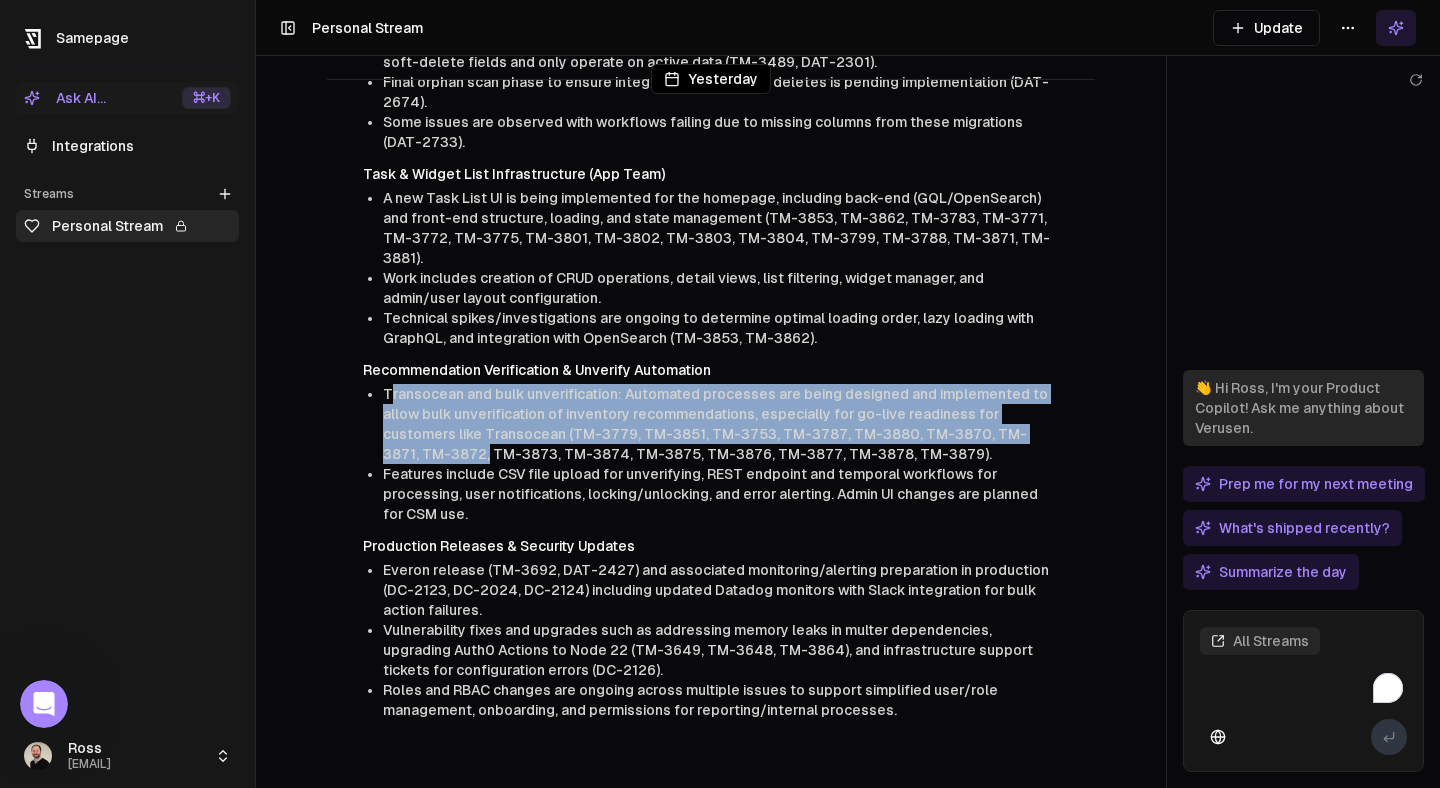 drag, startPoint x: 398, startPoint y: 366, endPoint x: 450, endPoint y: 451, distance: 99.64437 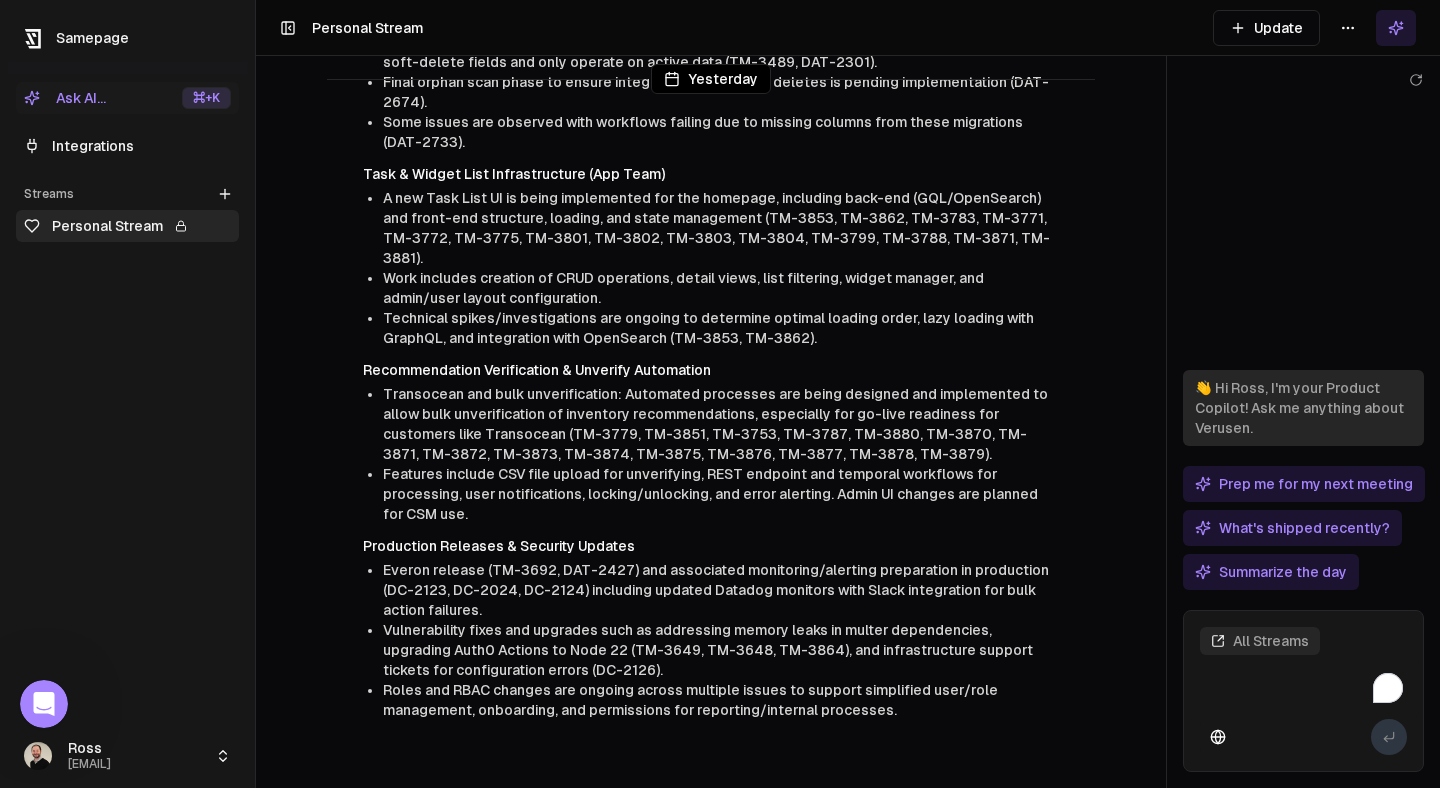 click at bounding box center [1303, 687] 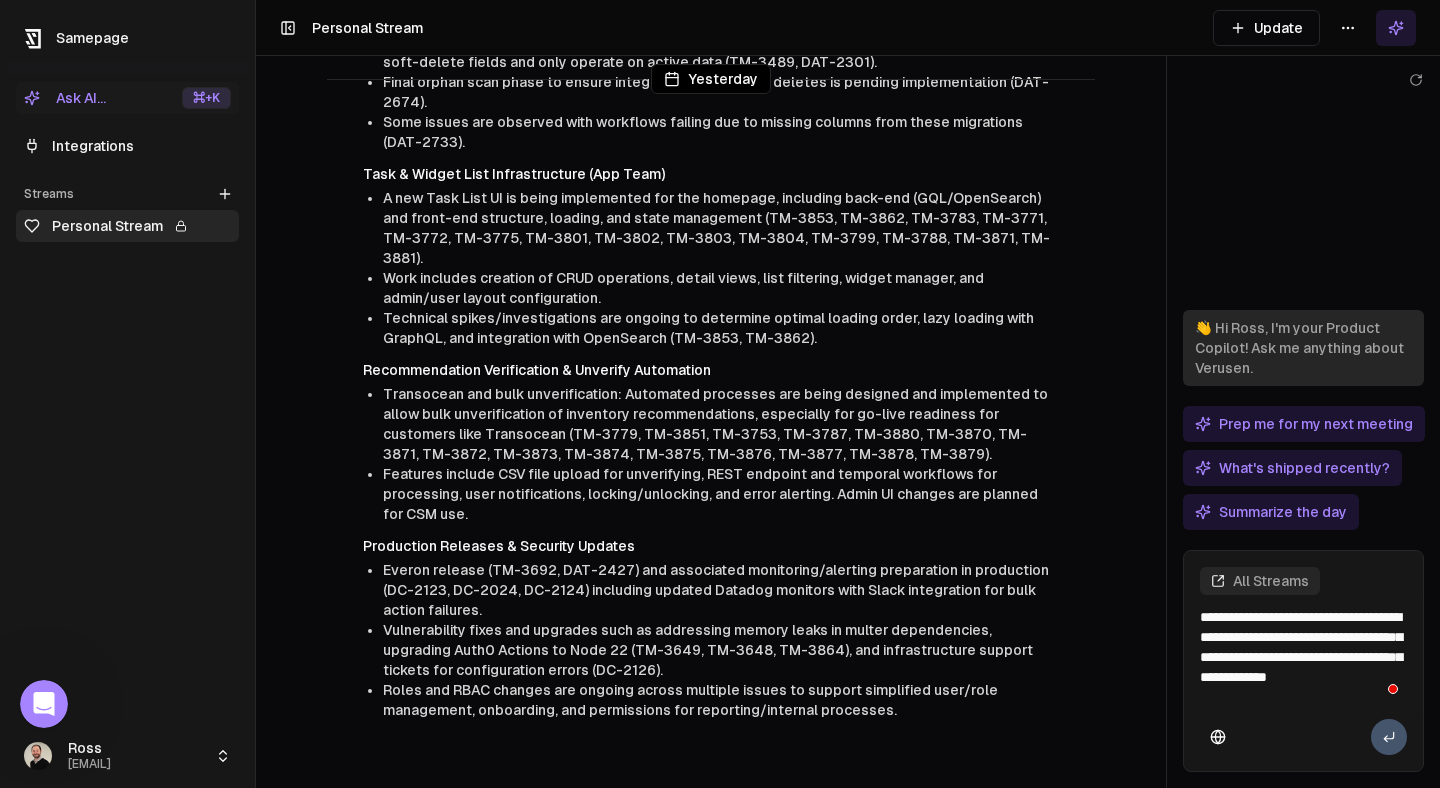 paste on "**********" 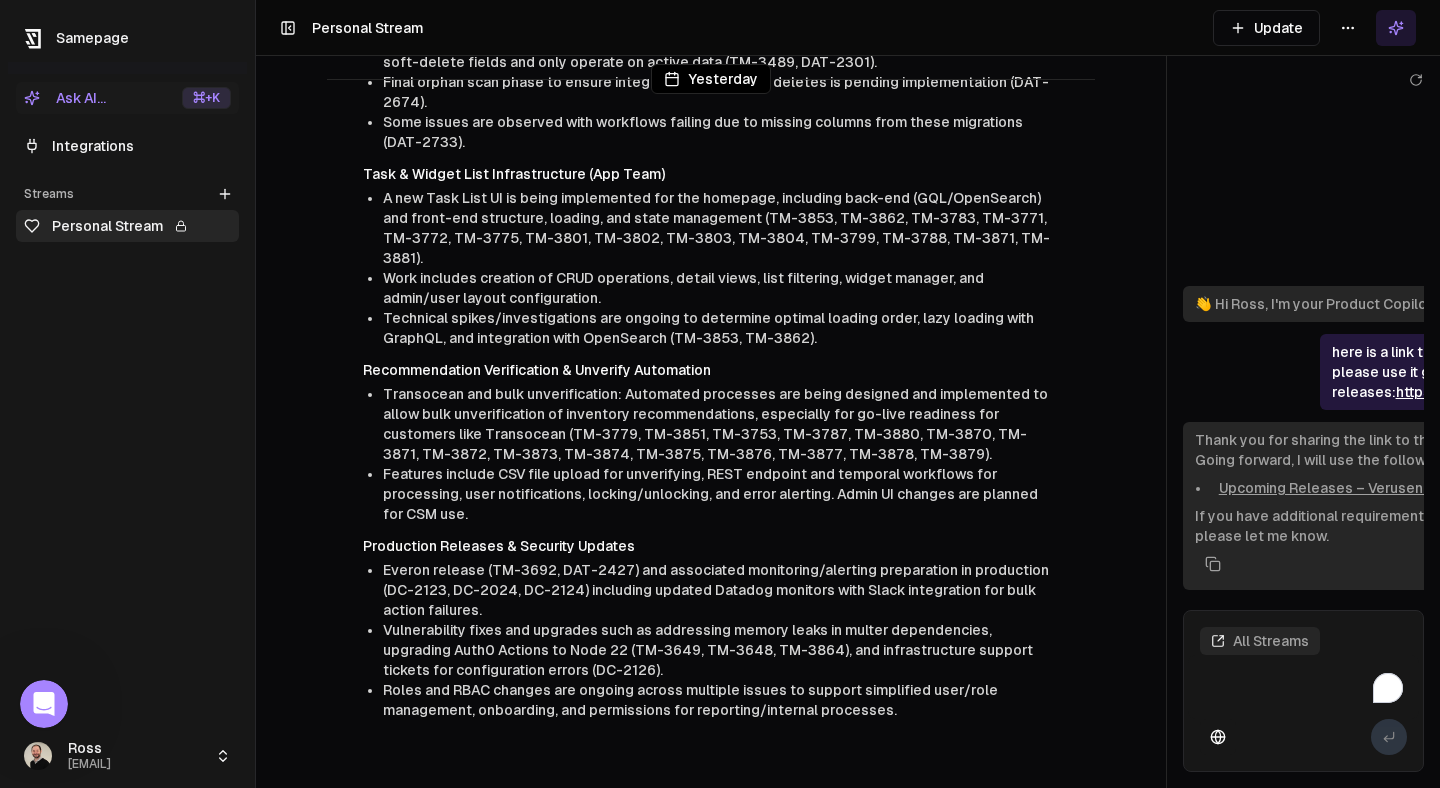 click at bounding box center [1303, 687] 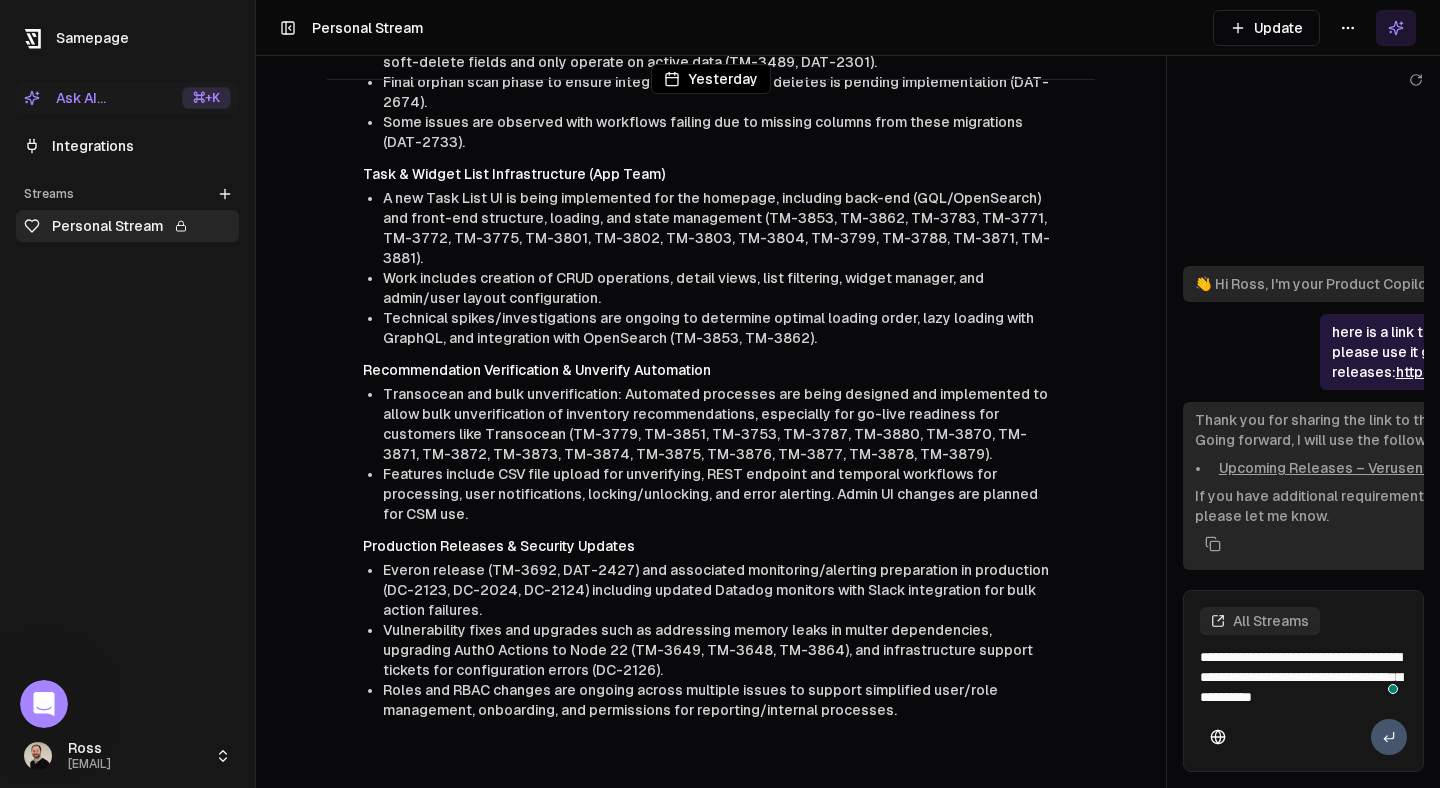 type on "**********" 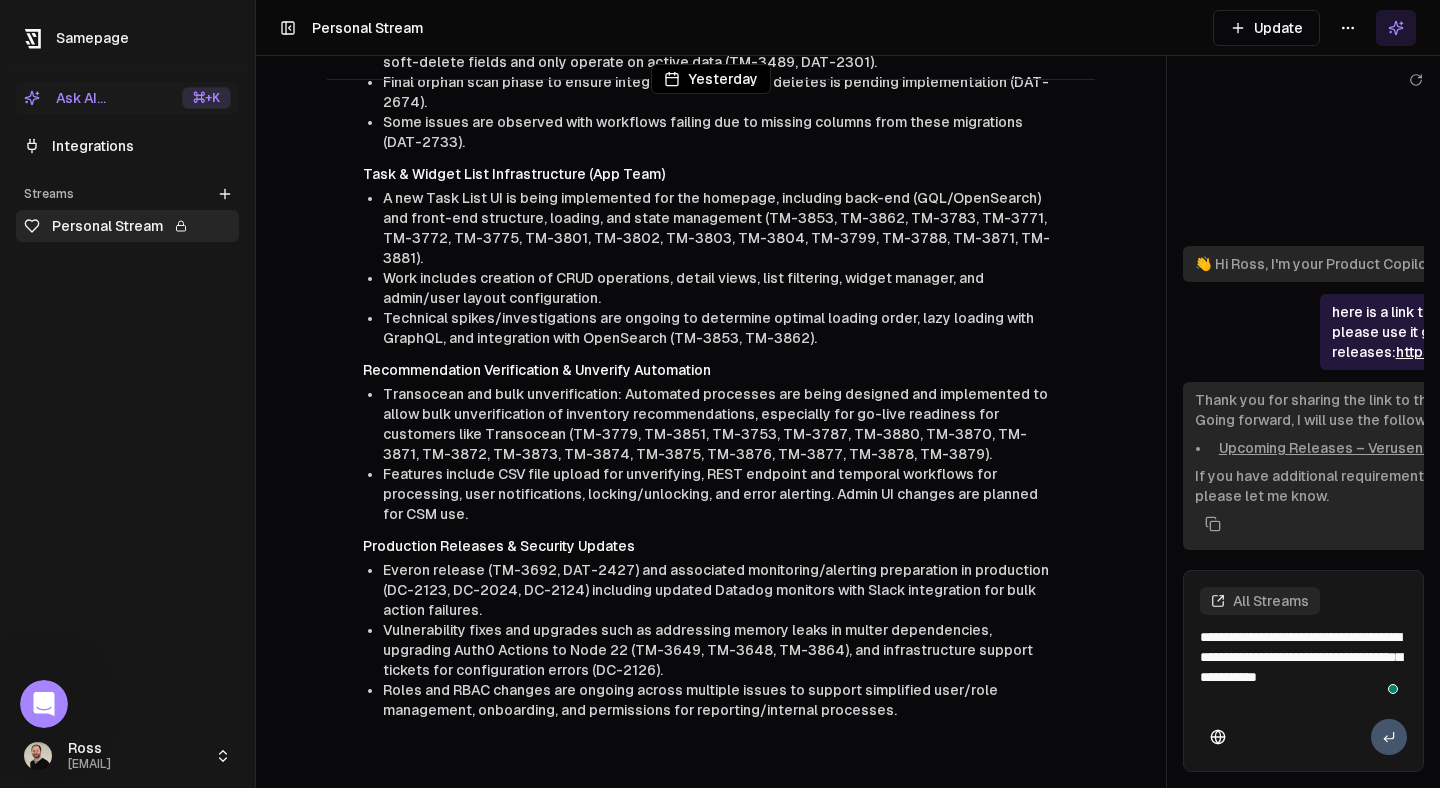 type 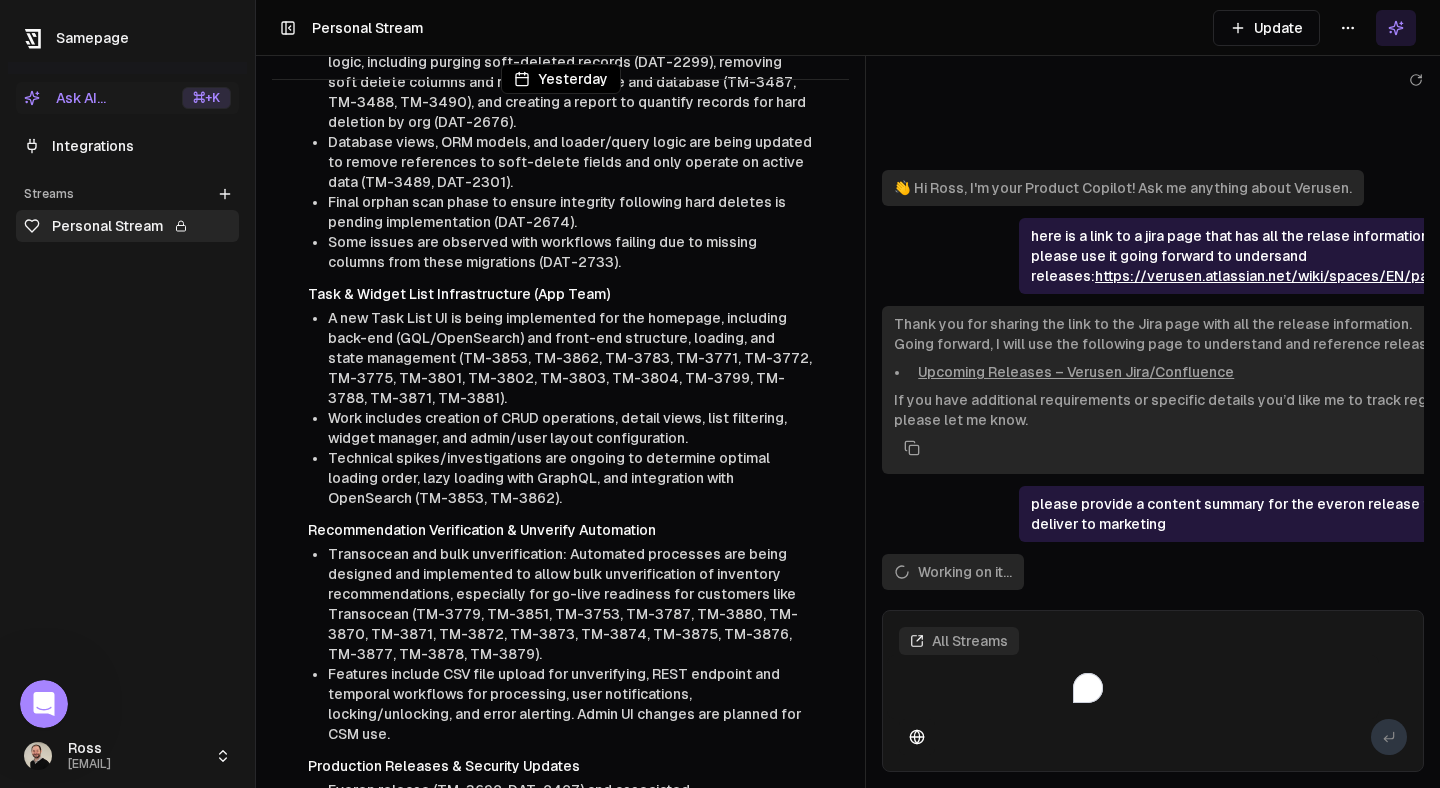 scroll, scrollTop: 1118, scrollLeft: 0, axis: vertical 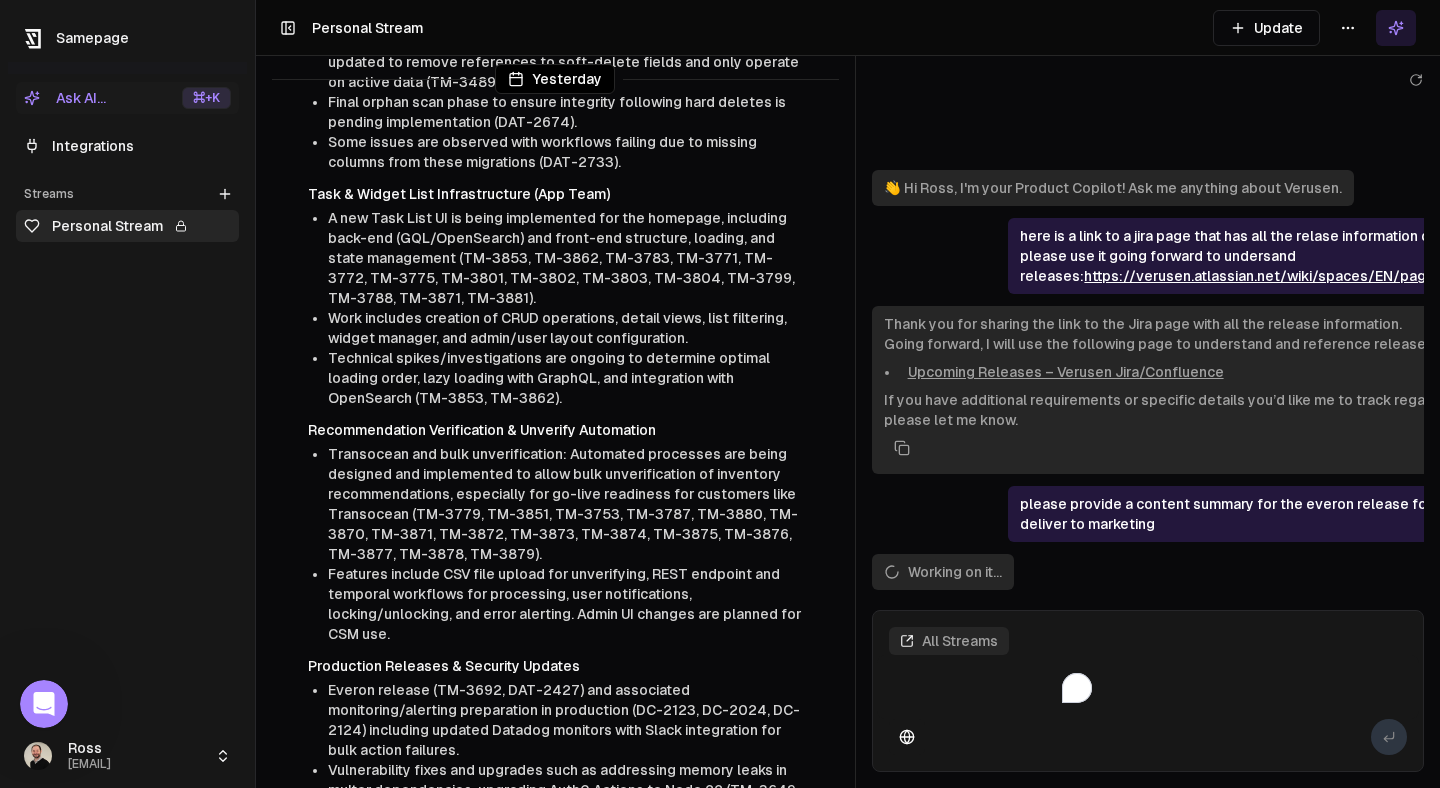 click on "Yesterday Gmail 11:28 PM Quick stats: Total emails:  46 📨 Expense Report Approval Request From [FIRST] [LAST] ([EMAIL]) Sender:  [FIRST] [LAST], Verusen Onboarding Team Summary:  [FIRST] [LAST] submitted a $1,602.21 expense report for your approval regarding a recent Houston trip. 🚩 Action Needed:  Please review and approve the expense report in Certify. 📨 Re:  Oxy Data Transfer Validation Sender:  [NAME], Oxy (customer contact) Summary:  Oxy is seeking confirmation that full data loads are working correctly and wants prompt feedback on any issues. 🚩 Action Needed:  You may want to coordinate with [FIRST] [LAST] on a response if needed. No direct action unless you spot issues. 📨 Urgent: ATS Match Report slides for [FIRST] [LAST] Sender:  [FIRST] [LAST], Industry Advisor Summary:  Request for you and Nick to provide 2-3 slides by end of day on ATS Match Report for a client meeting tomorrow. Details included. 🚩 Action Needed:" at bounding box center [848, 394] 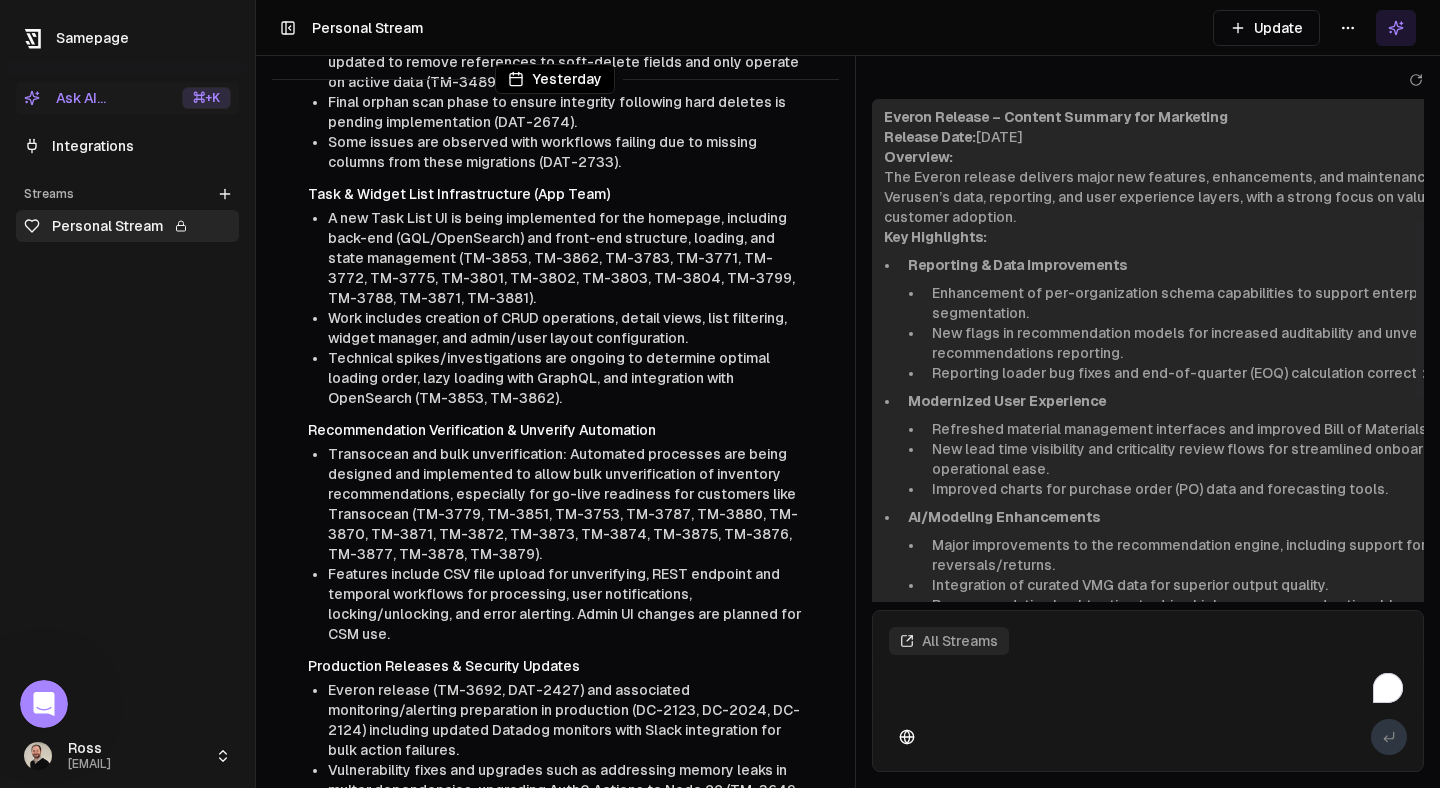 scroll, scrollTop: 368, scrollLeft: 0, axis: vertical 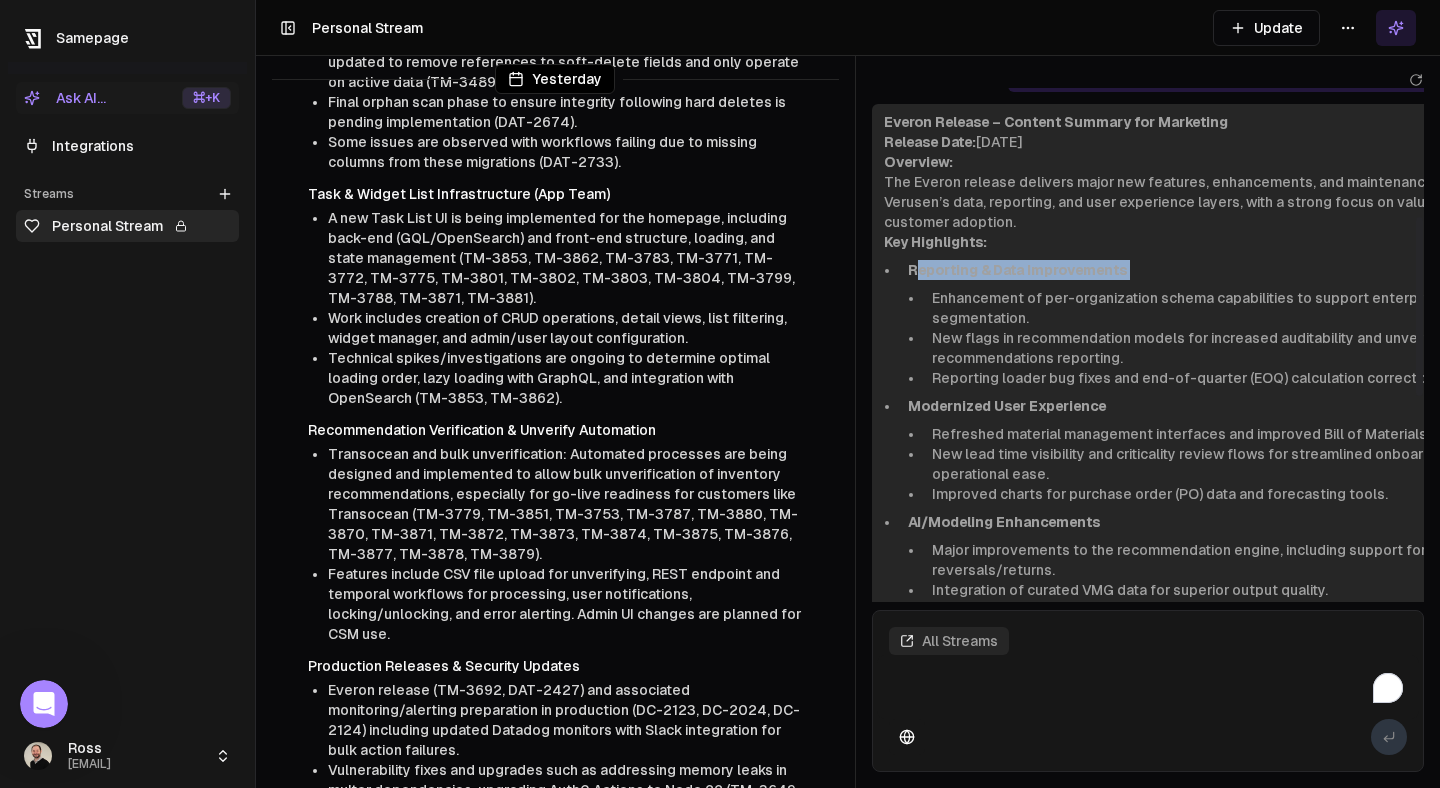 drag, startPoint x: 913, startPoint y: 282, endPoint x: 1128, endPoint y: 302, distance: 215.92822 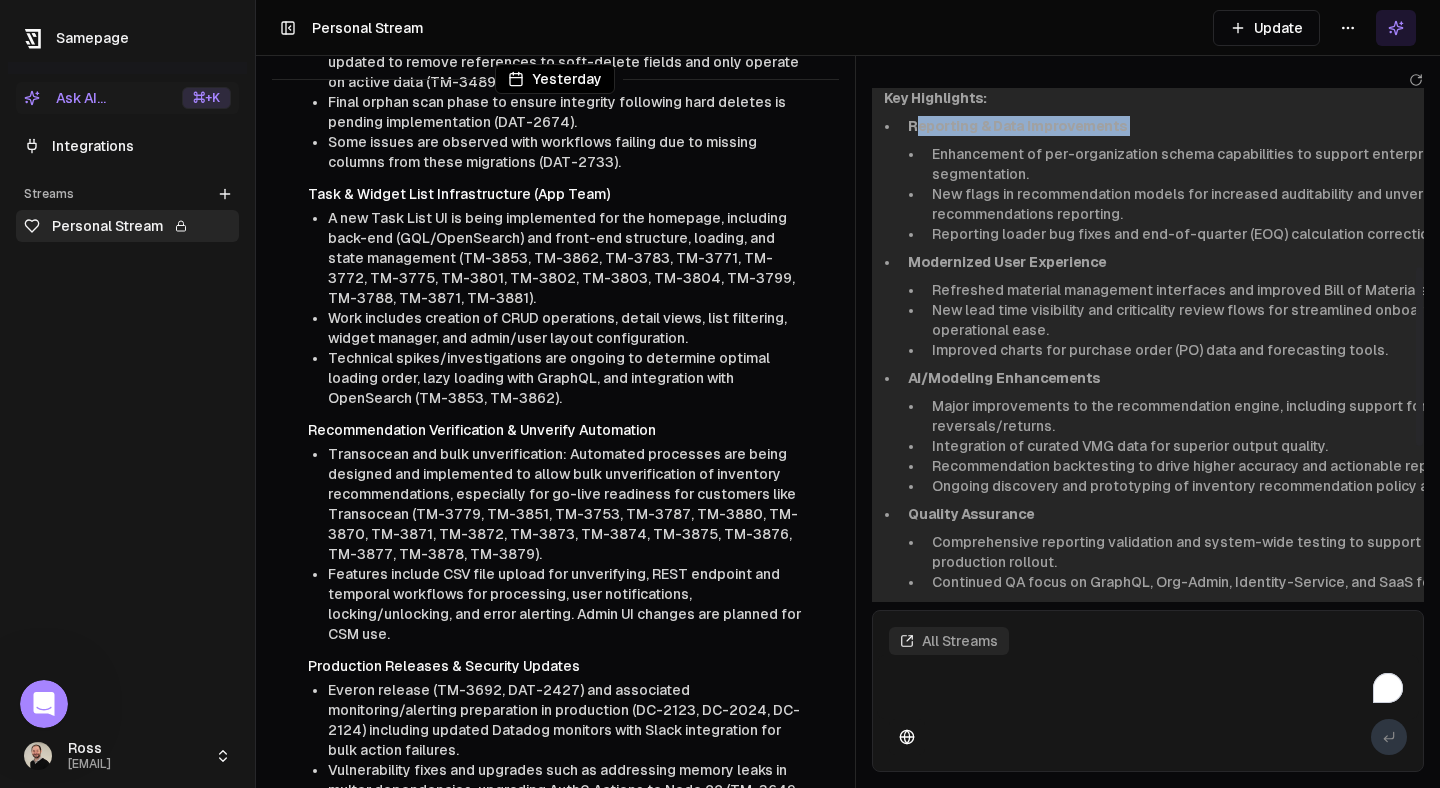 scroll, scrollTop: 518, scrollLeft: 0, axis: vertical 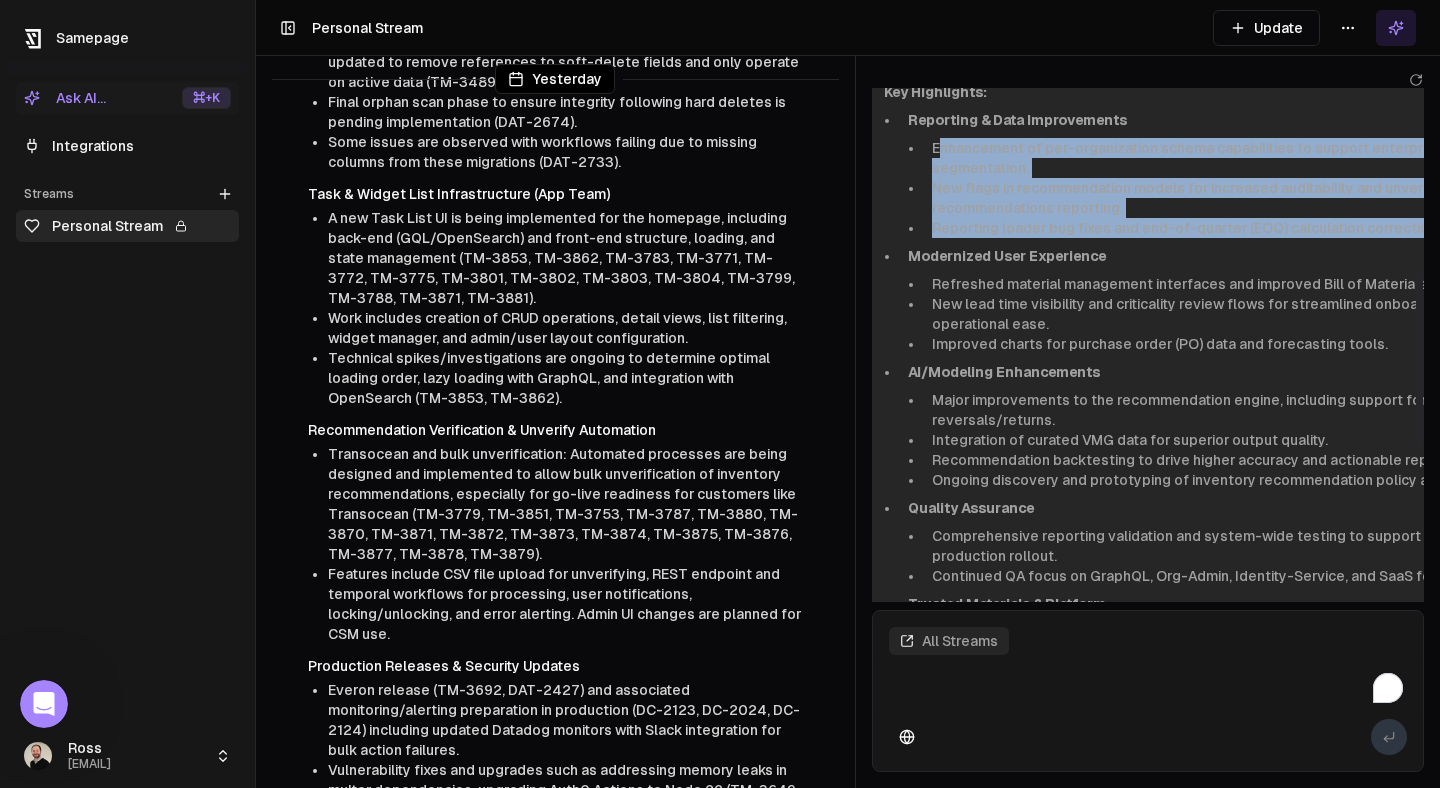 drag, startPoint x: 937, startPoint y: 175, endPoint x: 1130, endPoint y: 259, distance: 210.48753 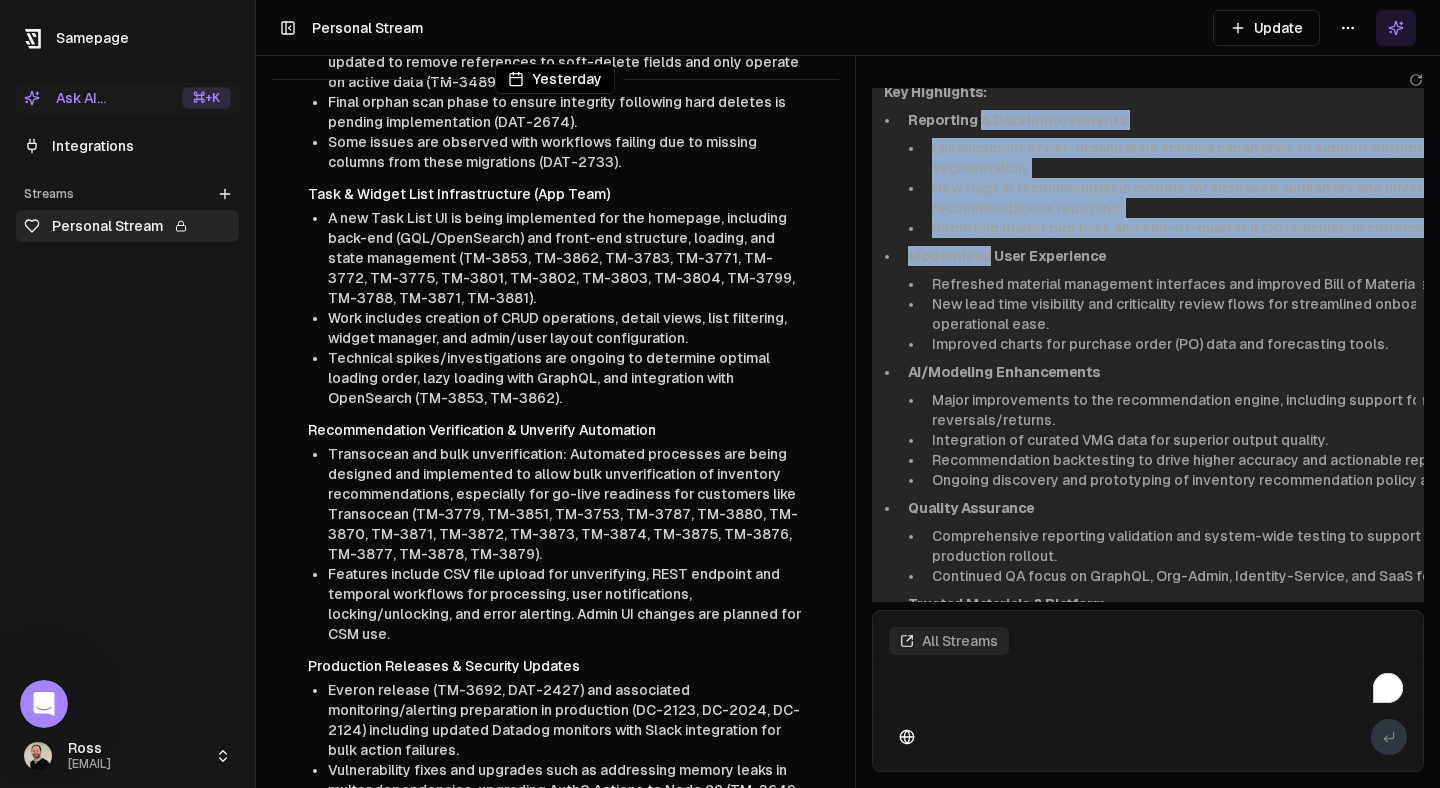 drag, startPoint x: 1130, startPoint y: 259, endPoint x: 979, endPoint y: 137, distance: 194.12625 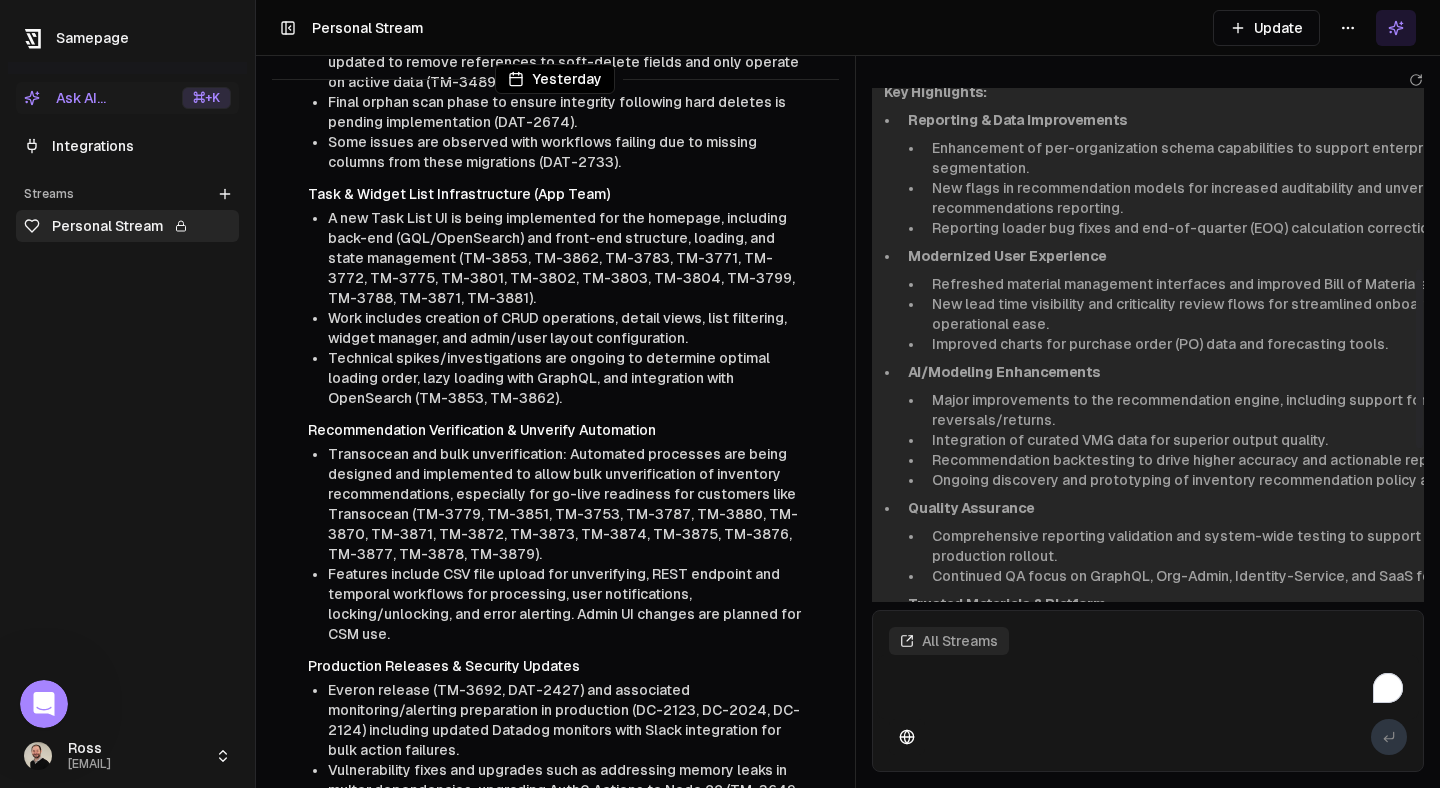 click on "Reporting & Data Improvements" at bounding box center (1017, 120) 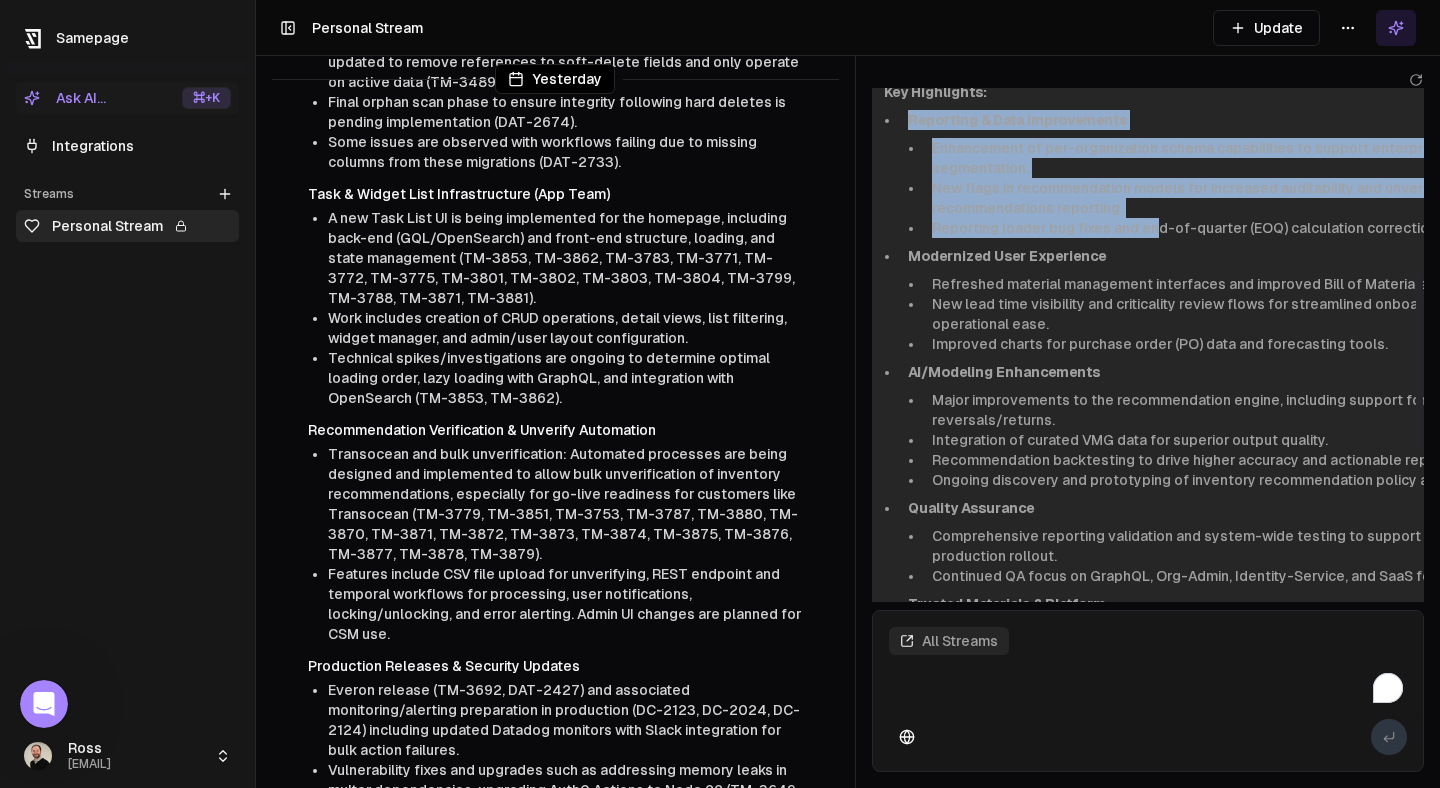 drag, startPoint x: 906, startPoint y: 138, endPoint x: 1151, endPoint y: 257, distance: 272.37106 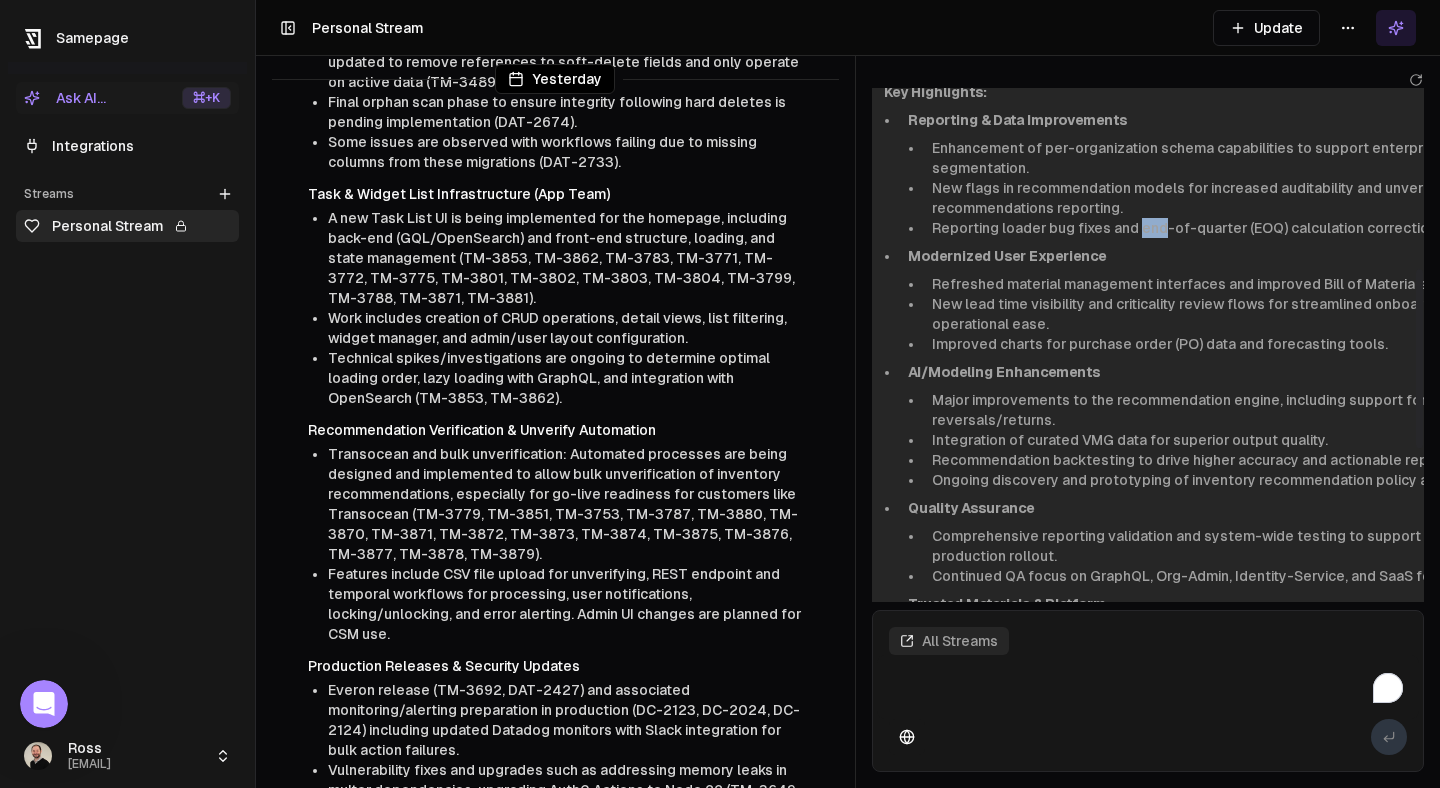 click on "Reporting loader bug fixes and end-of-quarter (EOQ) calculation corrections." at bounding box center (1234, 228) 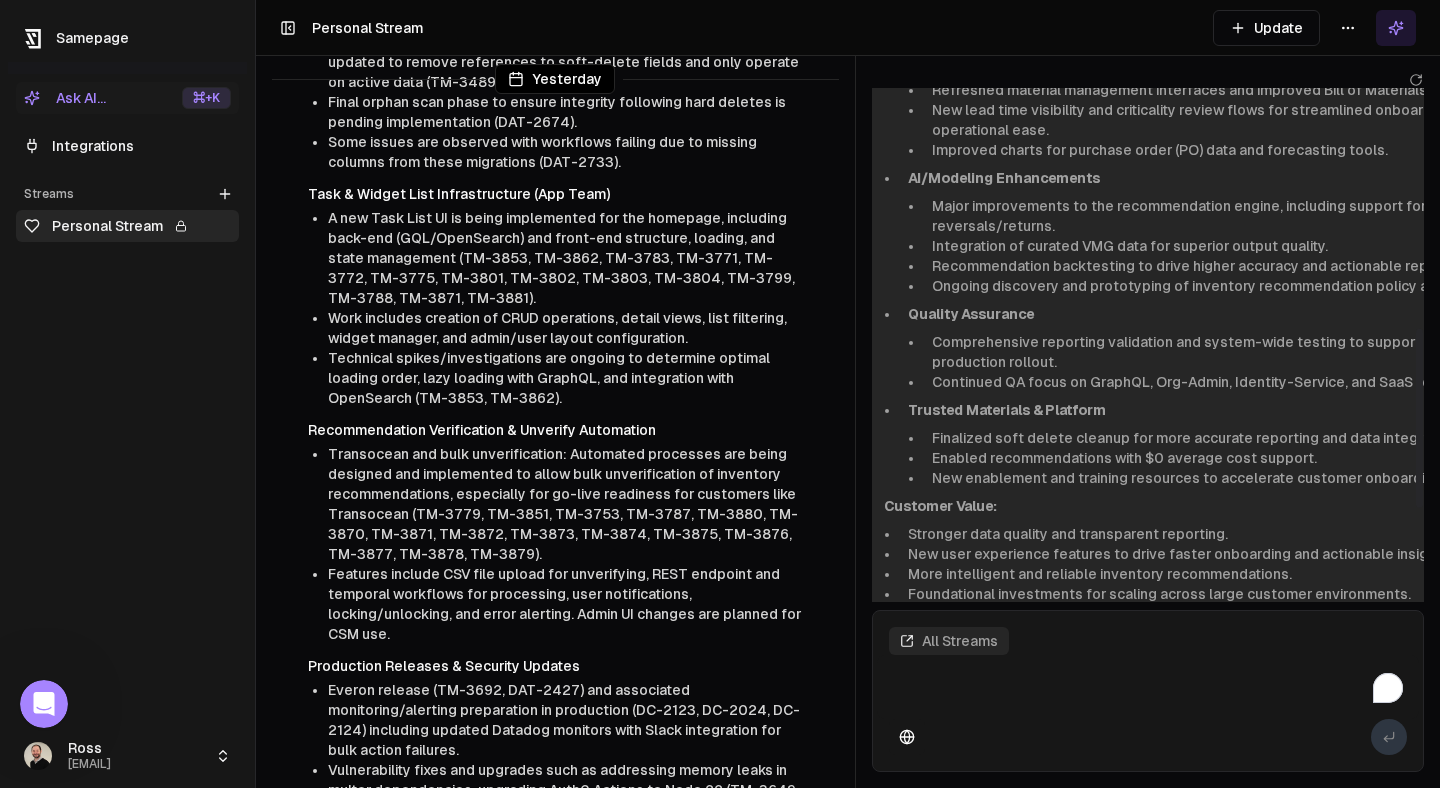 scroll, scrollTop: 689, scrollLeft: 0, axis: vertical 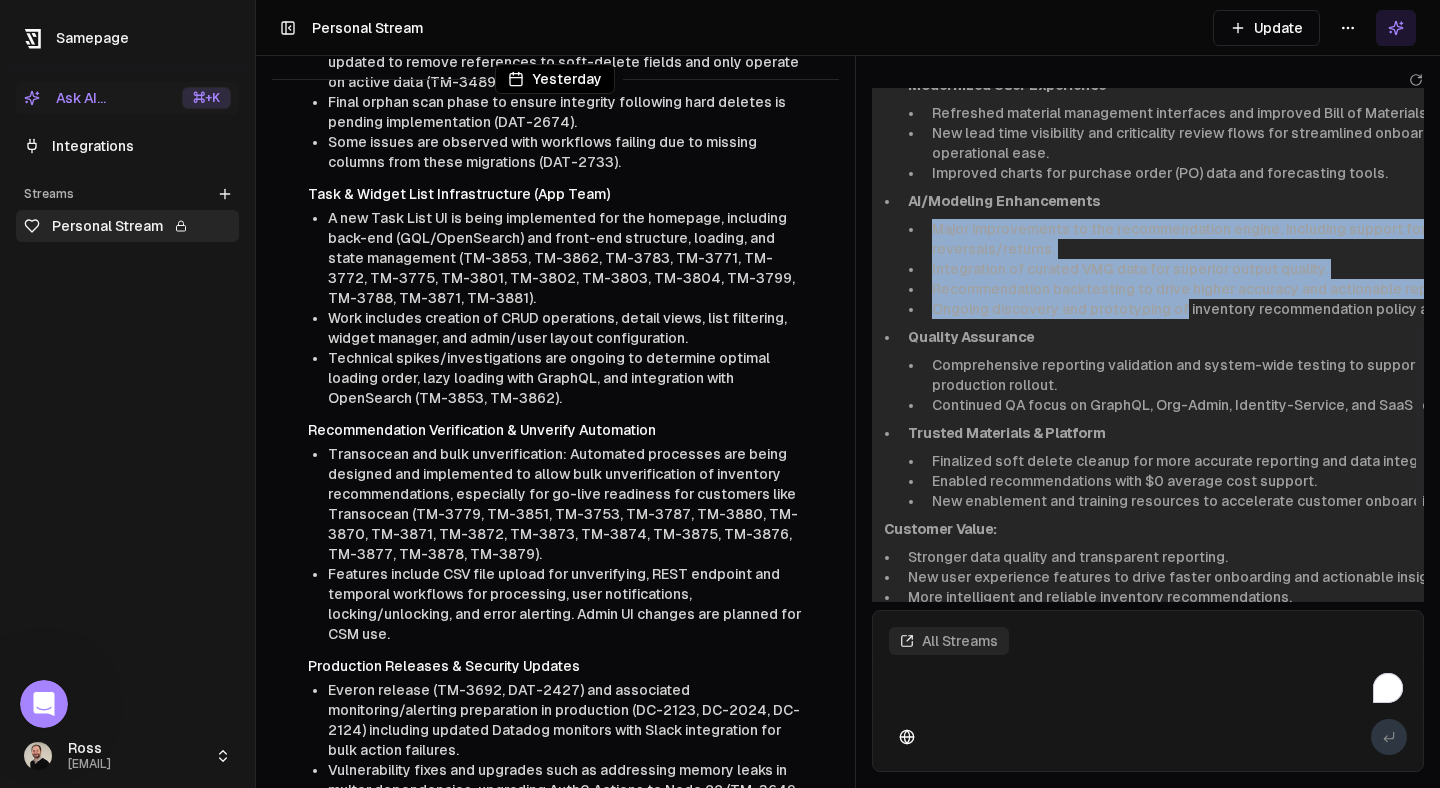 drag, startPoint x: 937, startPoint y: 277, endPoint x: 1177, endPoint y: 341, distance: 248.3868 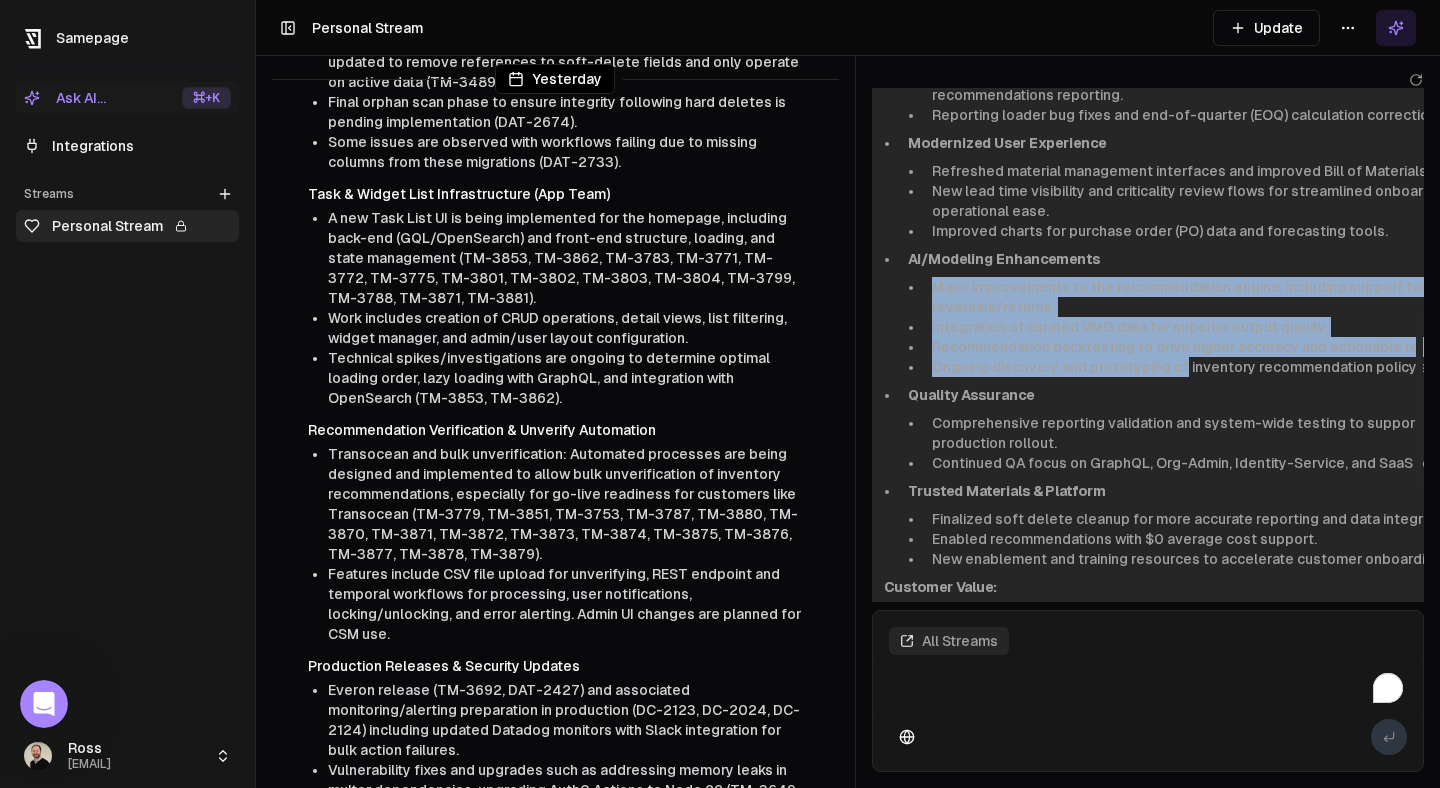 scroll, scrollTop: 628, scrollLeft: 0, axis: vertical 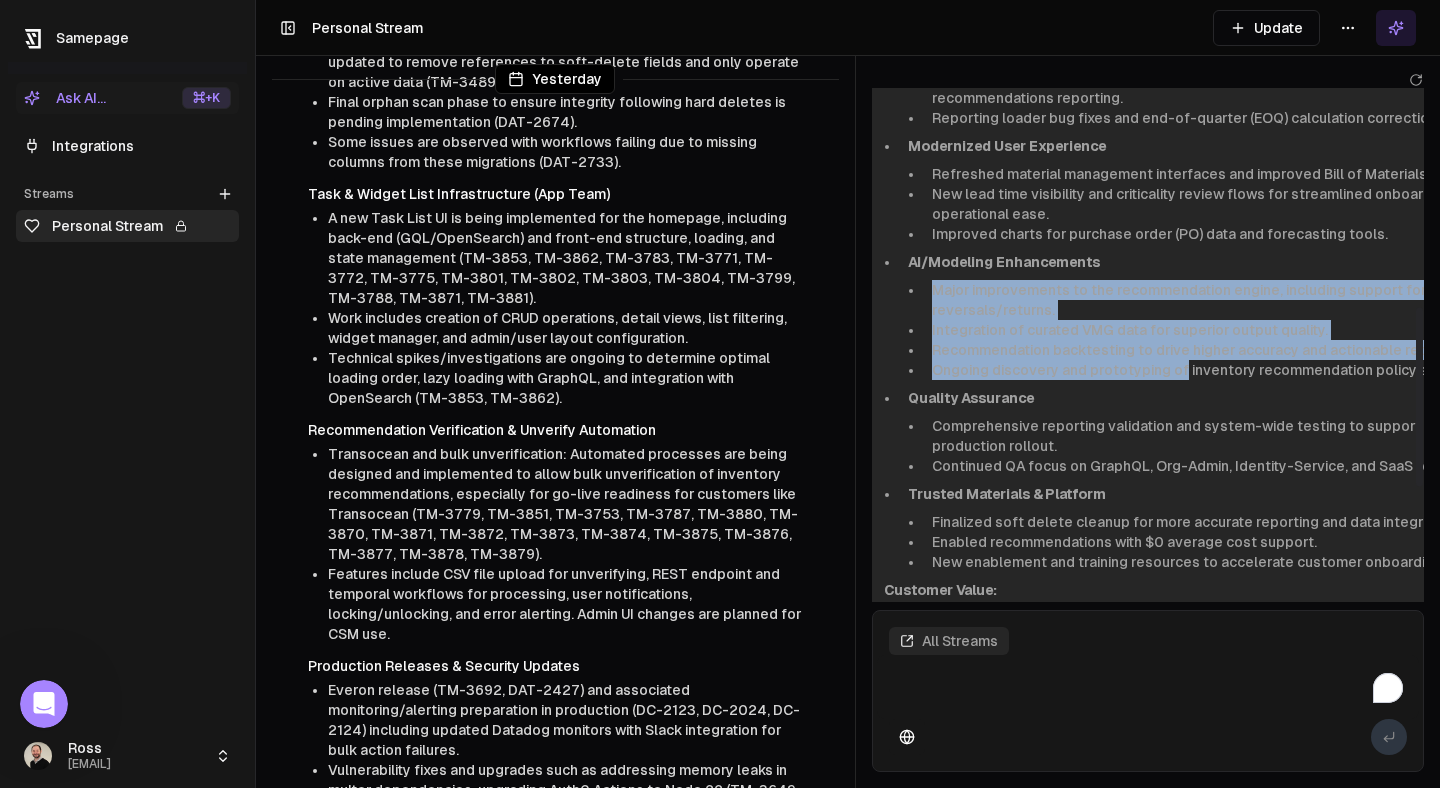 click on "Major improvements to the recommendation engine, including support for issuance reversals/returns." at bounding box center (1234, 300) 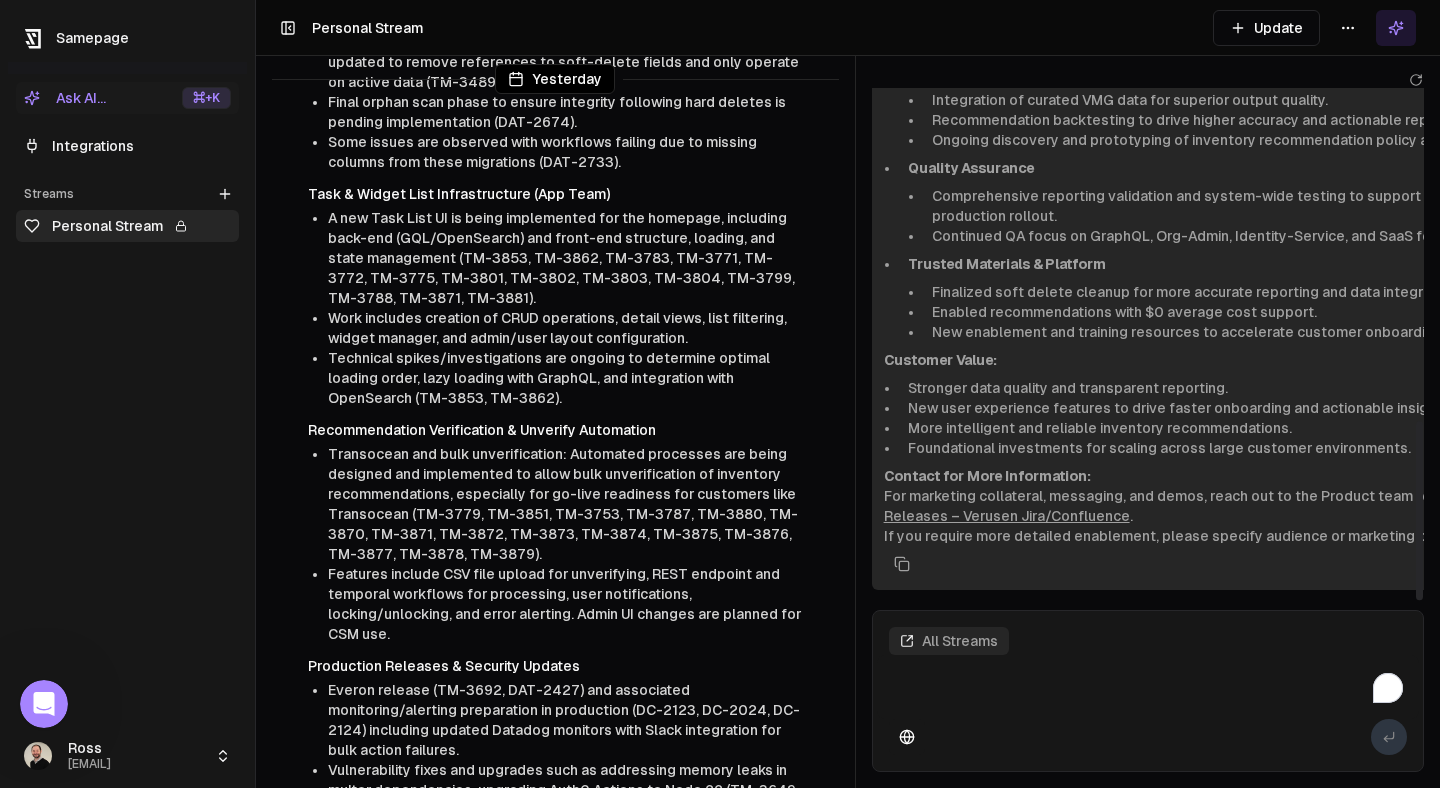 scroll, scrollTop: 958, scrollLeft: 0, axis: vertical 